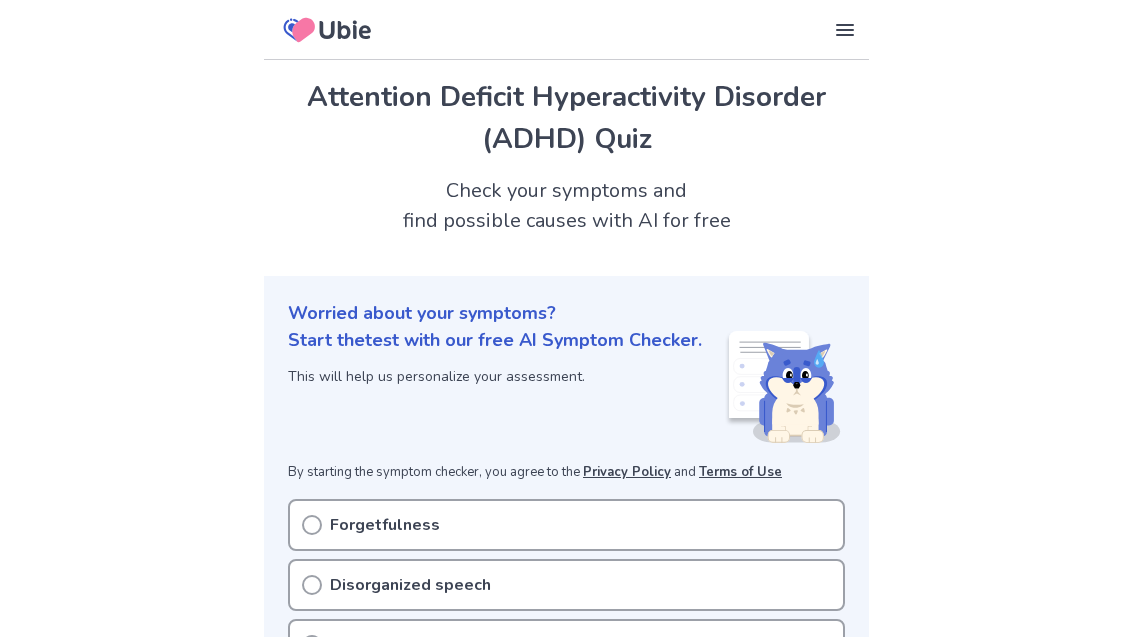 scroll, scrollTop: 0, scrollLeft: 0, axis: both 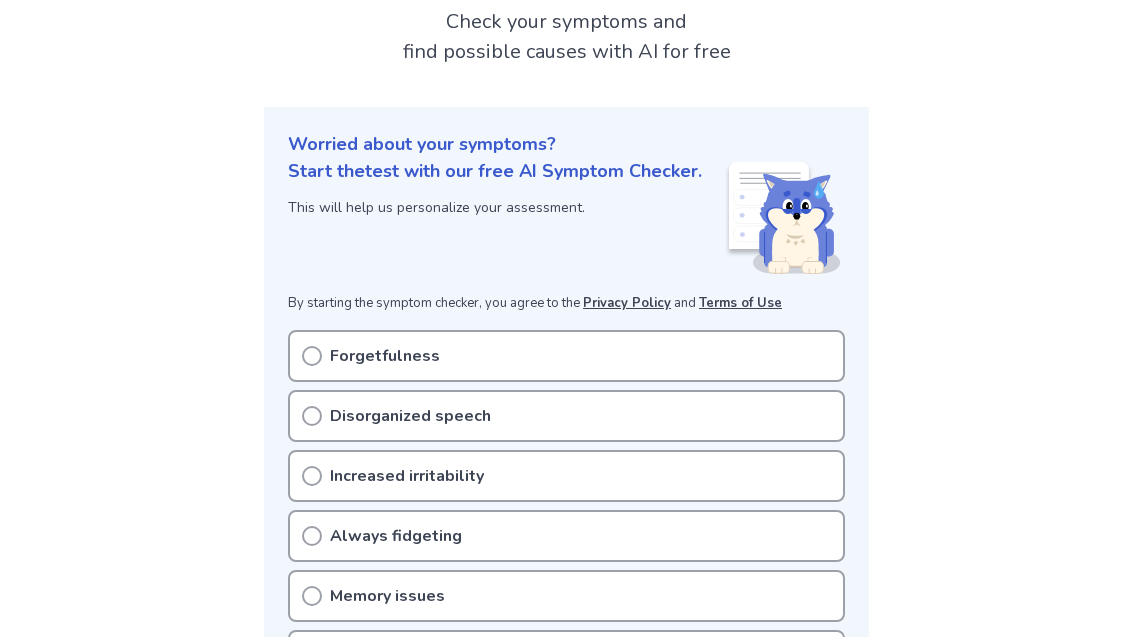 click on "Forgetfulness" at bounding box center [566, 356] 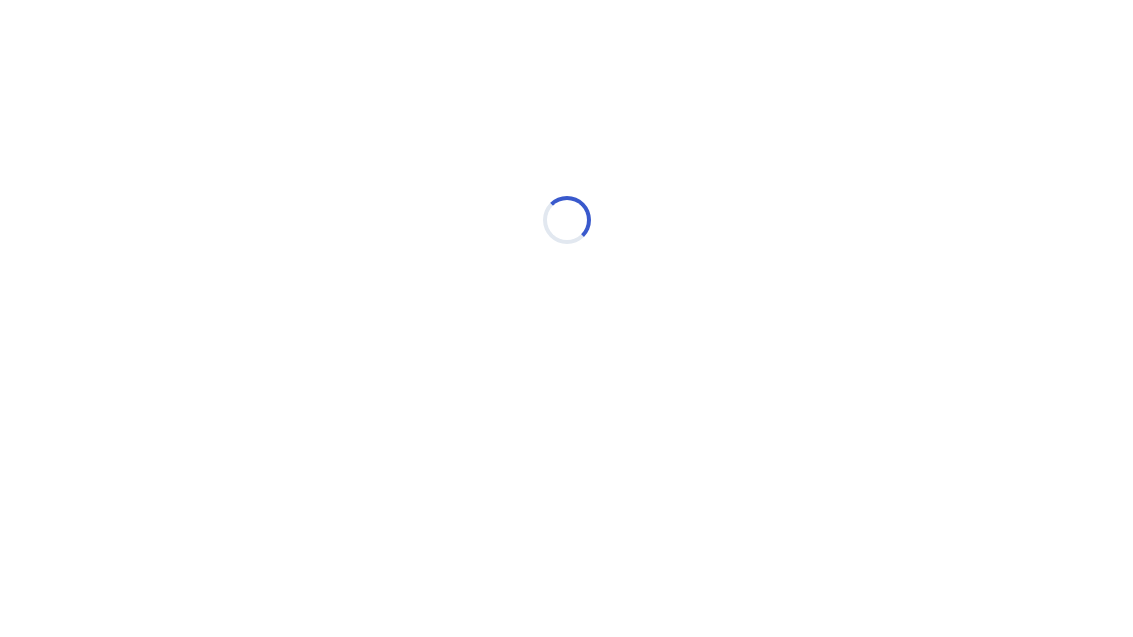 scroll, scrollTop: 0, scrollLeft: 0, axis: both 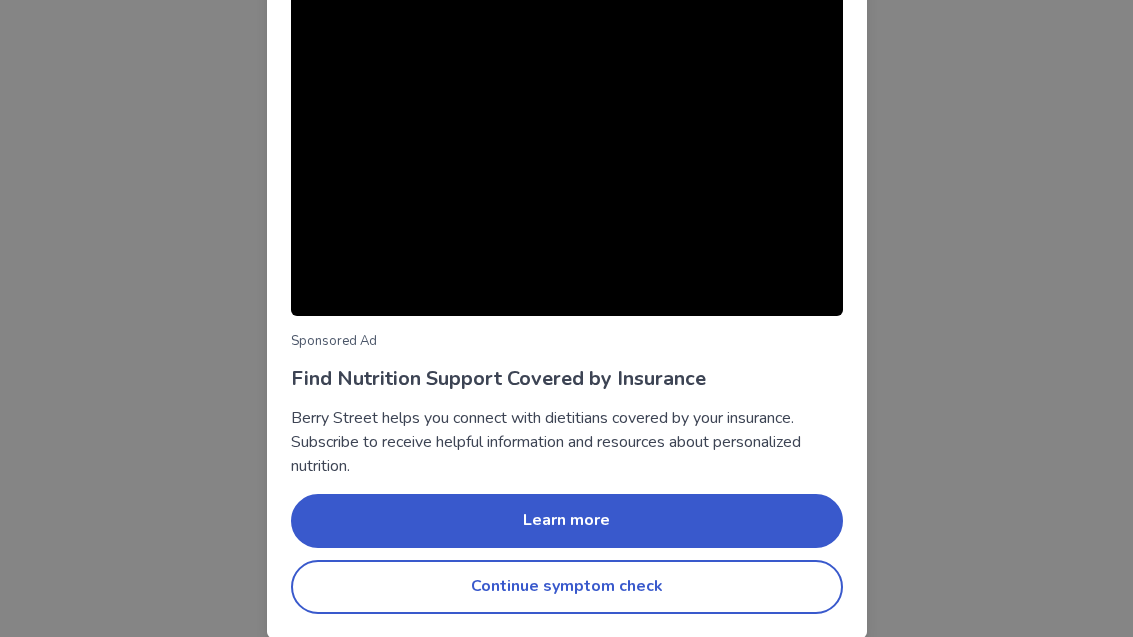 click on "Continue symptom check" at bounding box center [567, 587] 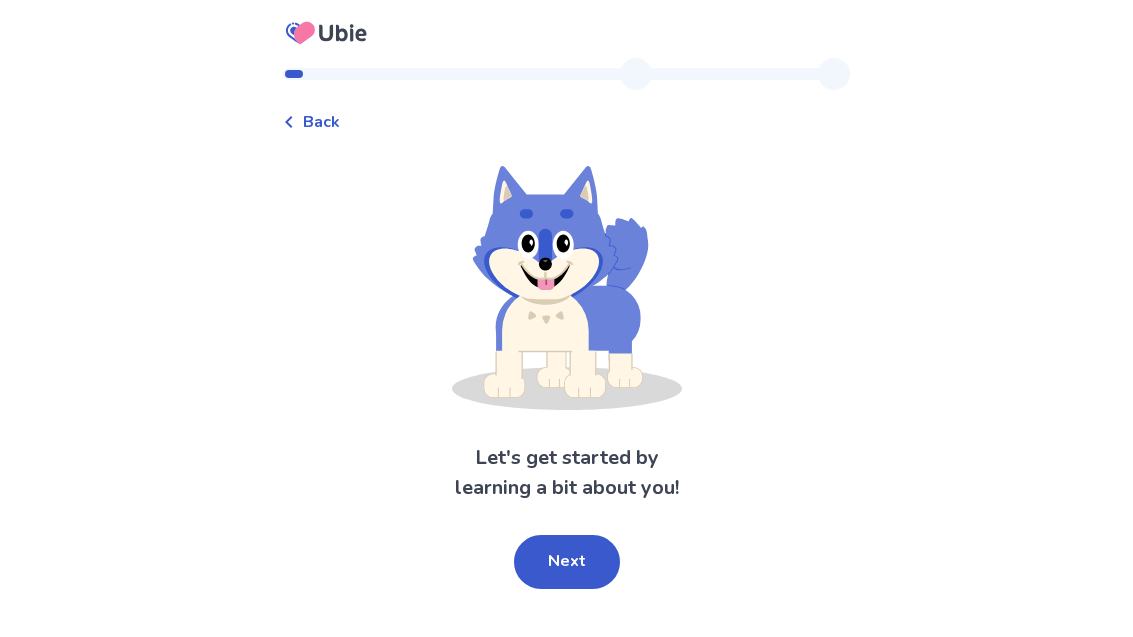 click on "Next" at bounding box center (567, 562) 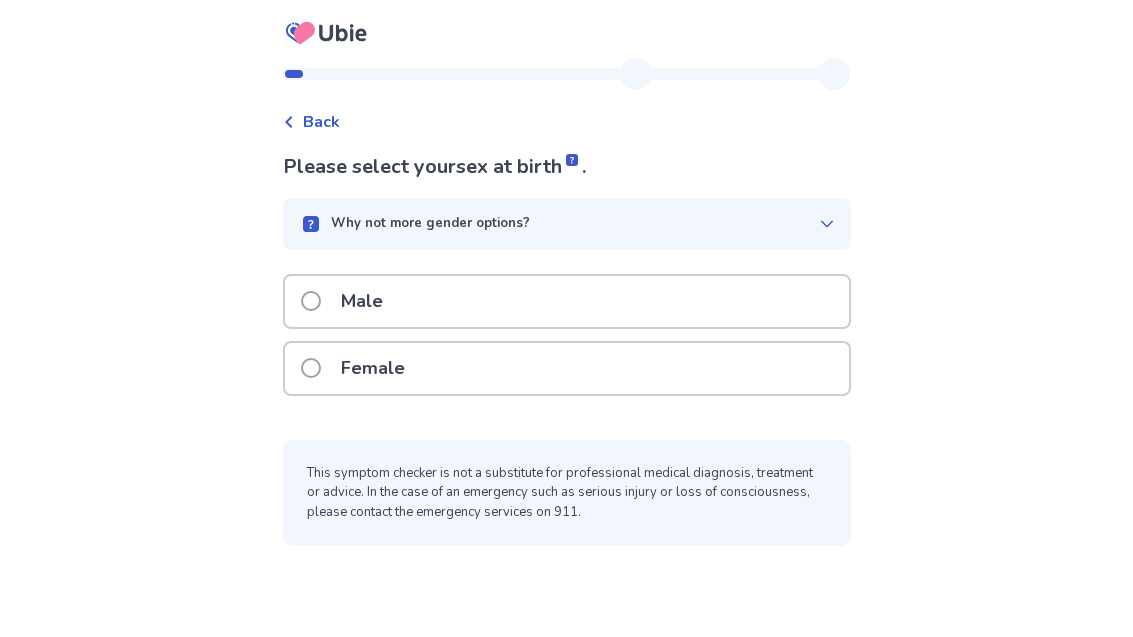 click on "Female" at bounding box center (373, 368) 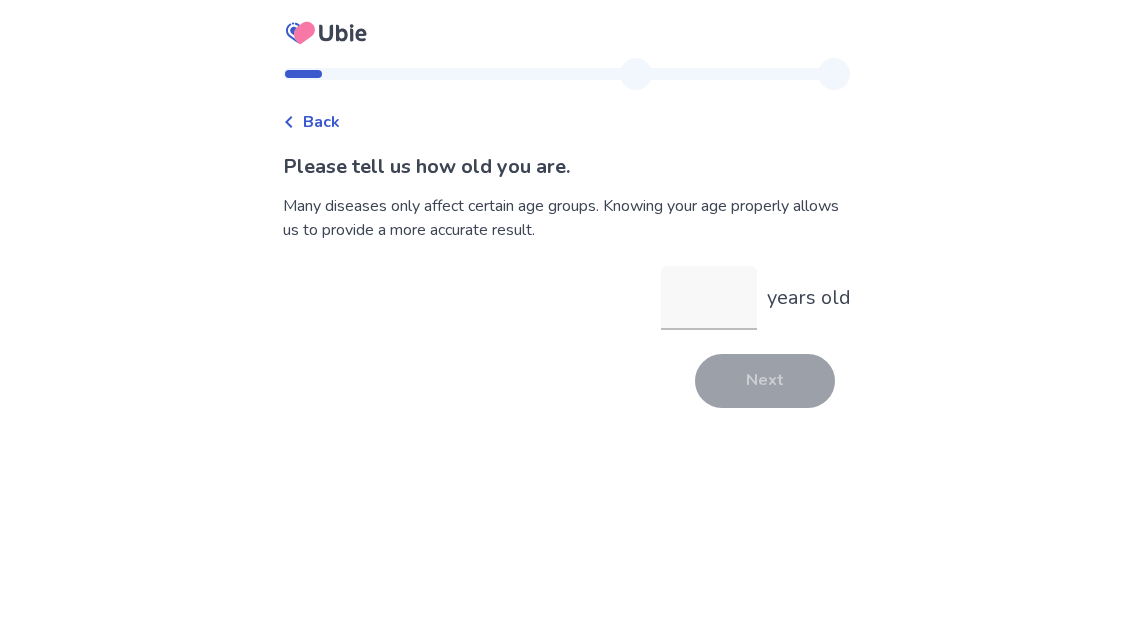 click on "years old" at bounding box center [709, 298] 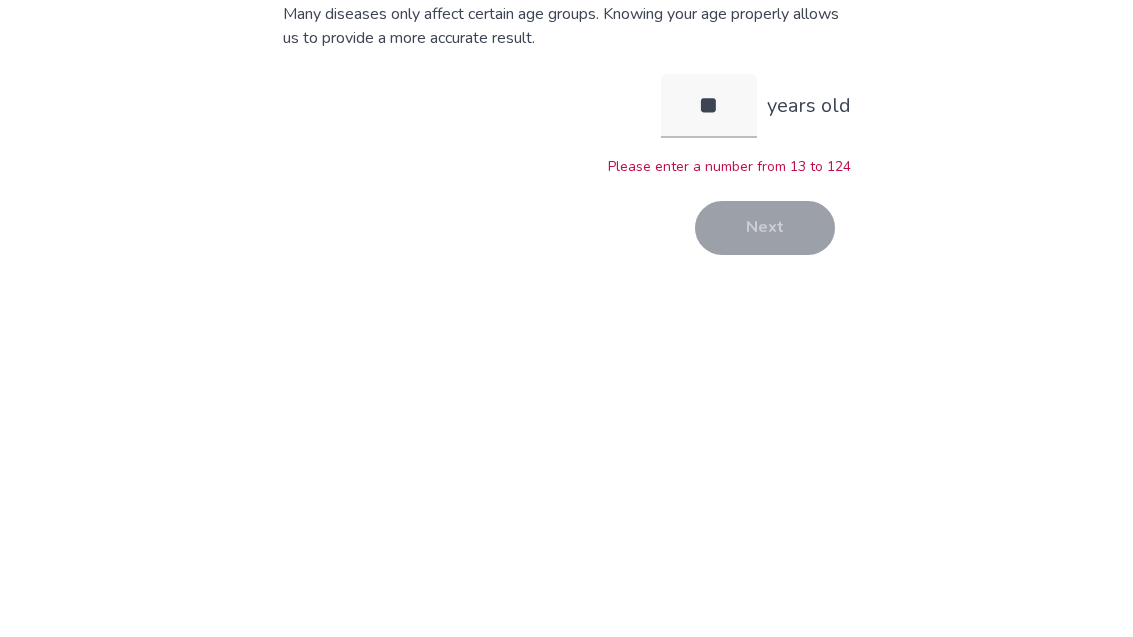 type on "*" 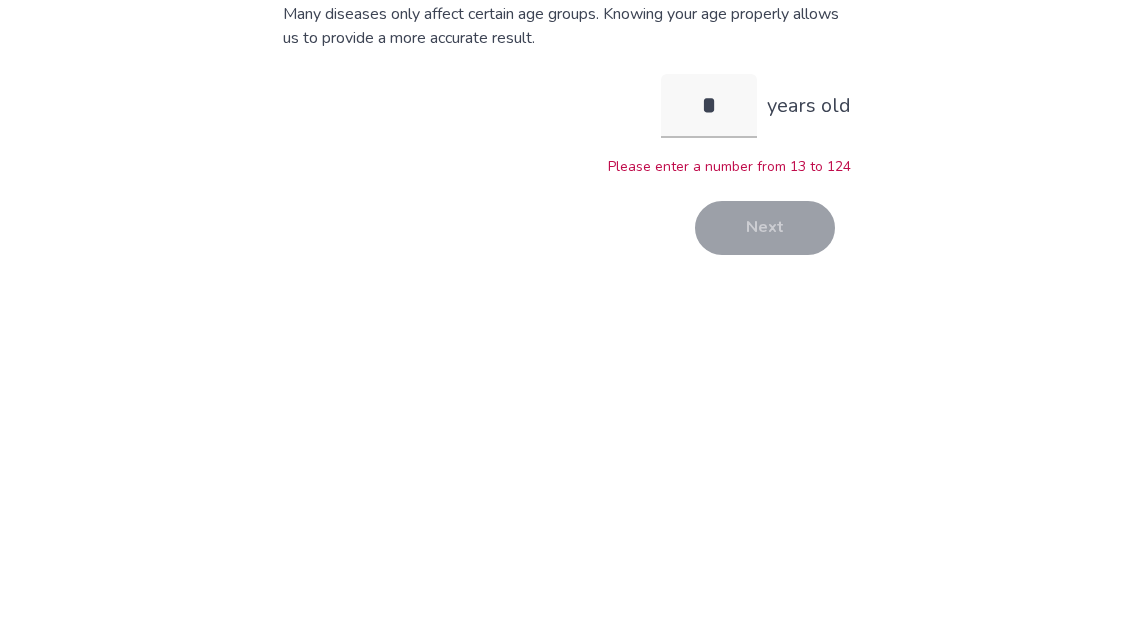 type on "**" 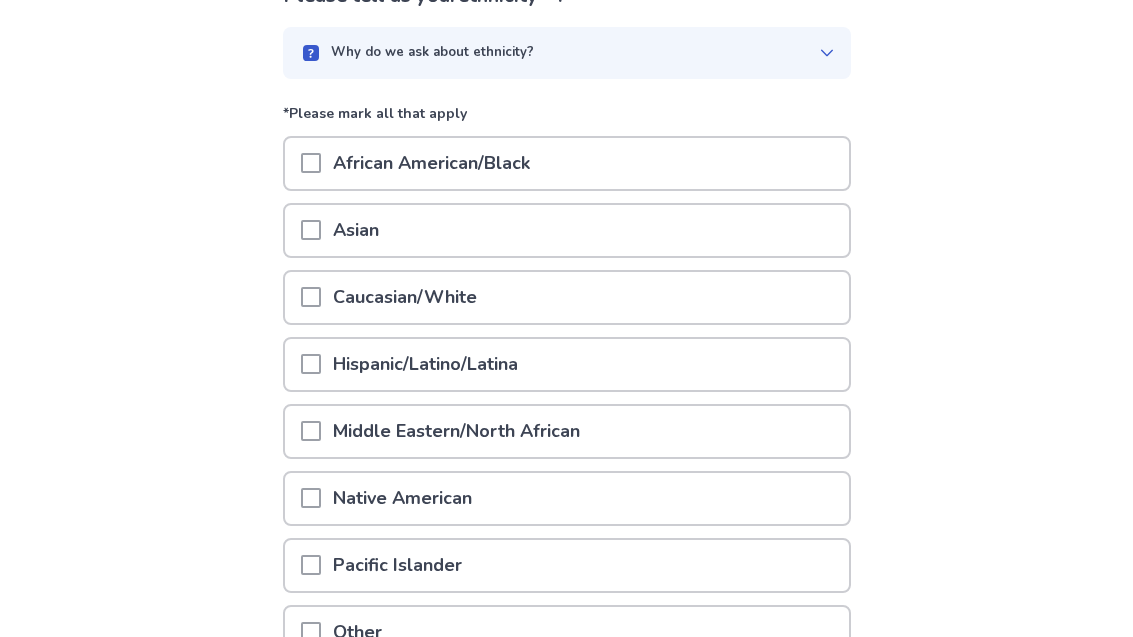 scroll, scrollTop: 171, scrollLeft: 0, axis: vertical 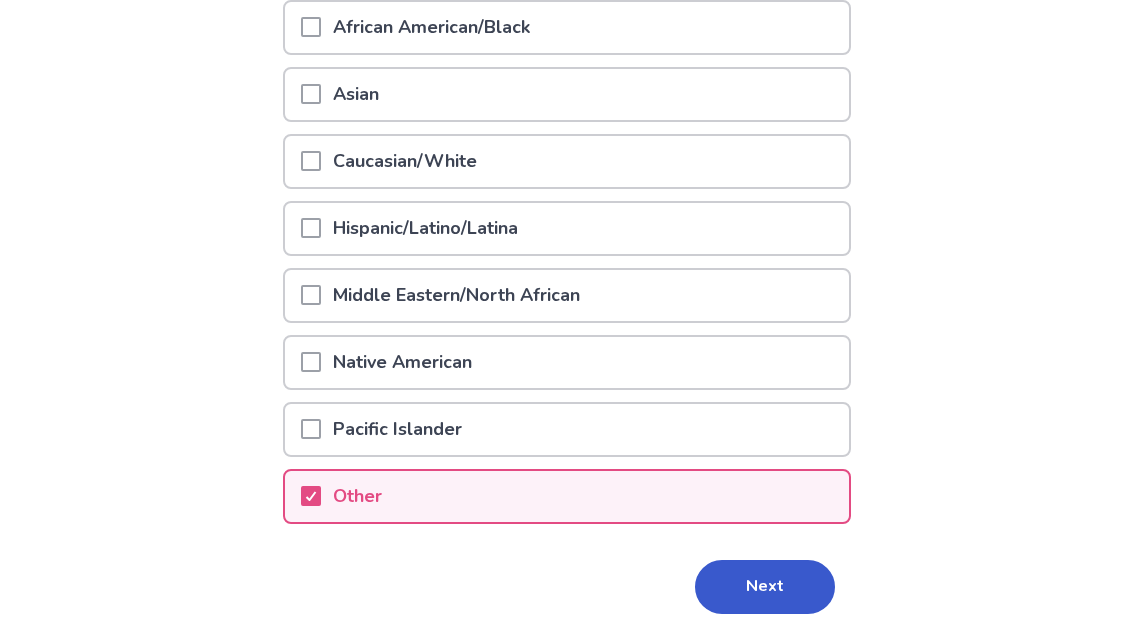 click on "Next" at bounding box center [765, 587] 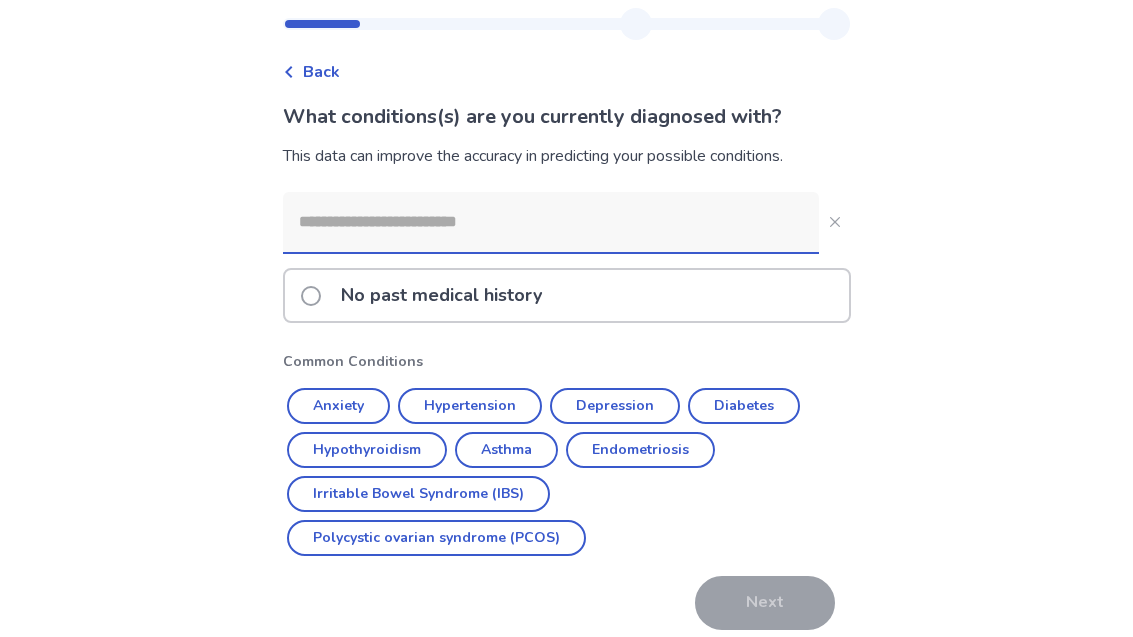 scroll, scrollTop: 50, scrollLeft: 0, axis: vertical 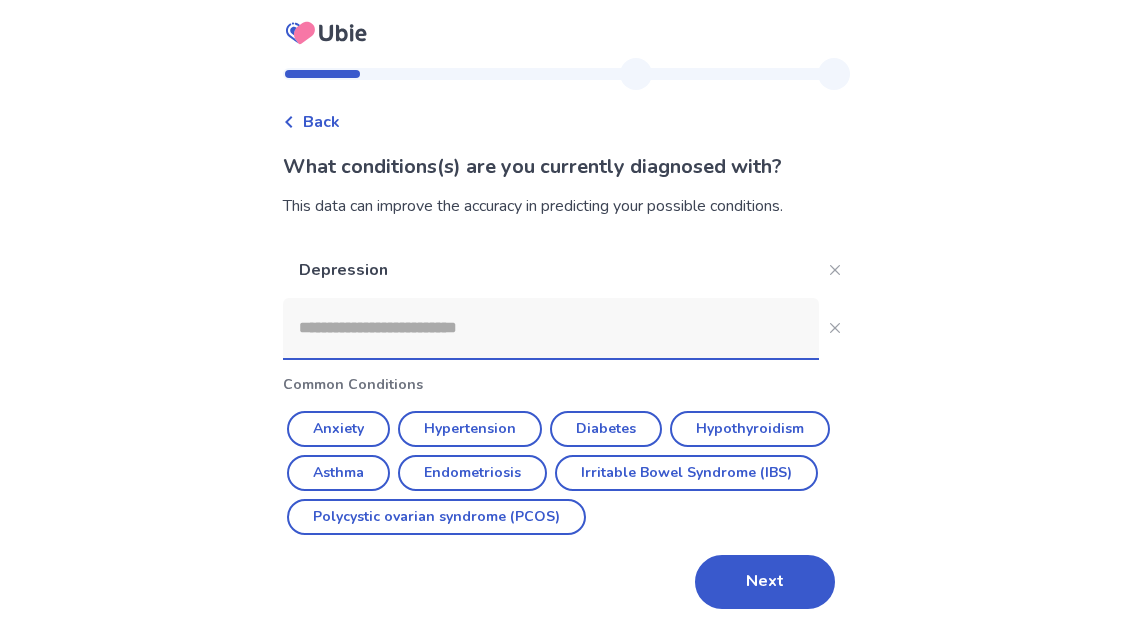 click on "Anxiety" at bounding box center (338, 429) 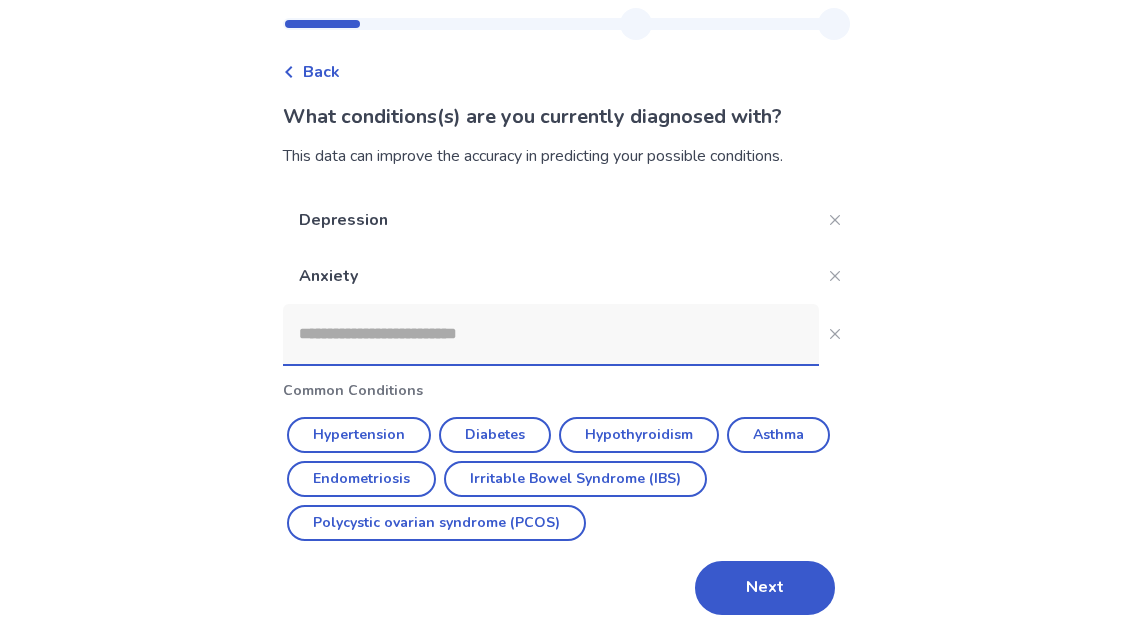 scroll, scrollTop: 64, scrollLeft: 0, axis: vertical 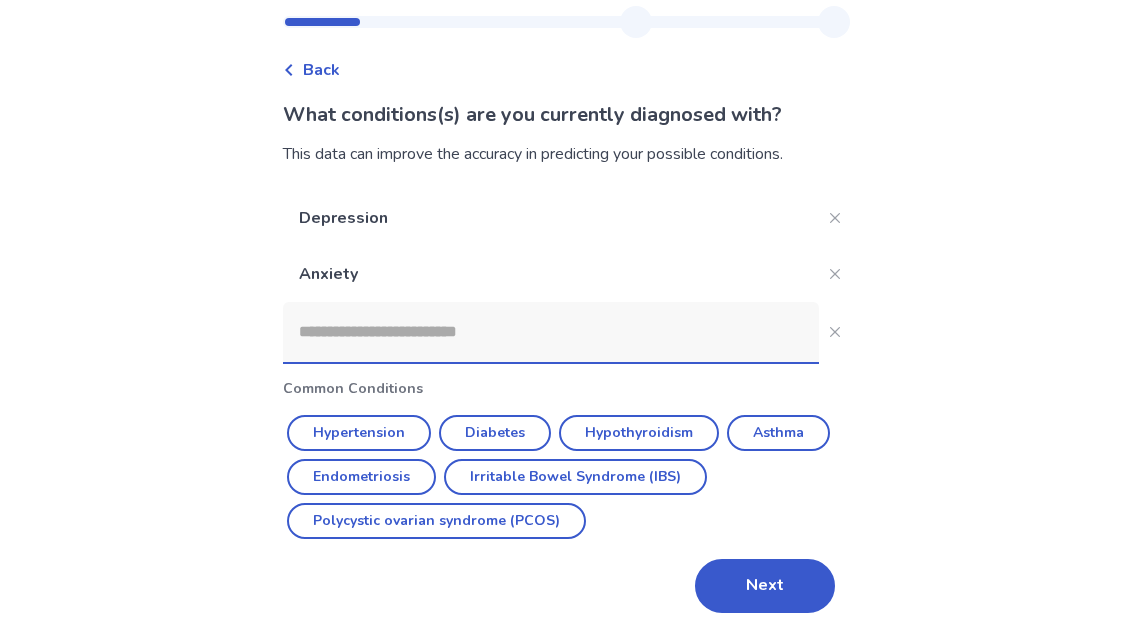 click at bounding box center (551, 332) 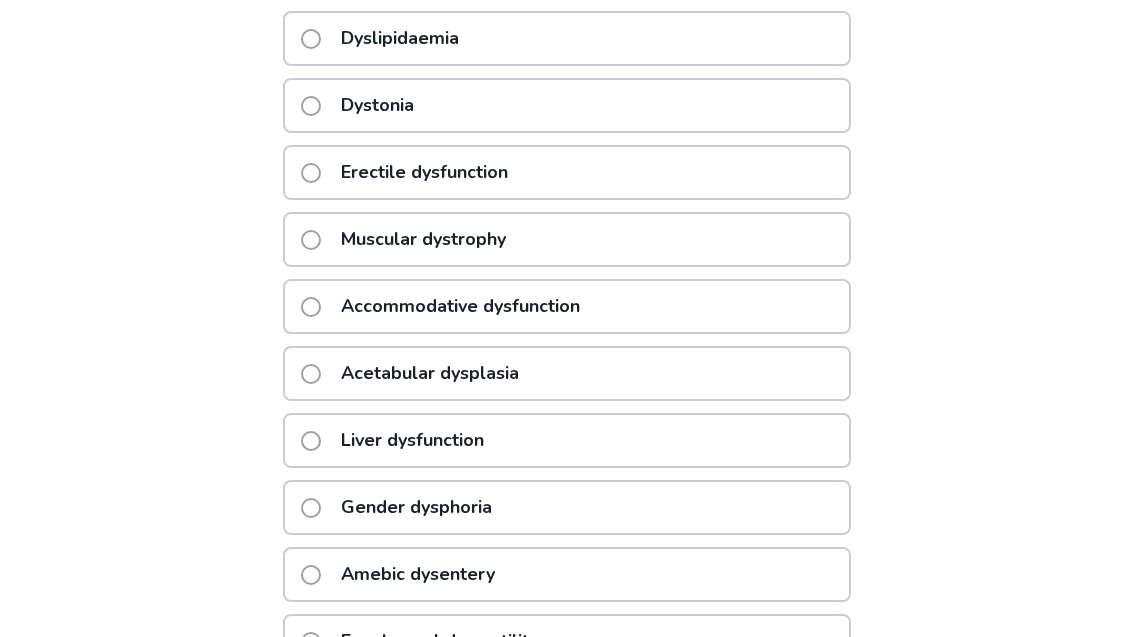 scroll, scrollTop: 448, scrollLeft: 0, axis: vertical 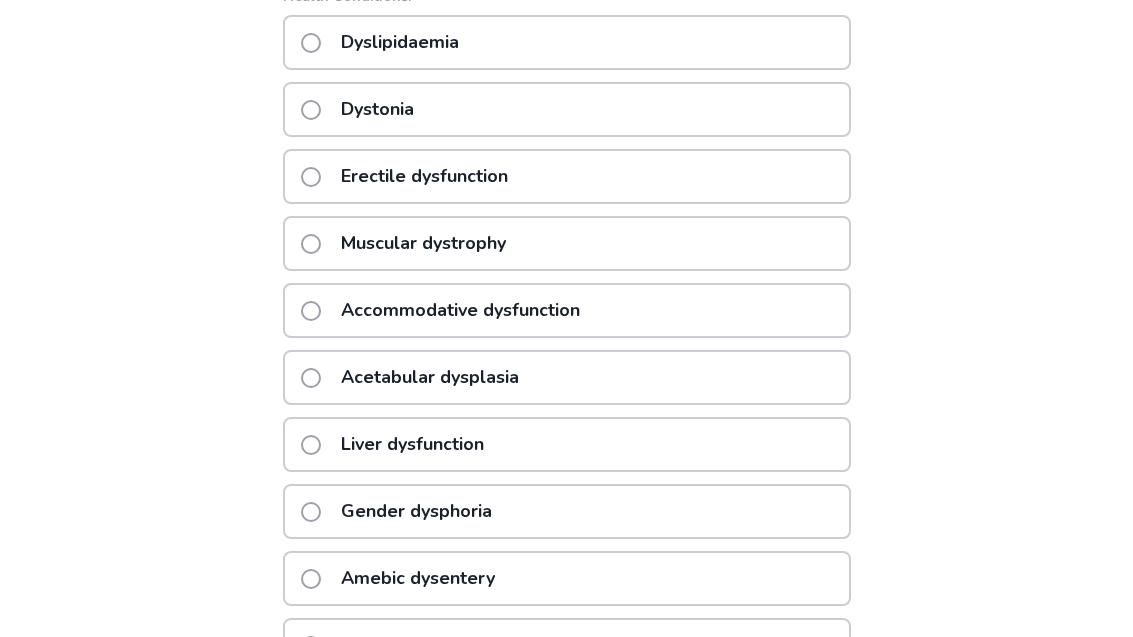 type on "********" 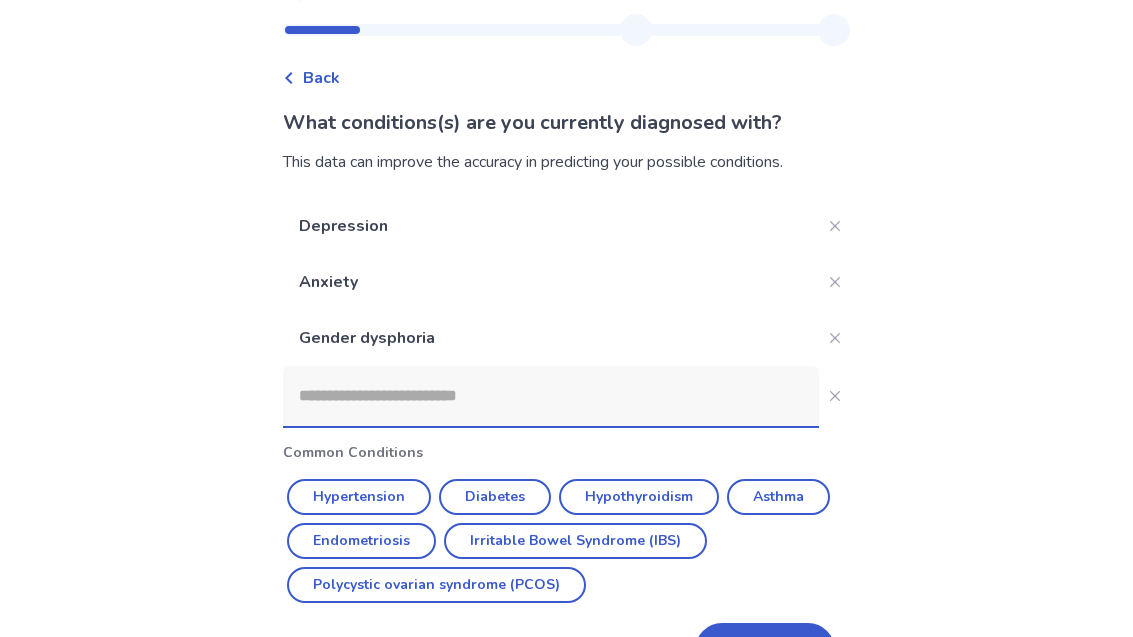 click on "Next" at bounding box center [765, 650] 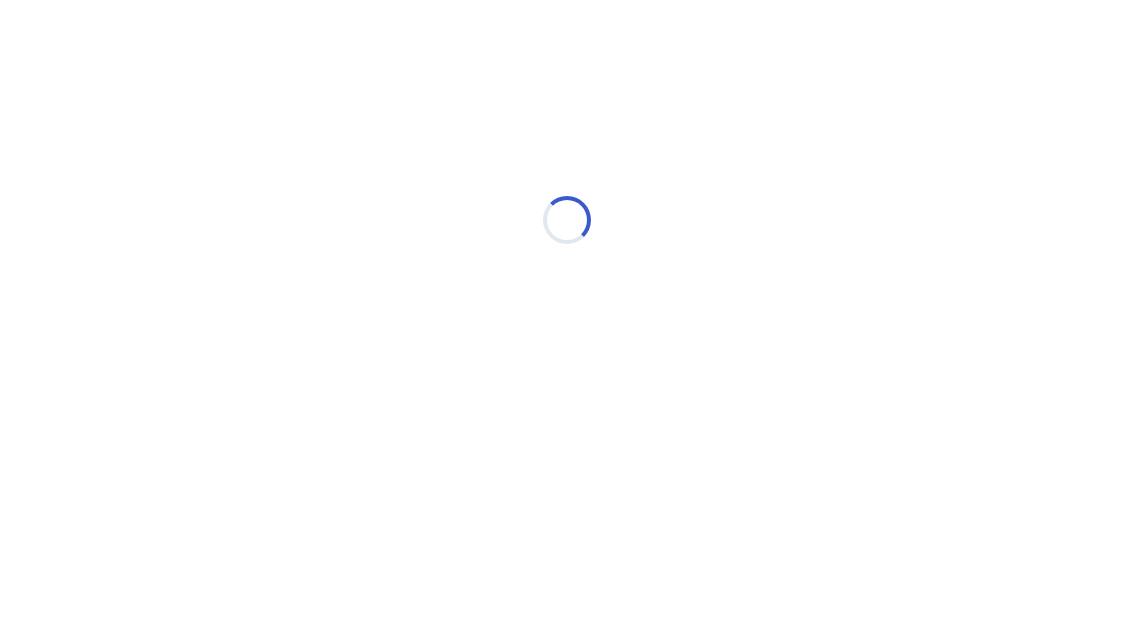 scroll, scrollTop: 0, scrollLeft: 0, axis: both 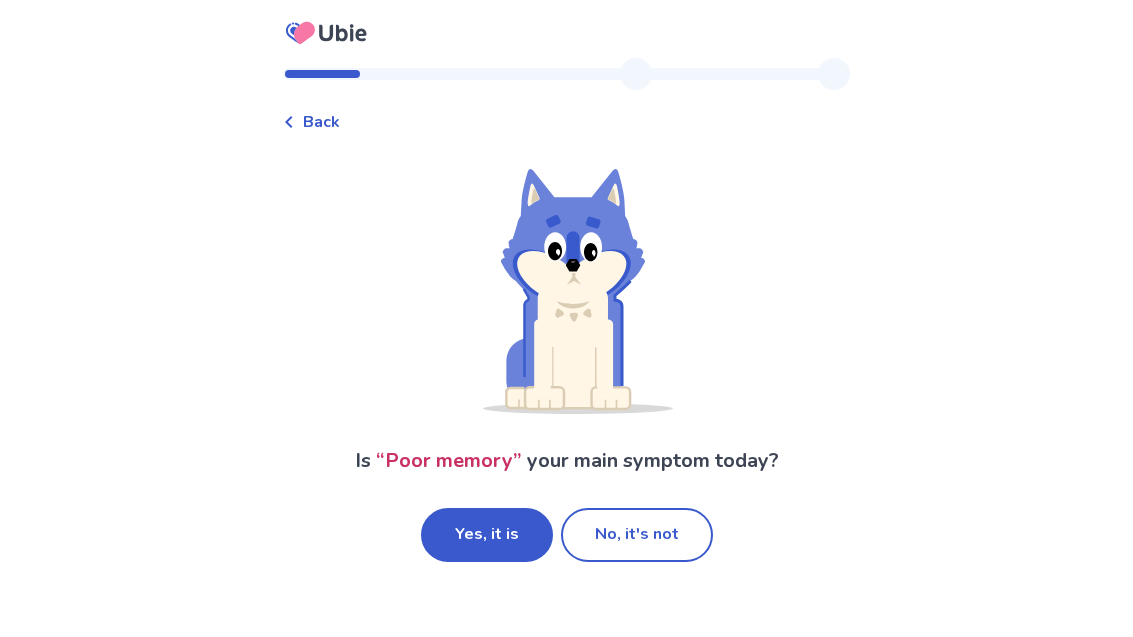 click on "Yes, it is" at bounding box center (487, 535) 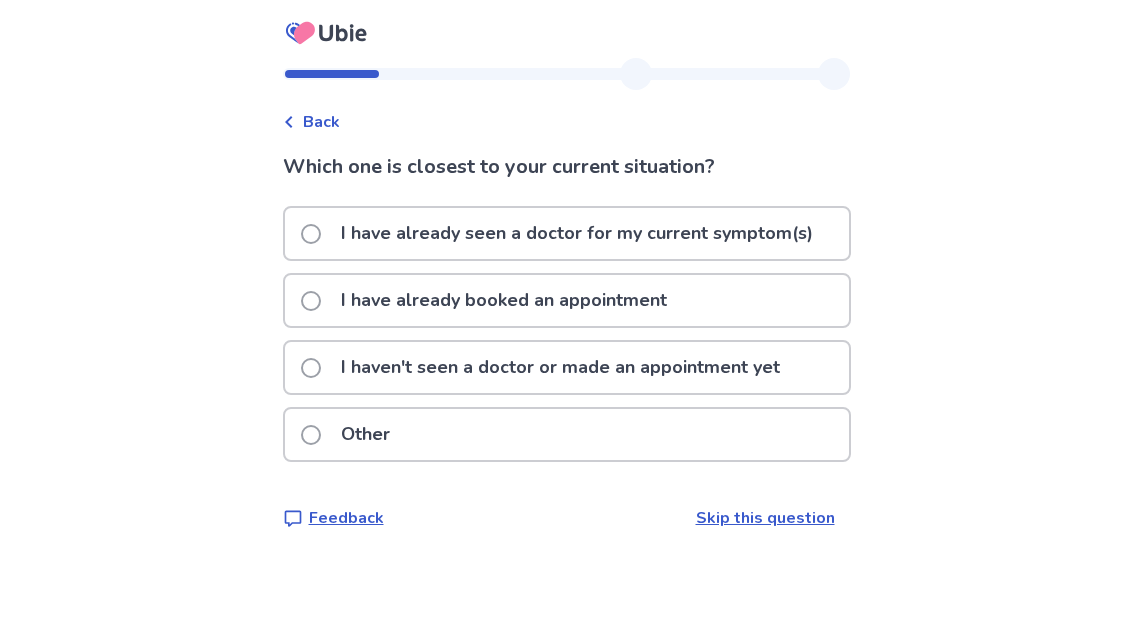 click on "I haven't seen a doctor or made an appointment yet" at bounding box center (560, 367) 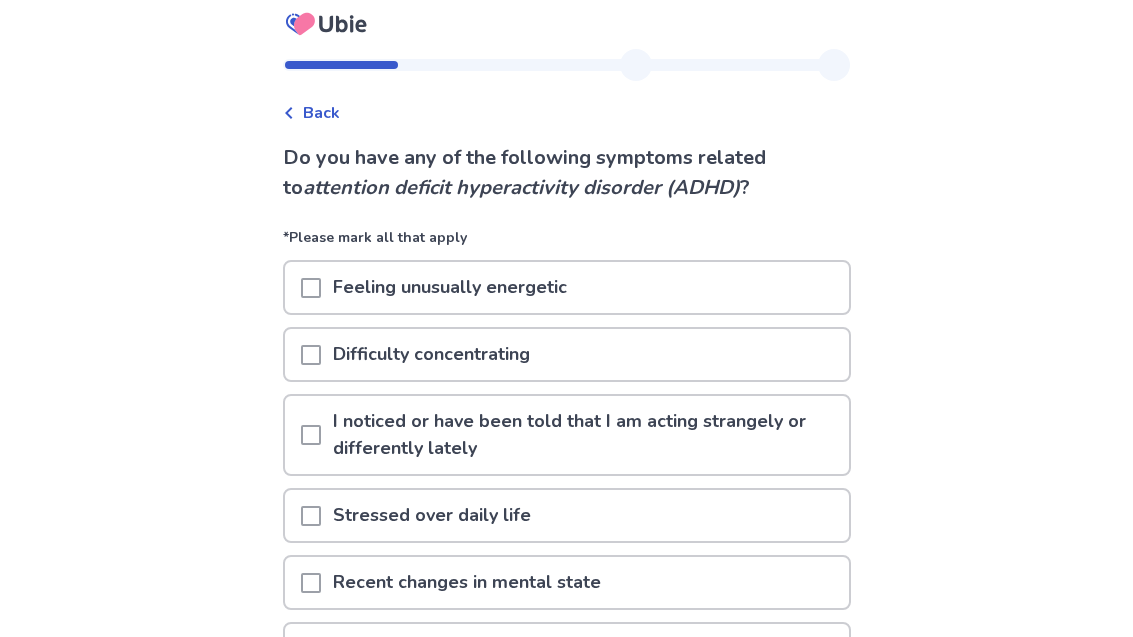 scroll, scrollTop: 13, scrollLeft: 0, axis: vertical 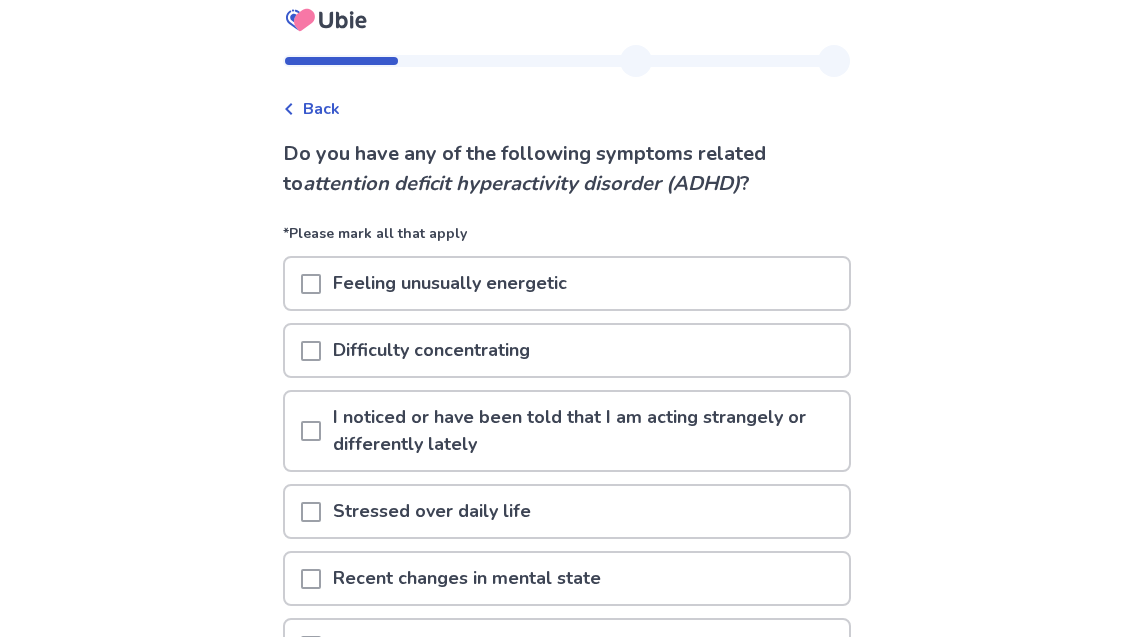 click at bounding box center (311, 284) 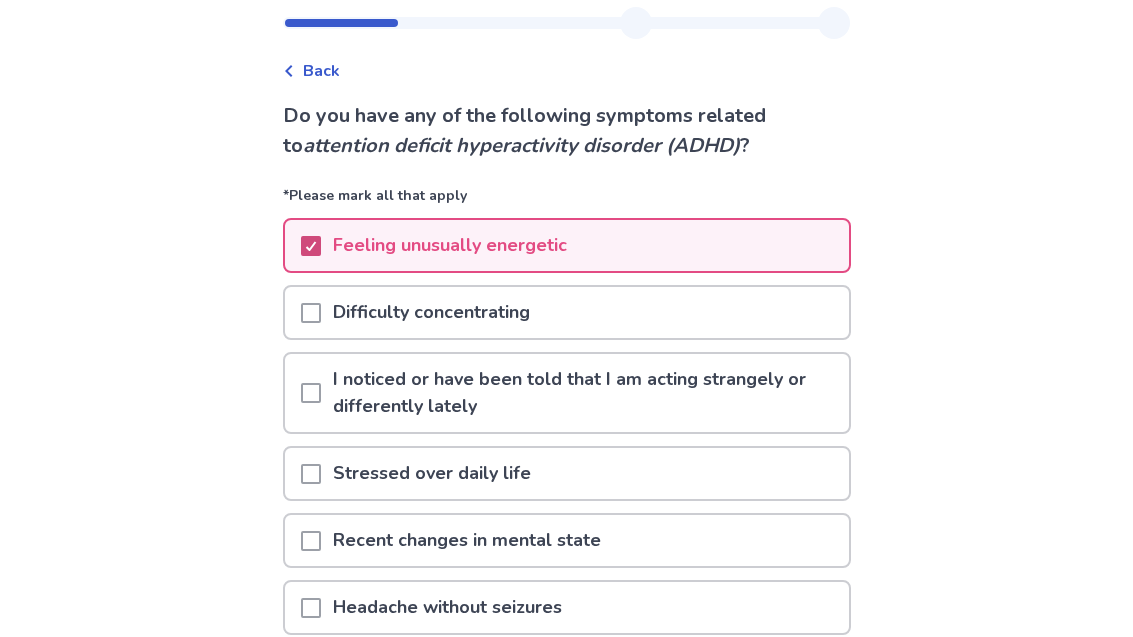 scroll, scrollTop: 55, scrollLeft: 0, axis: vertical 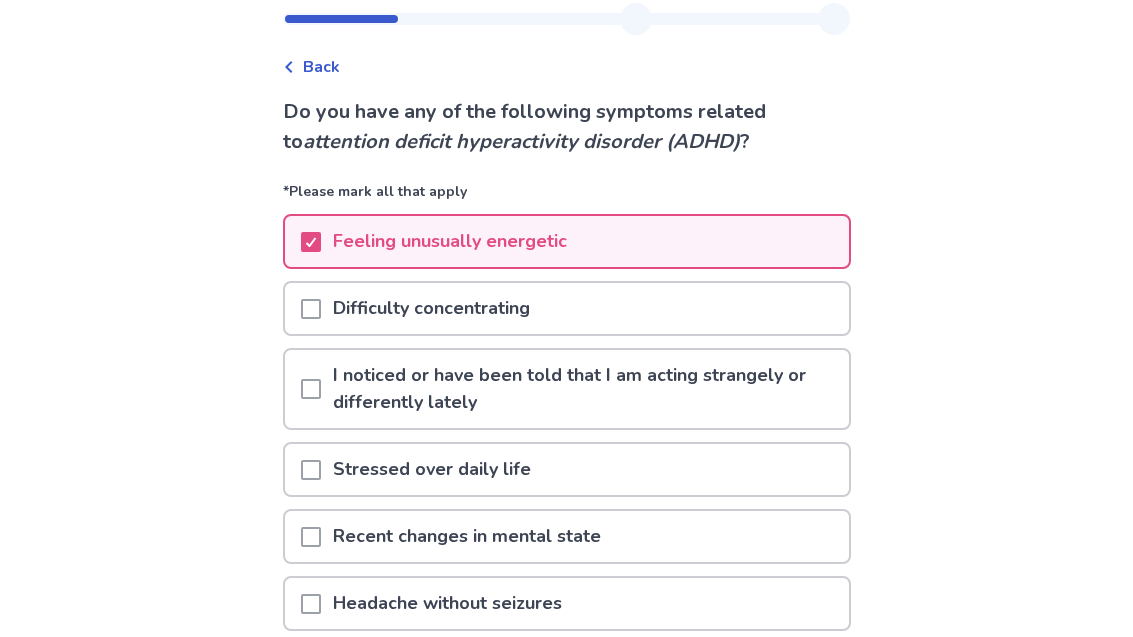 click at bounding box center [311, 309] 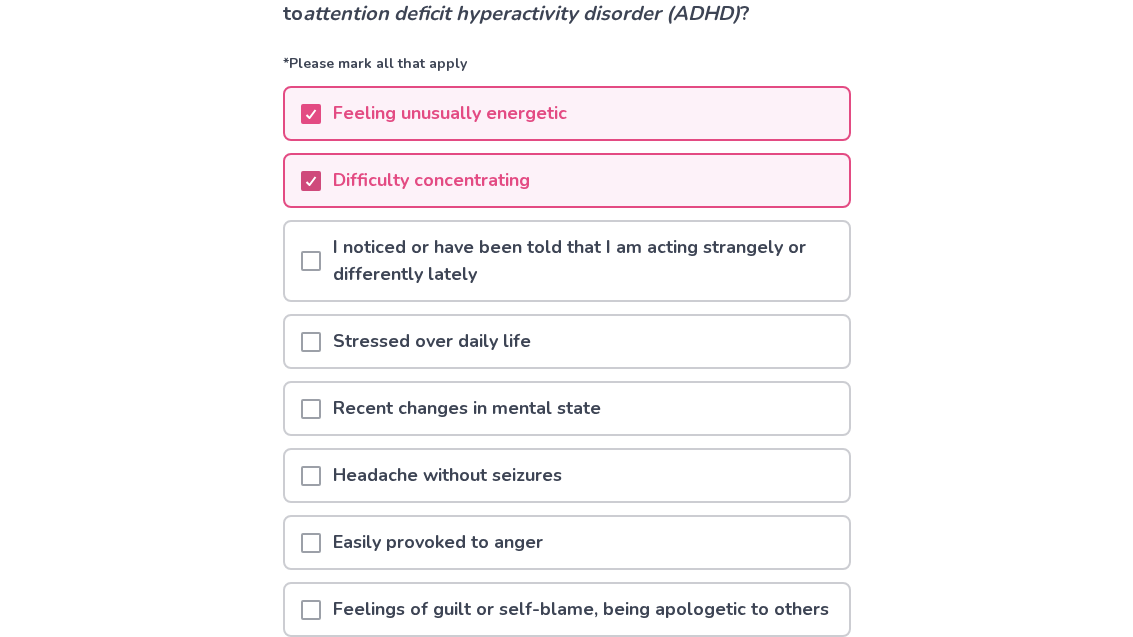 click at bounding box center (311, 343) 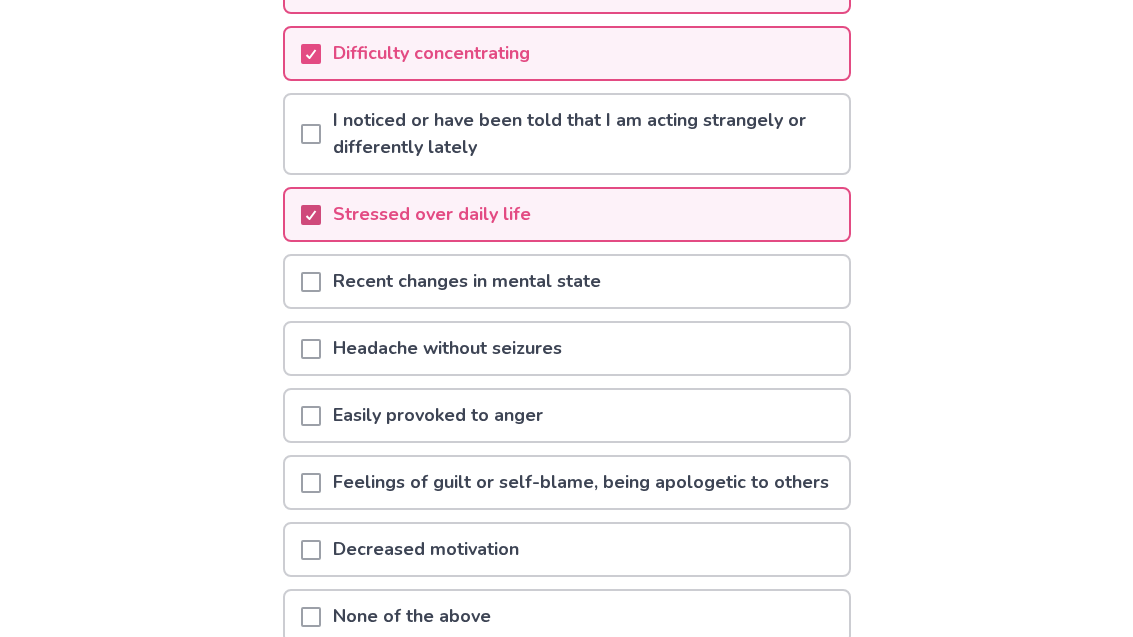 scroll, scrollTop: 311, scrollLeft: 0, axis: vertical 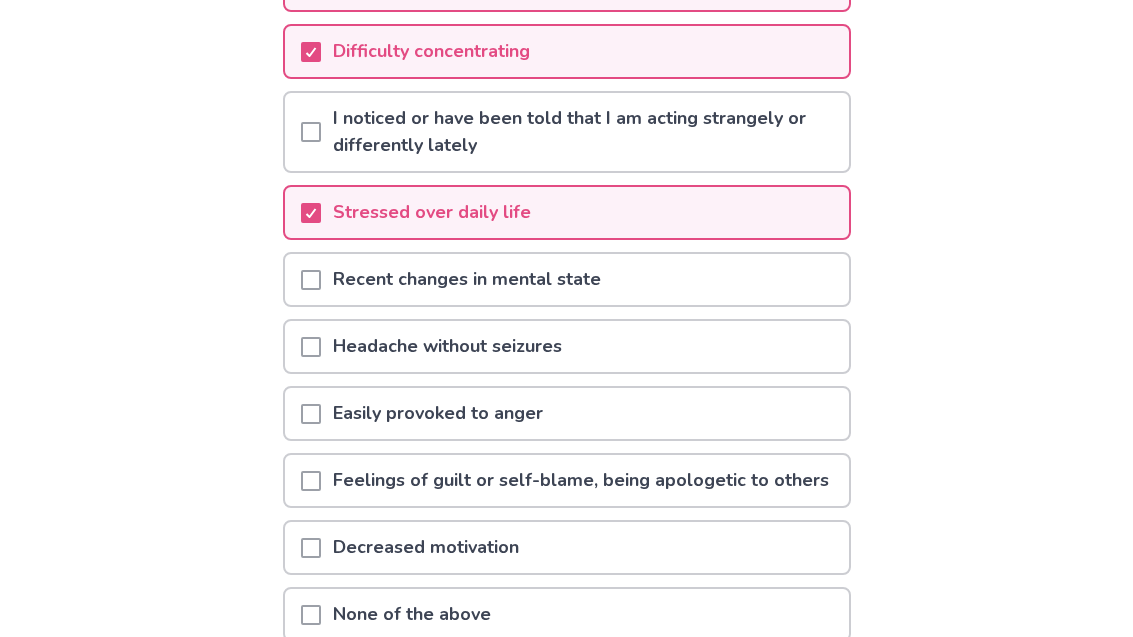 click at bounding box center (311, 348) 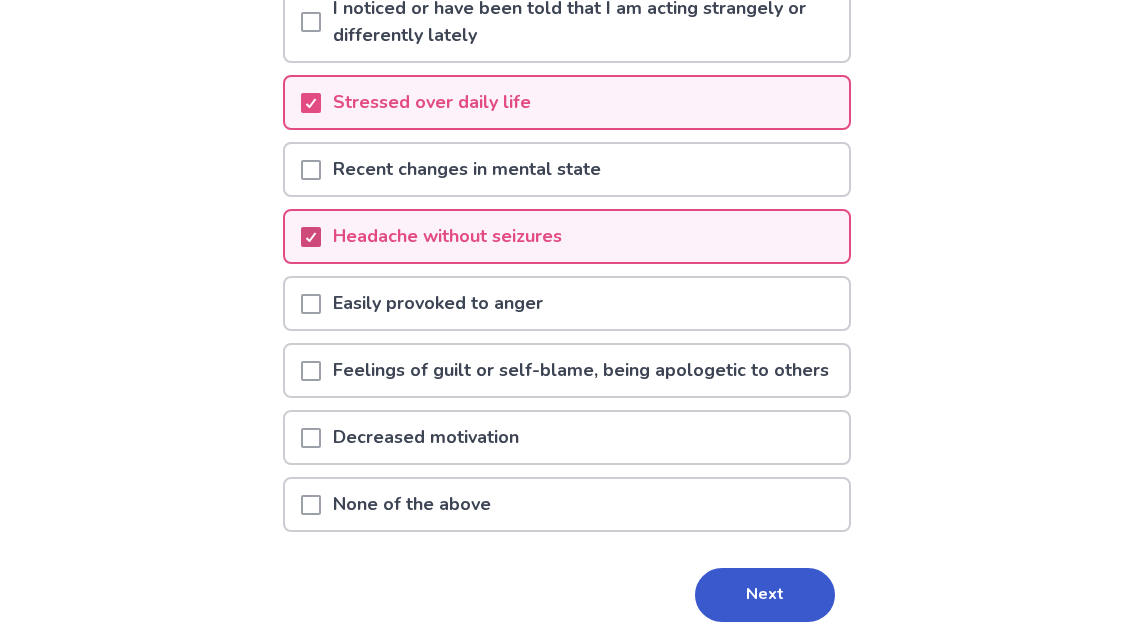 scroll, scrollTop: 458, scrollLeft: 0, axis: vertical 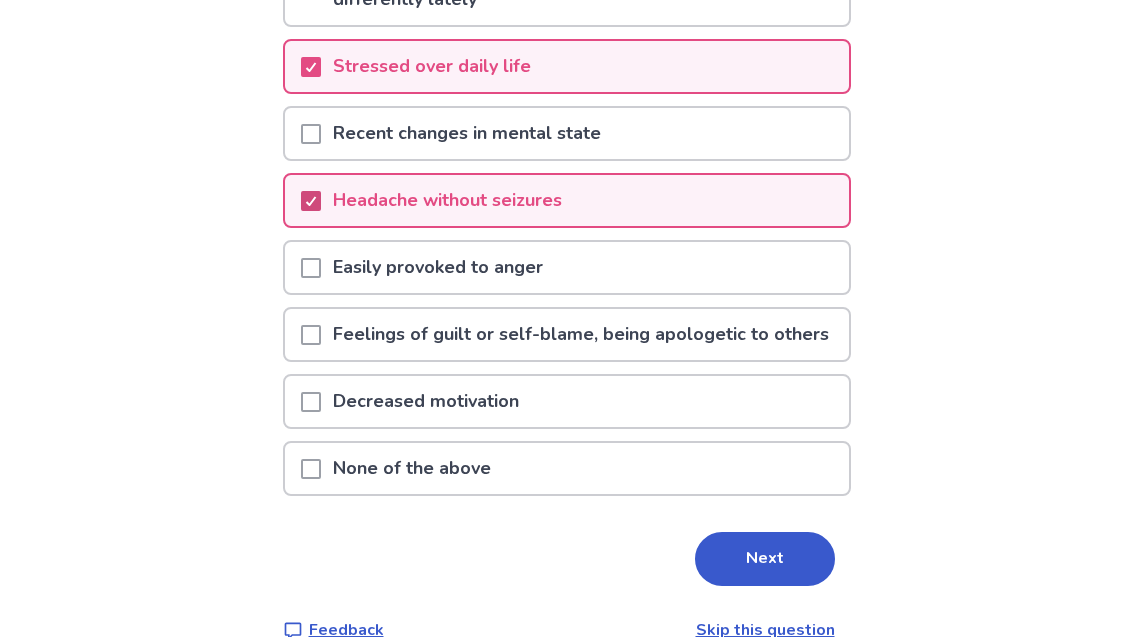 click at bounding box center [311, 401] 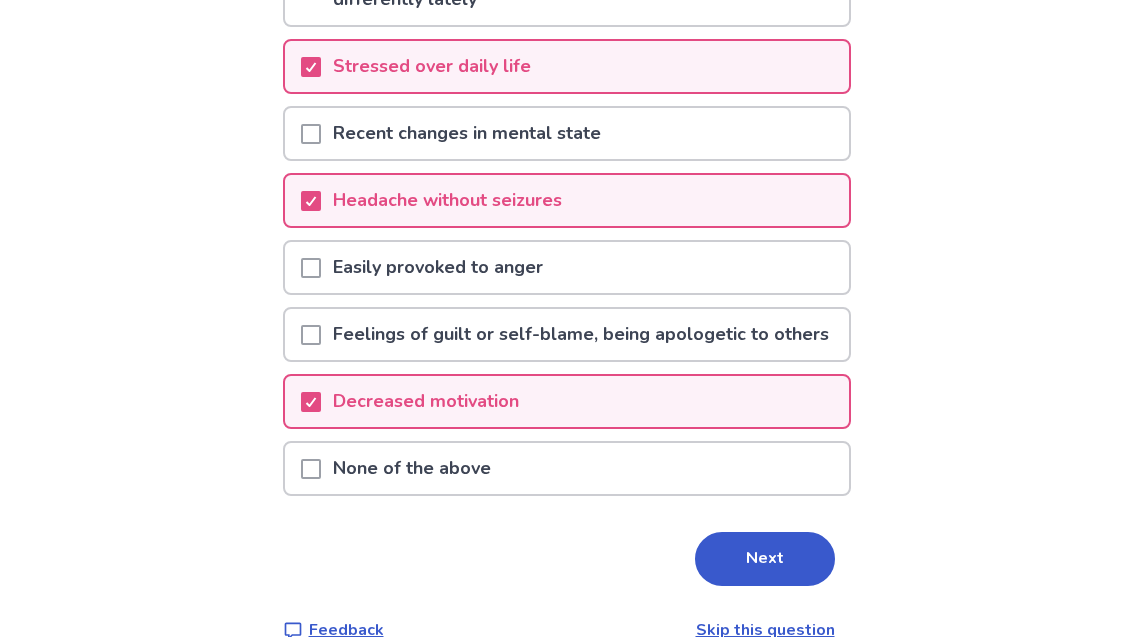 click on "Next" at bounding box center [765, 559] 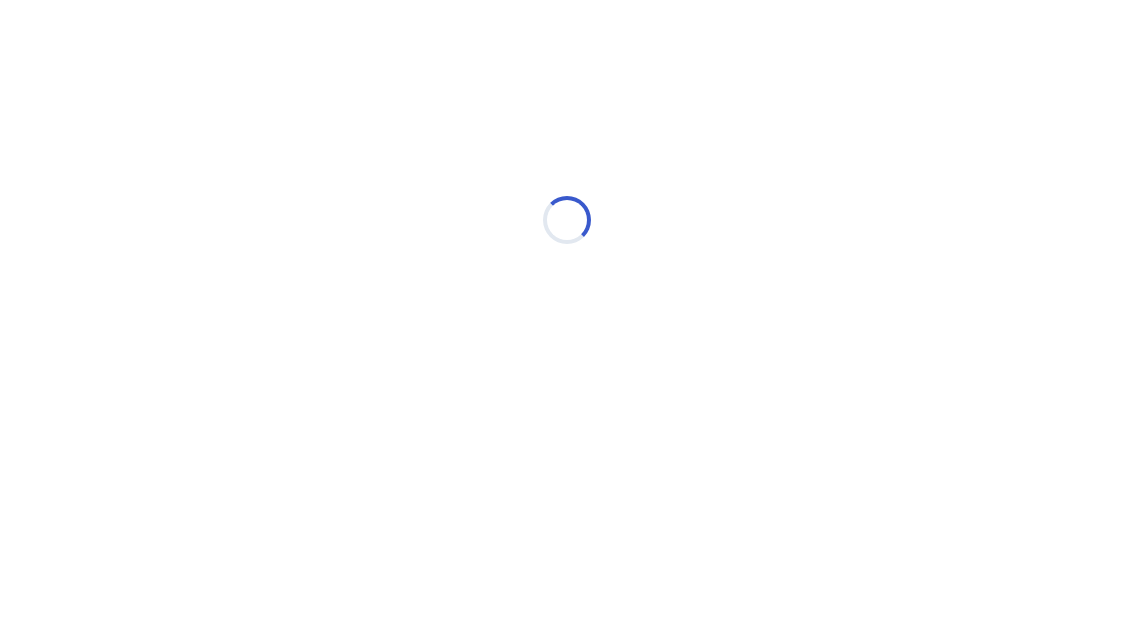 scroll, scrollTop: 0, scrollLeft: 0, axis: both 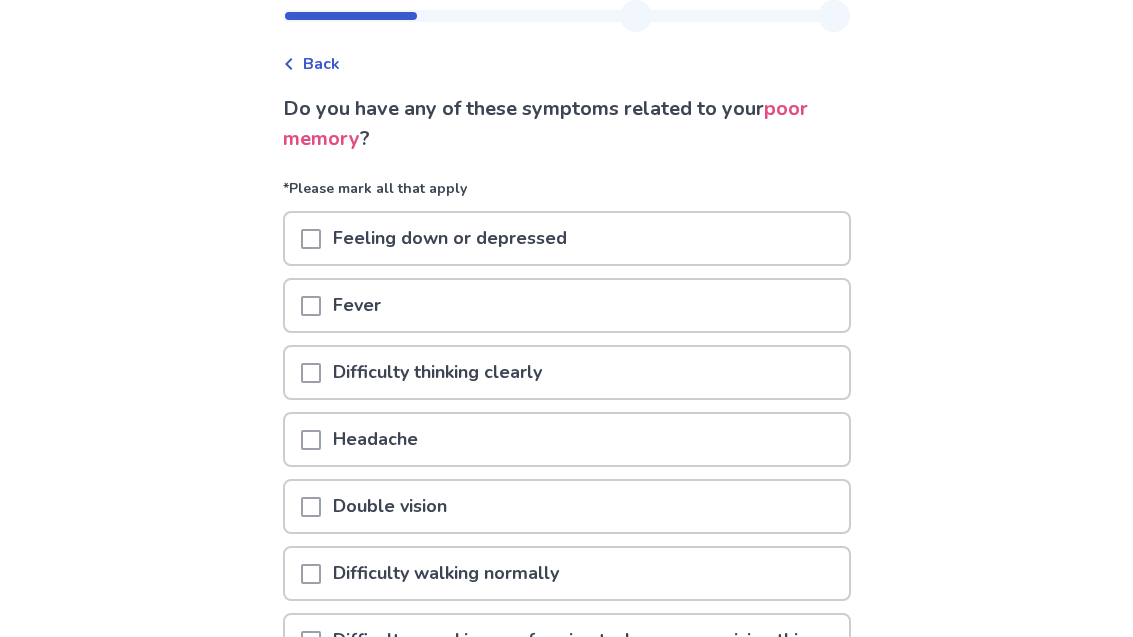 click at bounding box center [311, 239] 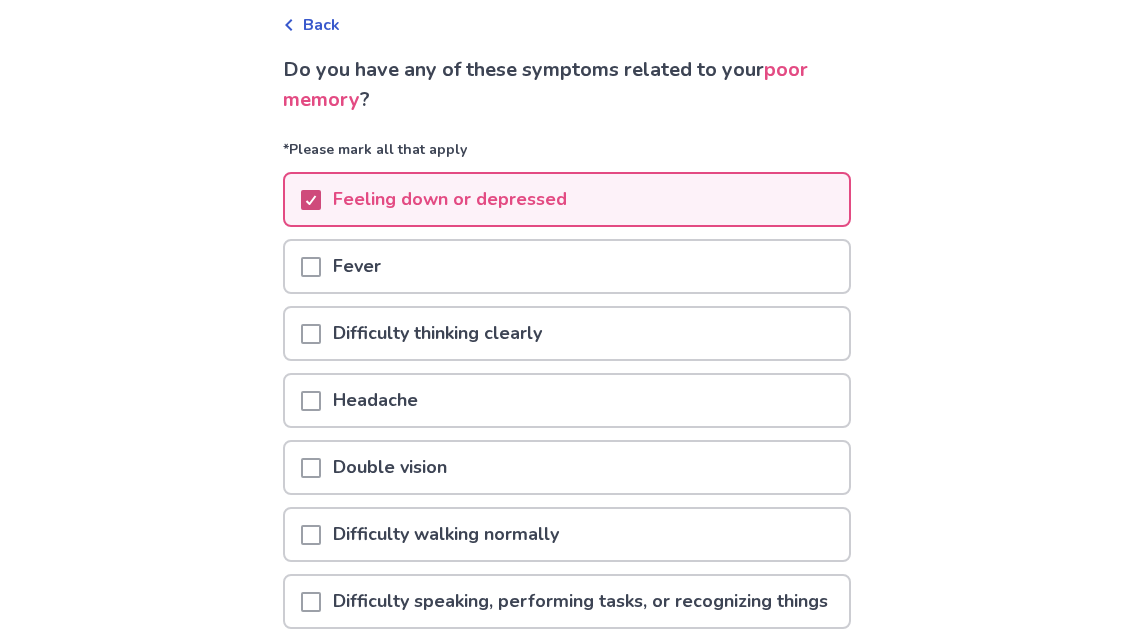 scroll, scrollTop: 98, scrollLeft: 0, axis: vertical 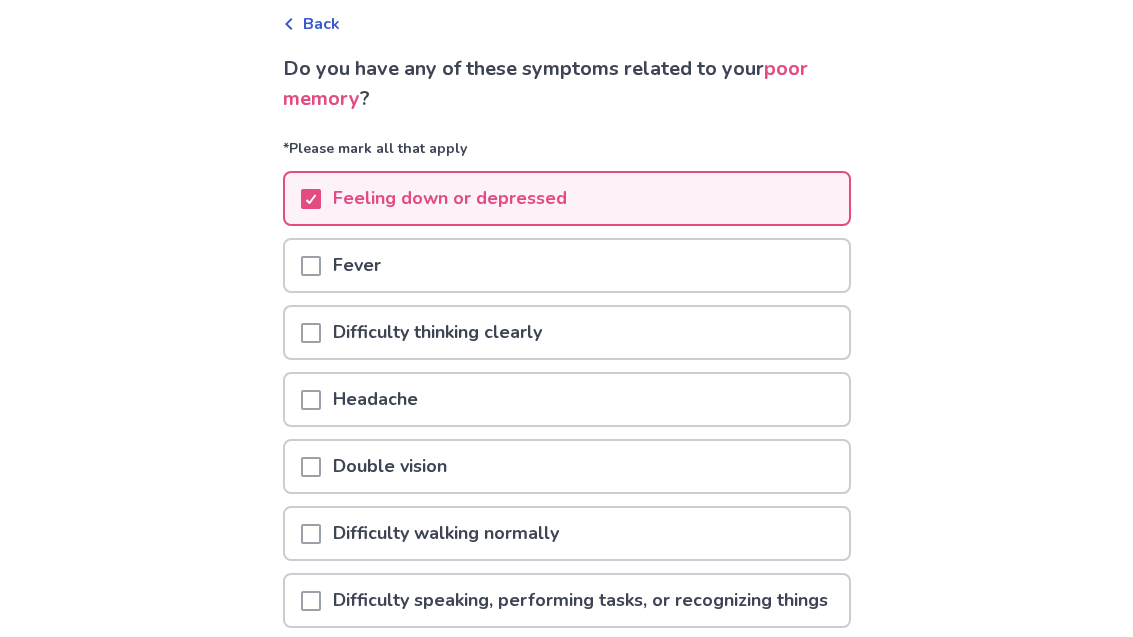 click at bounding box center (311, 333) 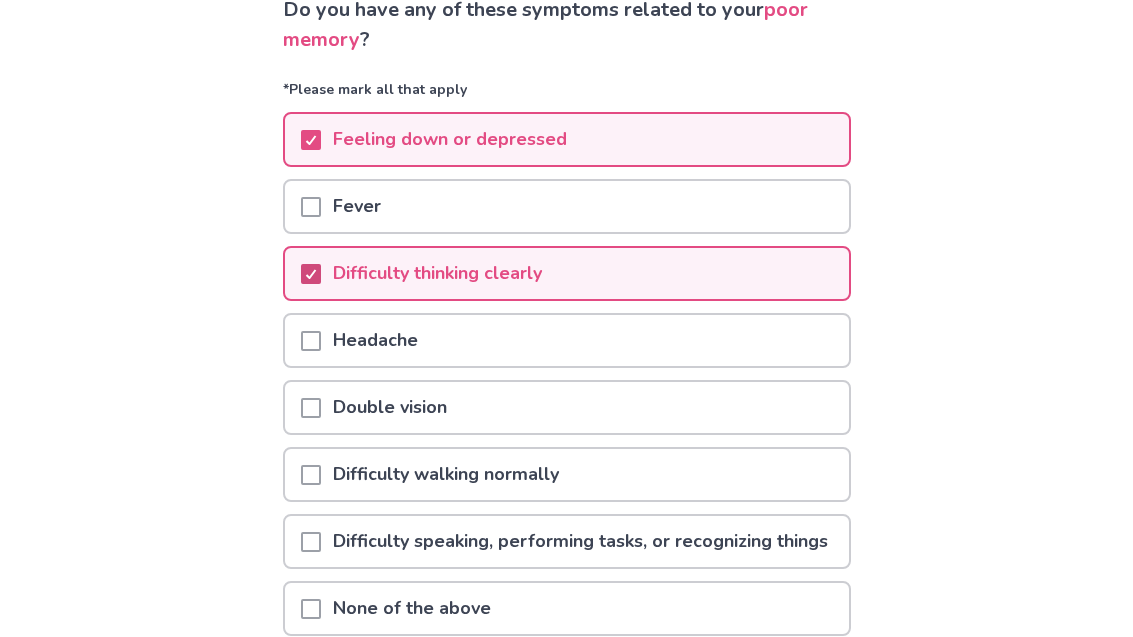 scroll, scrollTop: 157, scrollLeft: 0, axis: vertical 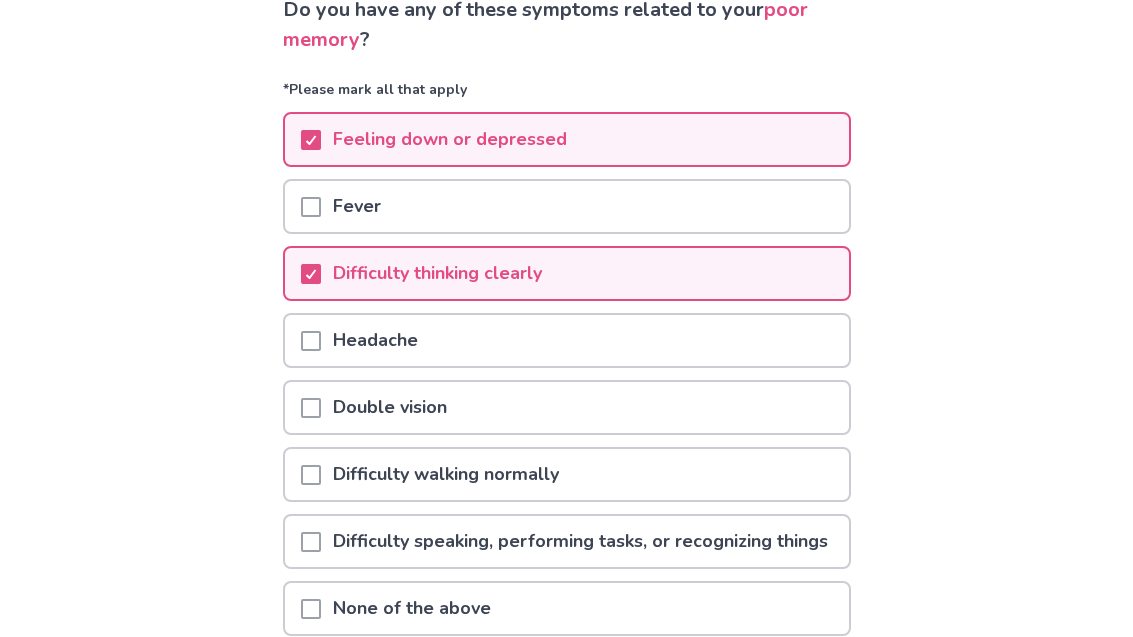 click at bounding box center (311, 341) 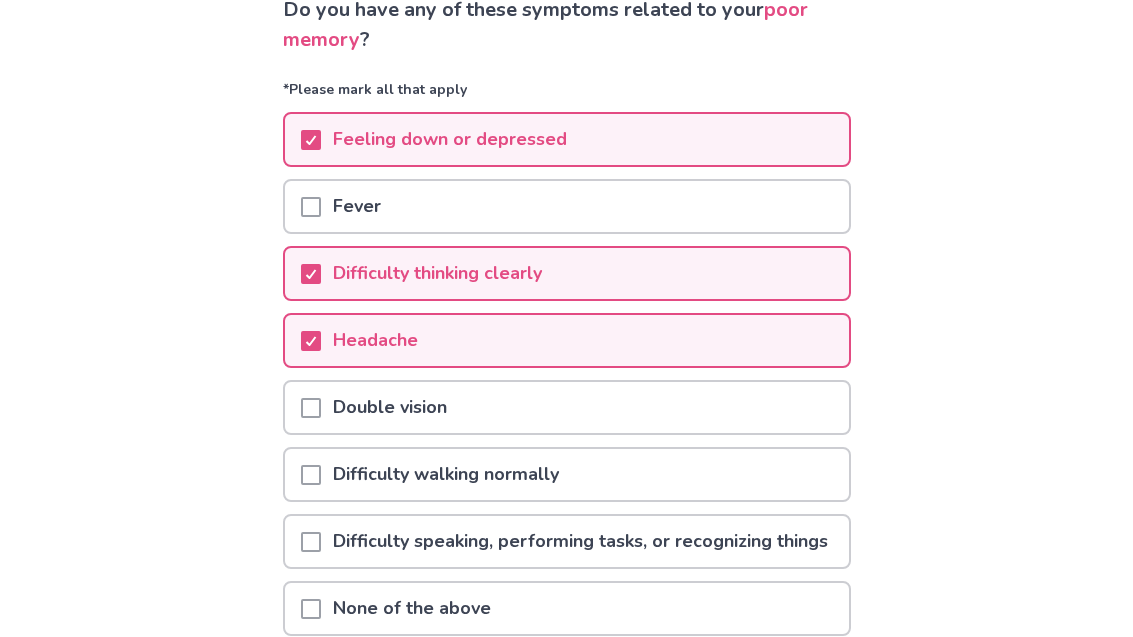 click at bounding box center (311, 408) 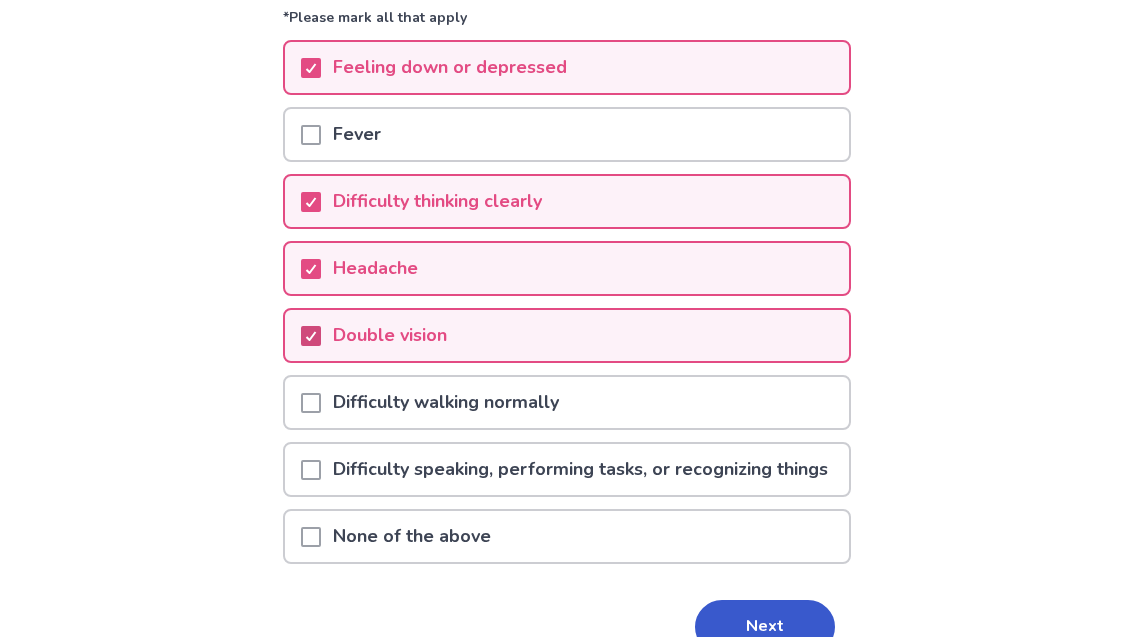 scroll, scrollTop: 235, scrollLeft: 0, axis: vertical 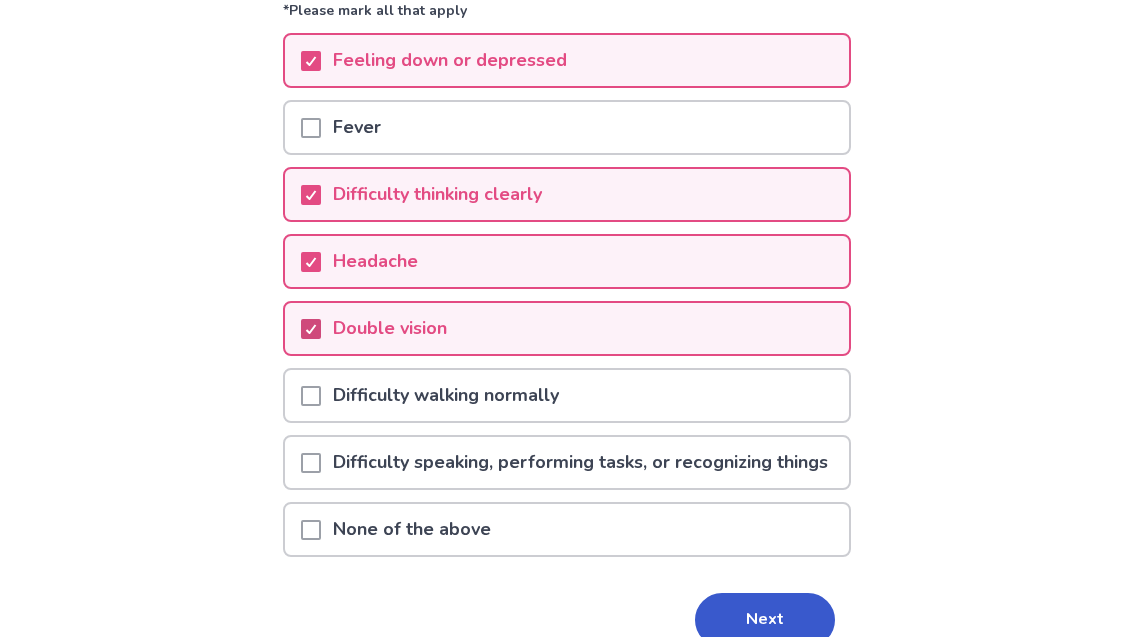 click at bounding box center [311, 397] 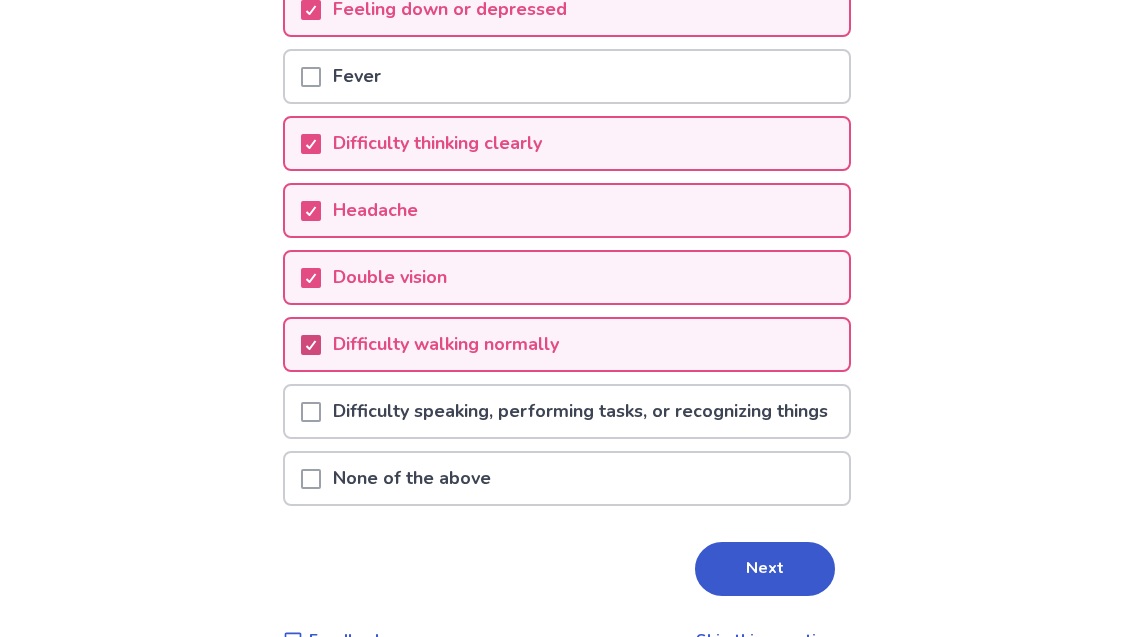 click at bounding box center (311, 413) 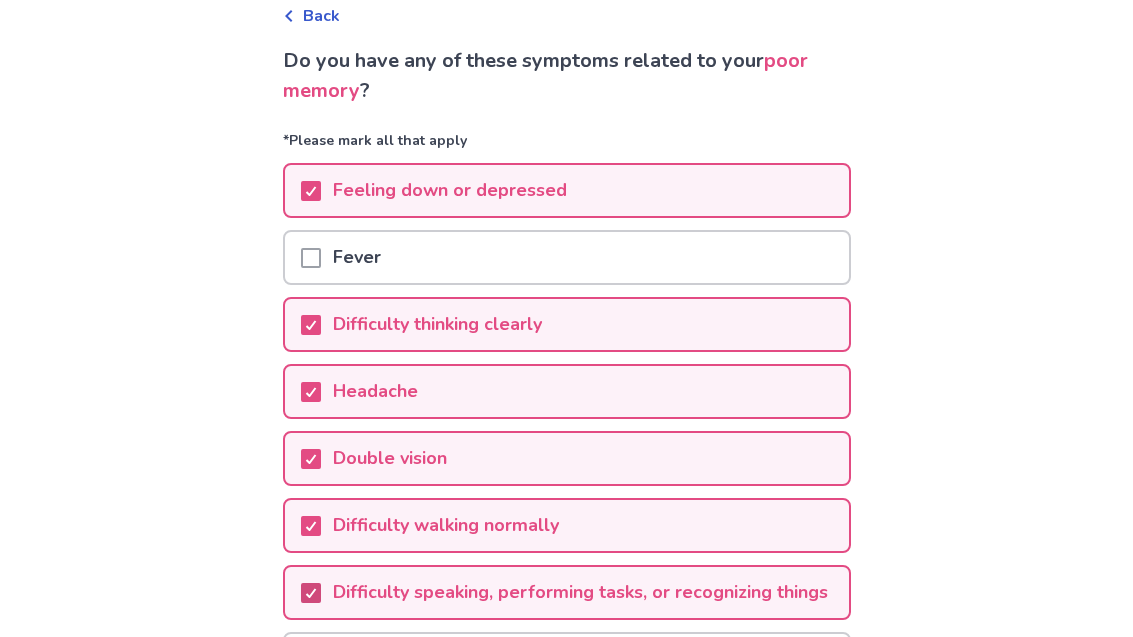 scroll, scrollTop: 108, scrollLeft: 0, axis: vertical 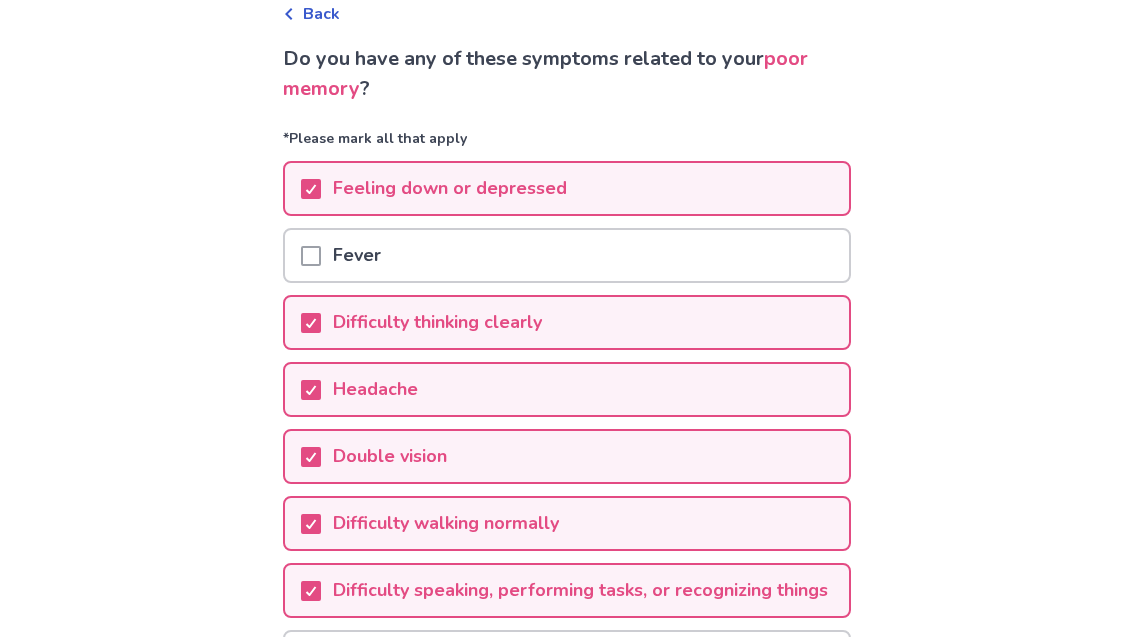 click on "Difficulty thinking clearly" at bounding box center [567, 322] 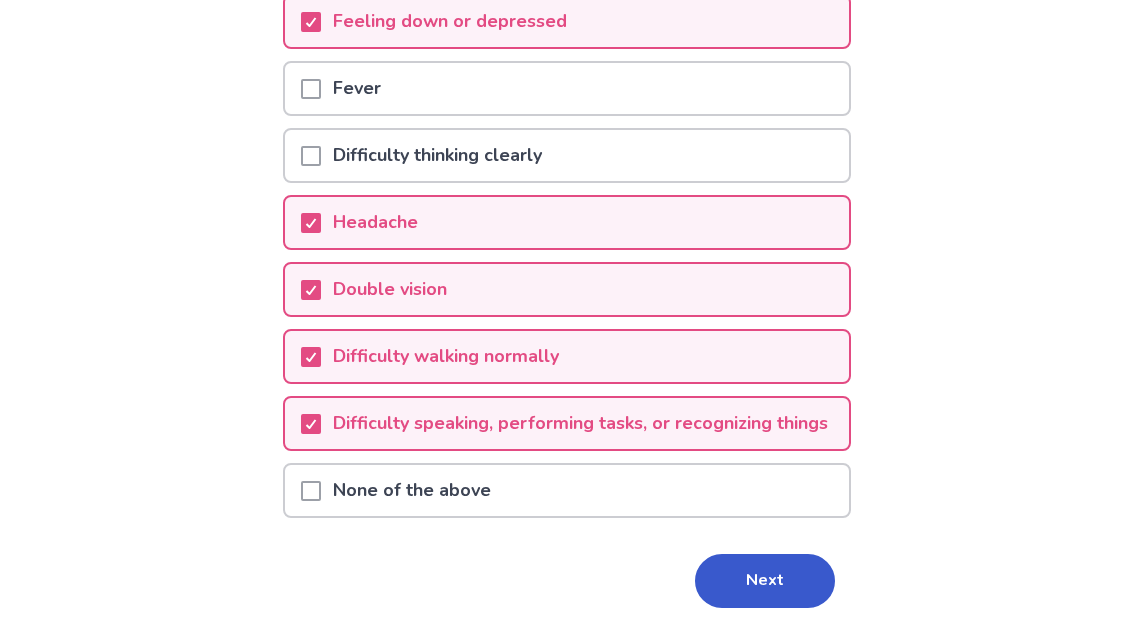 scroll, scrollTop: 275, scrollLeft: 0, axis: vertical 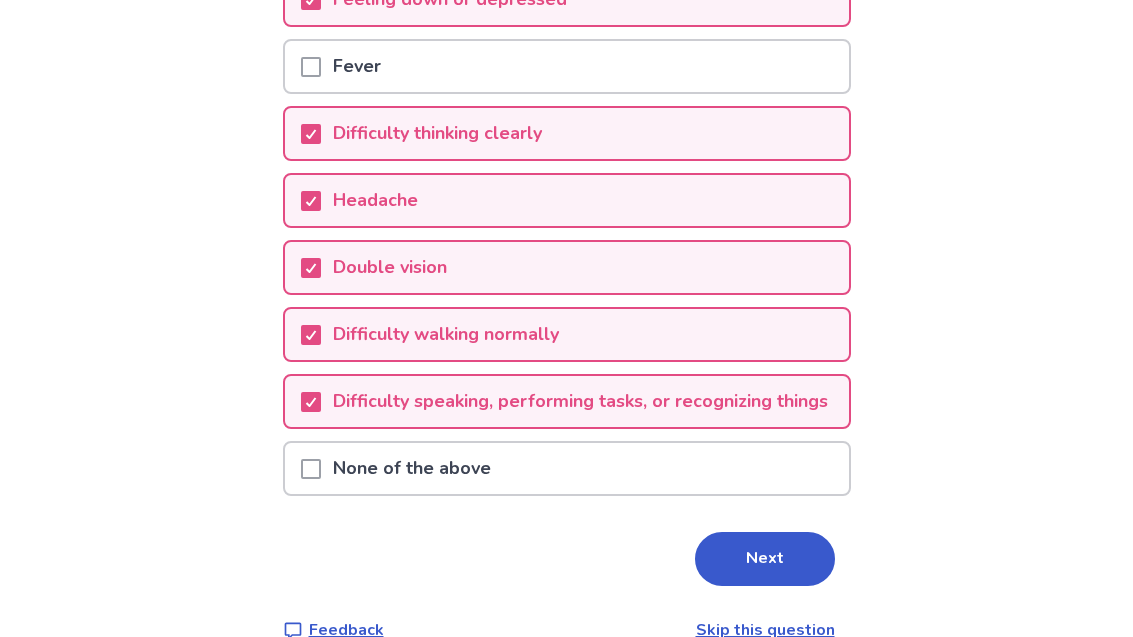 click on "Next" at bounding box center (765, 559) 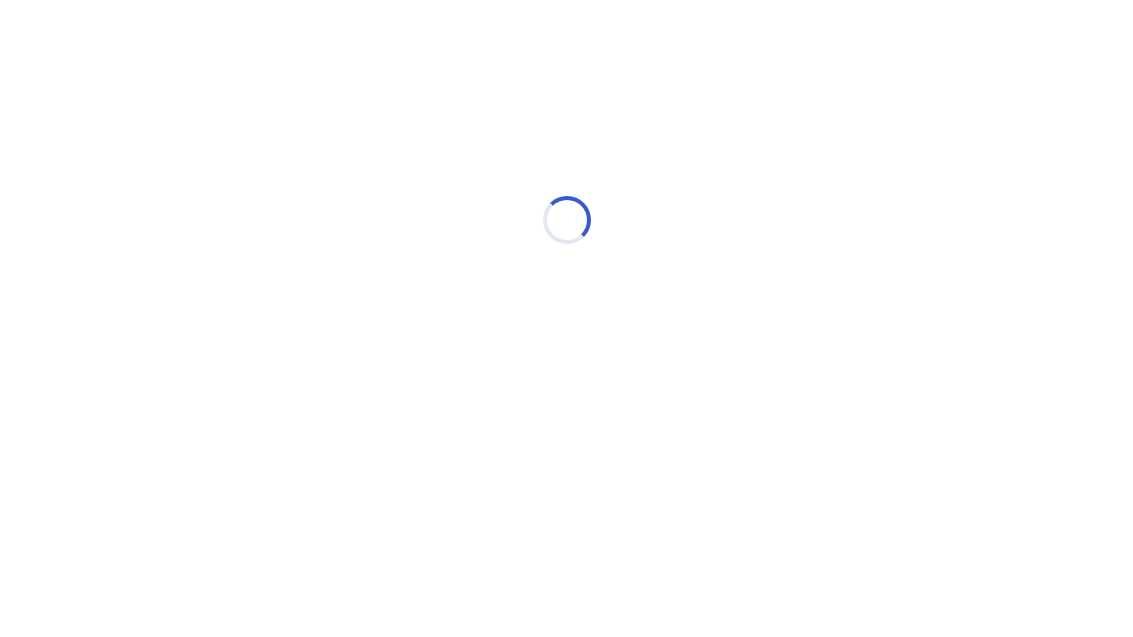 select on "*" 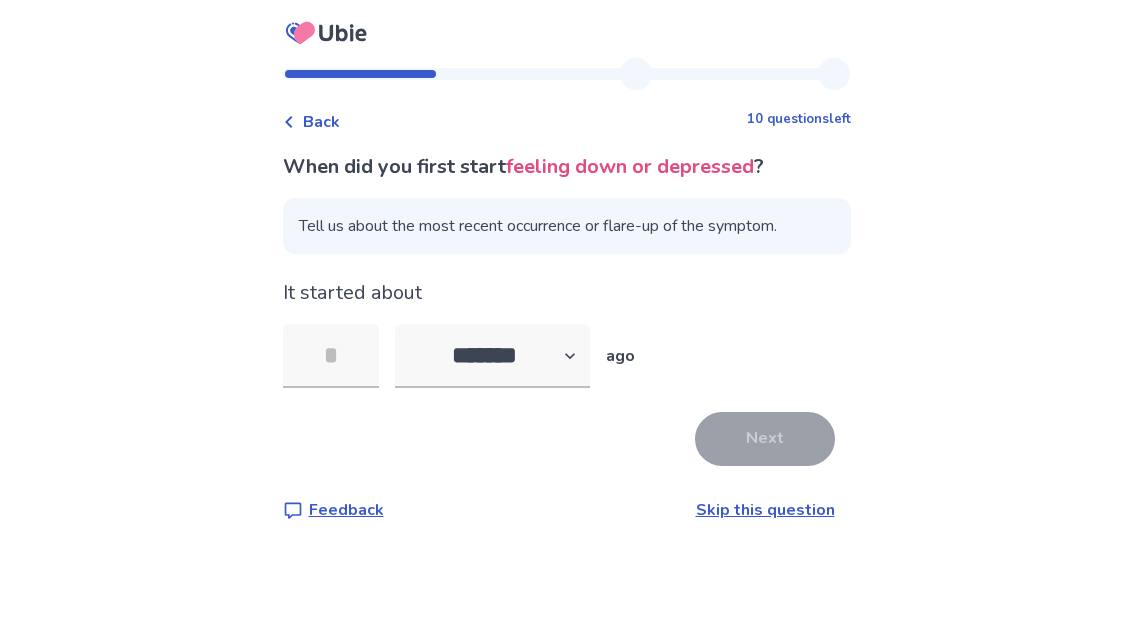 click at bounding box center (331, 356) 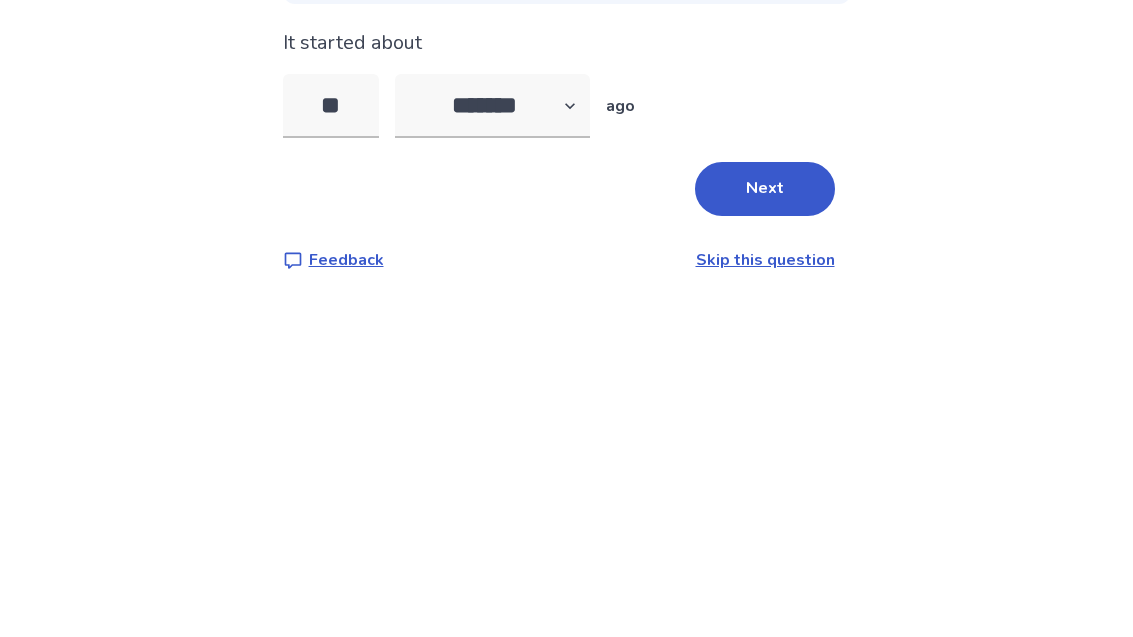 type on "*" 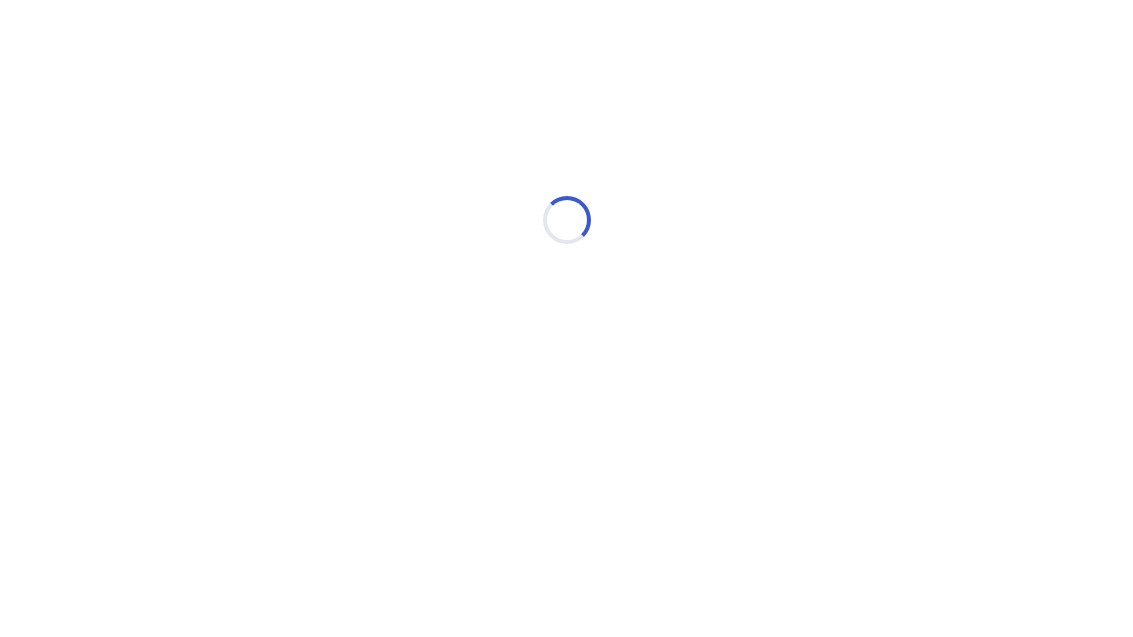 select on "*" 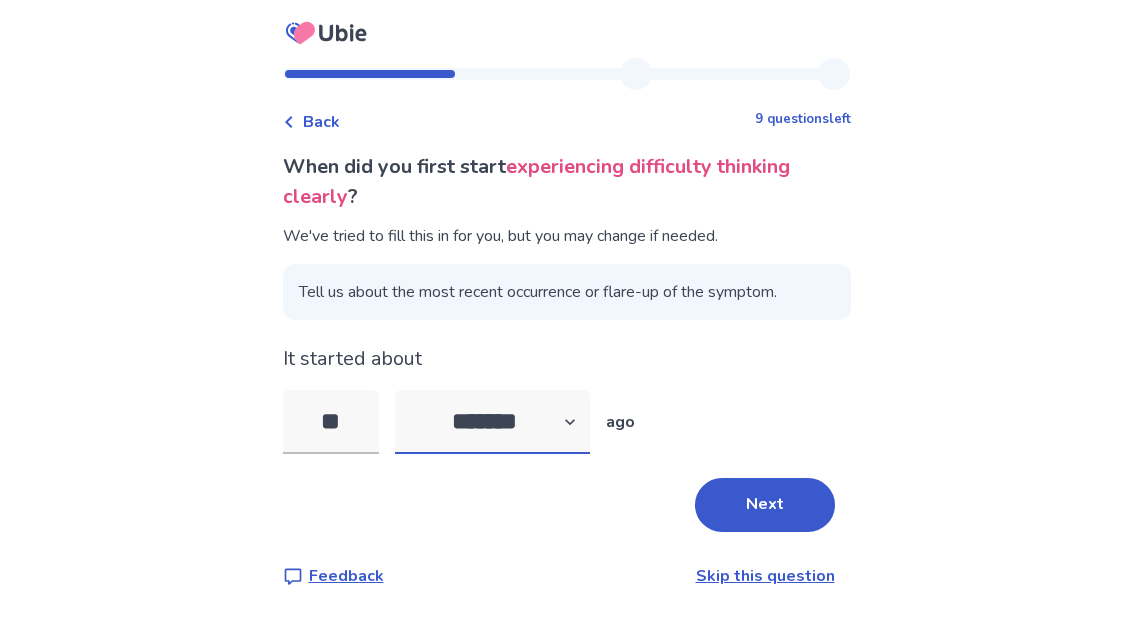 click on "******* ****** ******* ******** *******" at bounding box center [492, 422] 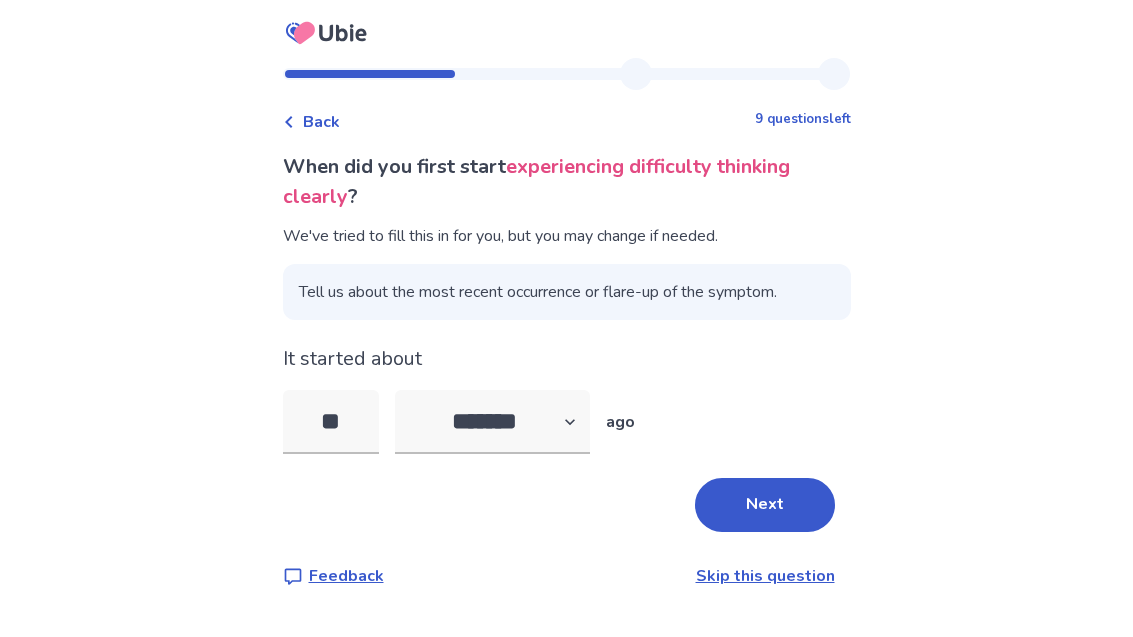 click on "Next" at bounding box center [765, 505] 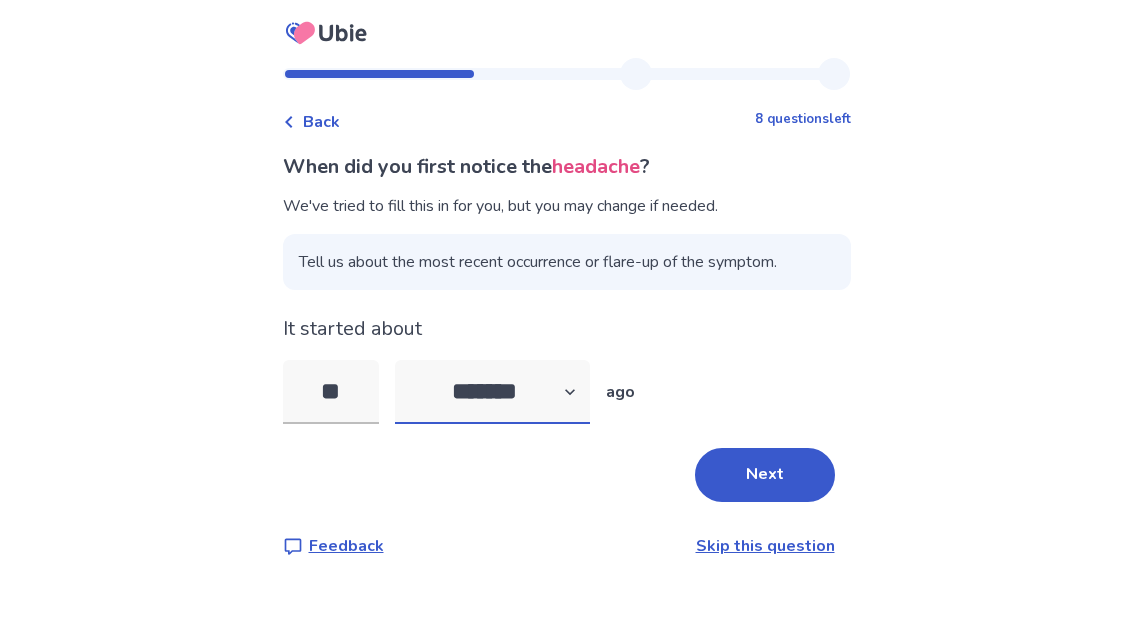 click on "******* ****** ******* ******** *******" at bounding box center (492, 392) 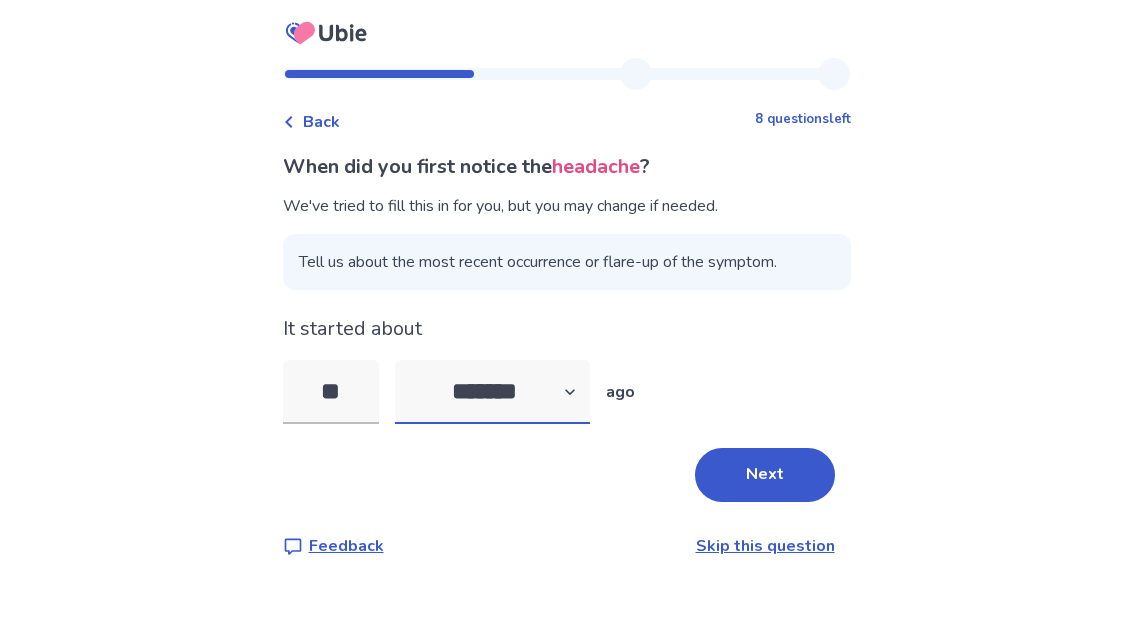 click on "******* ****** ******* ******** *******" at bounding box center (492, 392) 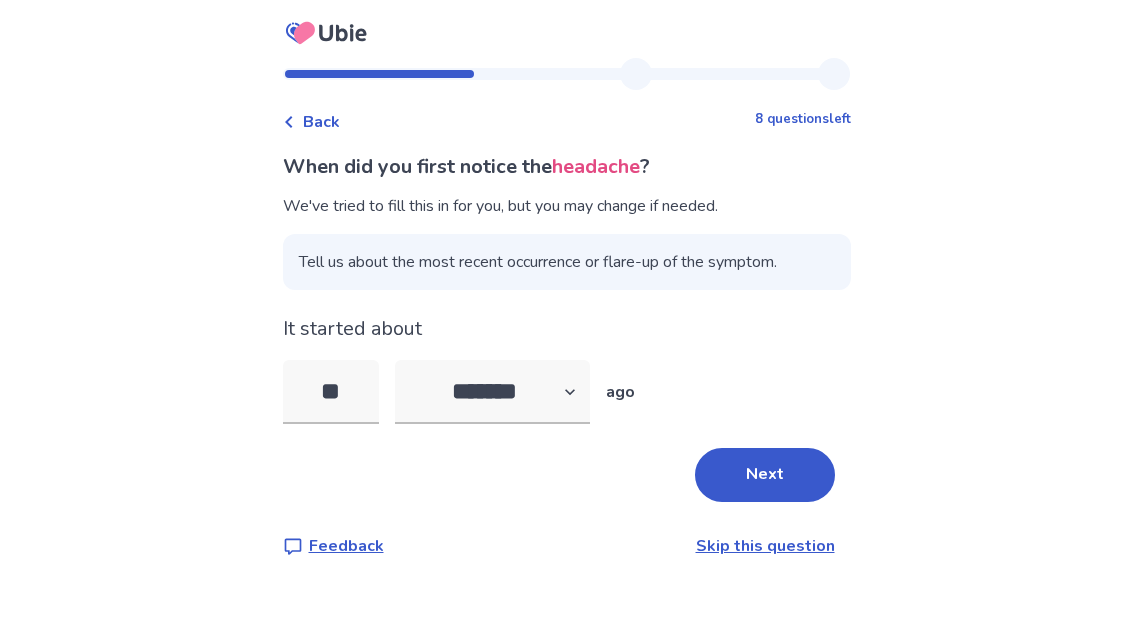 click on "Next" at bounding box center [765, 475] 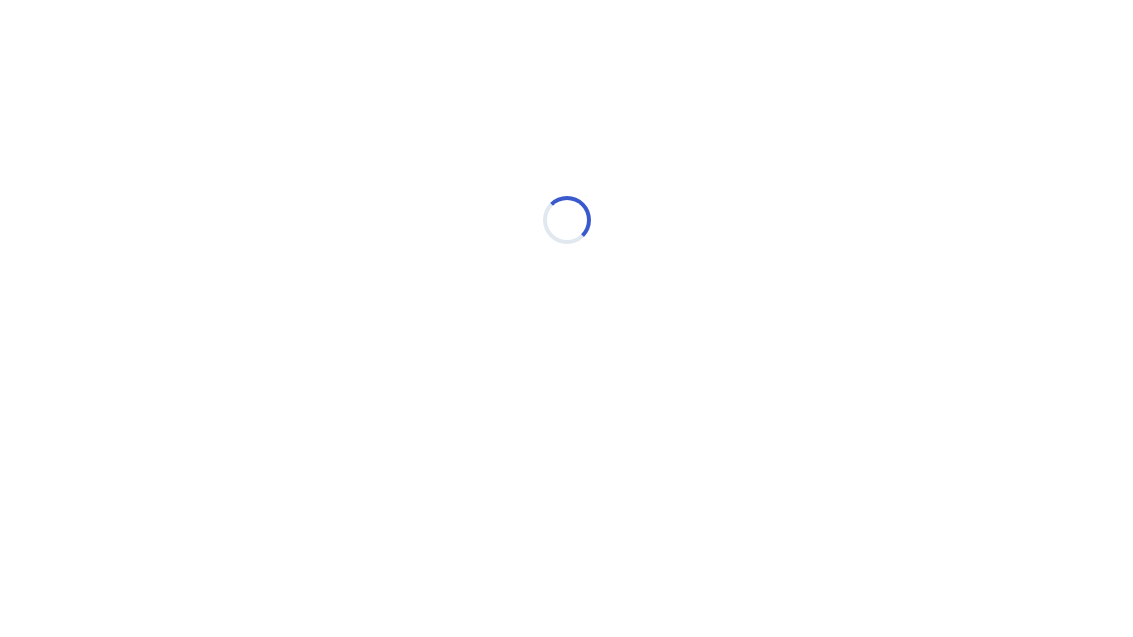 select on "*" 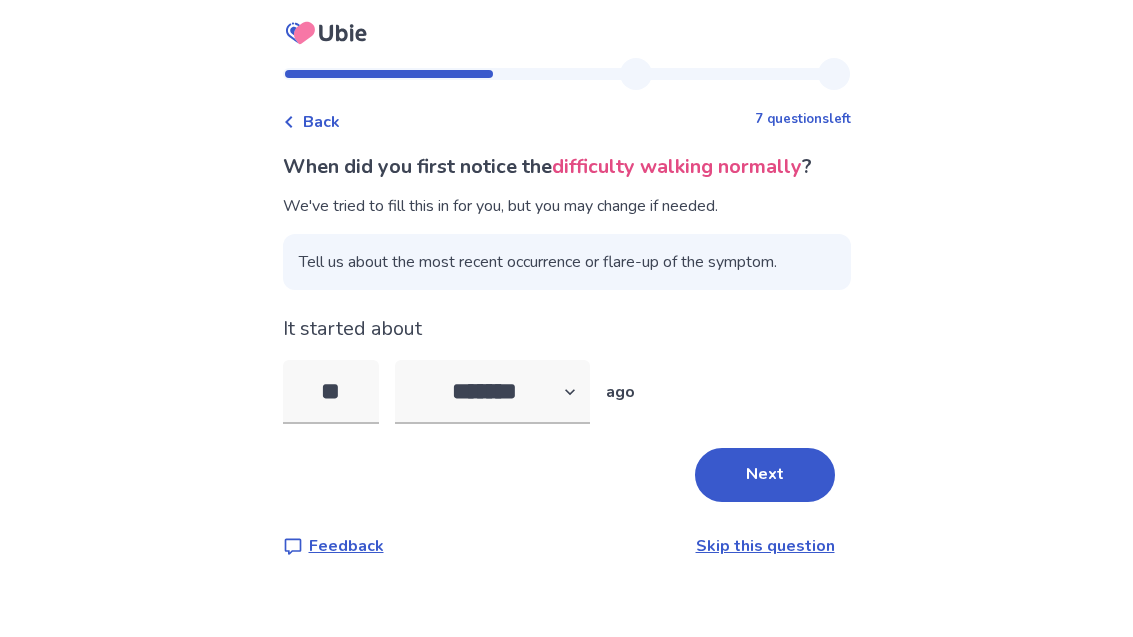 click on "Back" at bounding box center (321, 122) 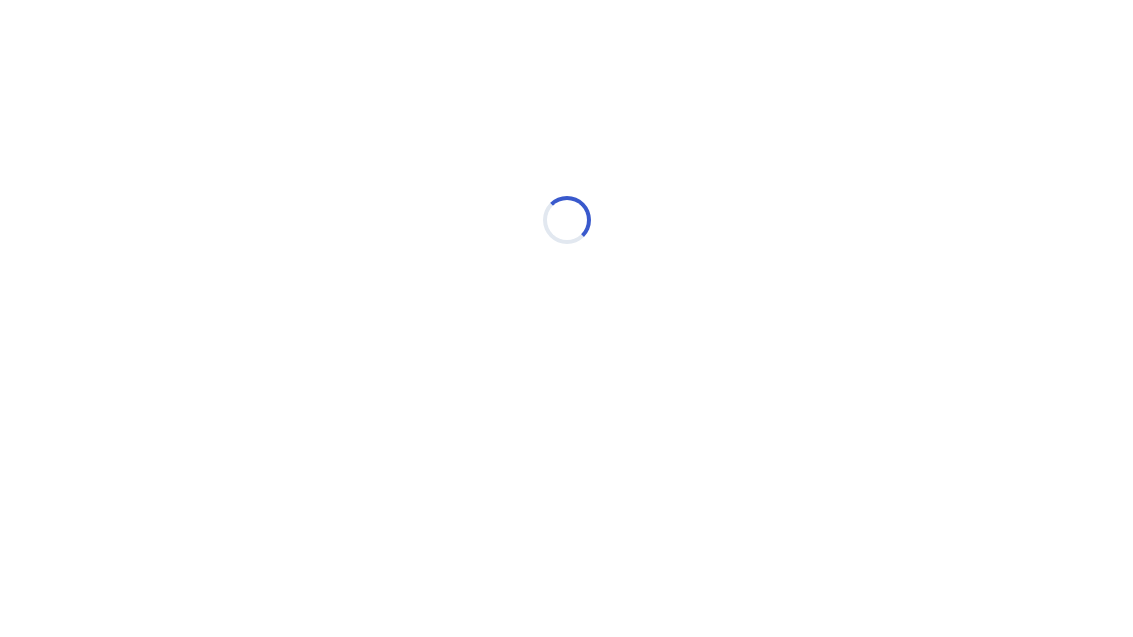 select on "*" 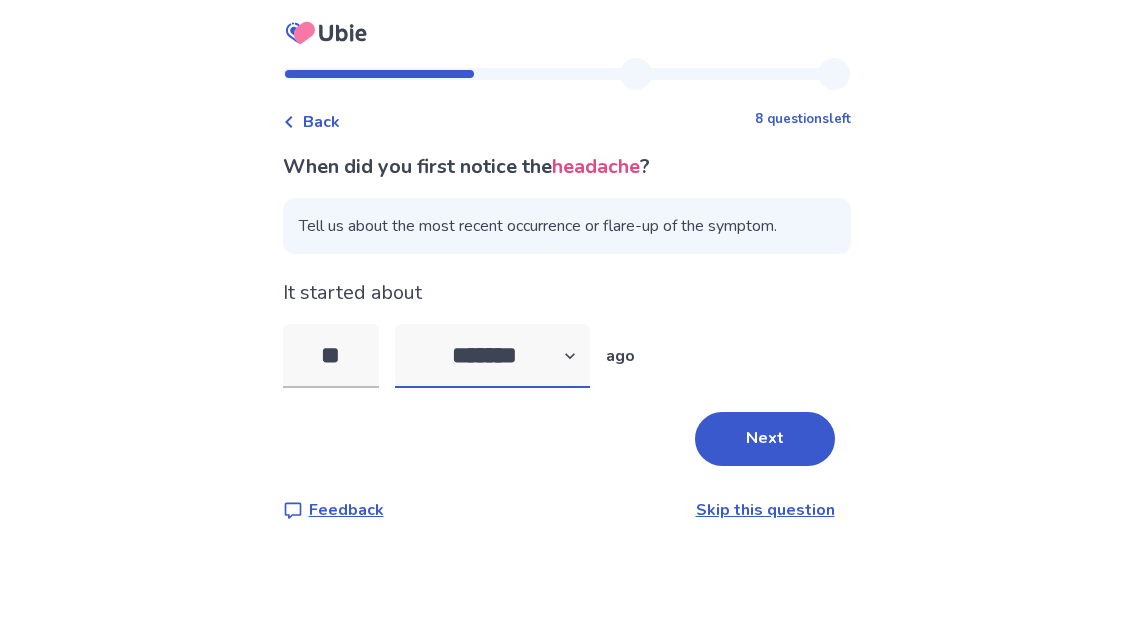 click on "******* ****** ******* ******** *******" at bounding box center [492, 356] 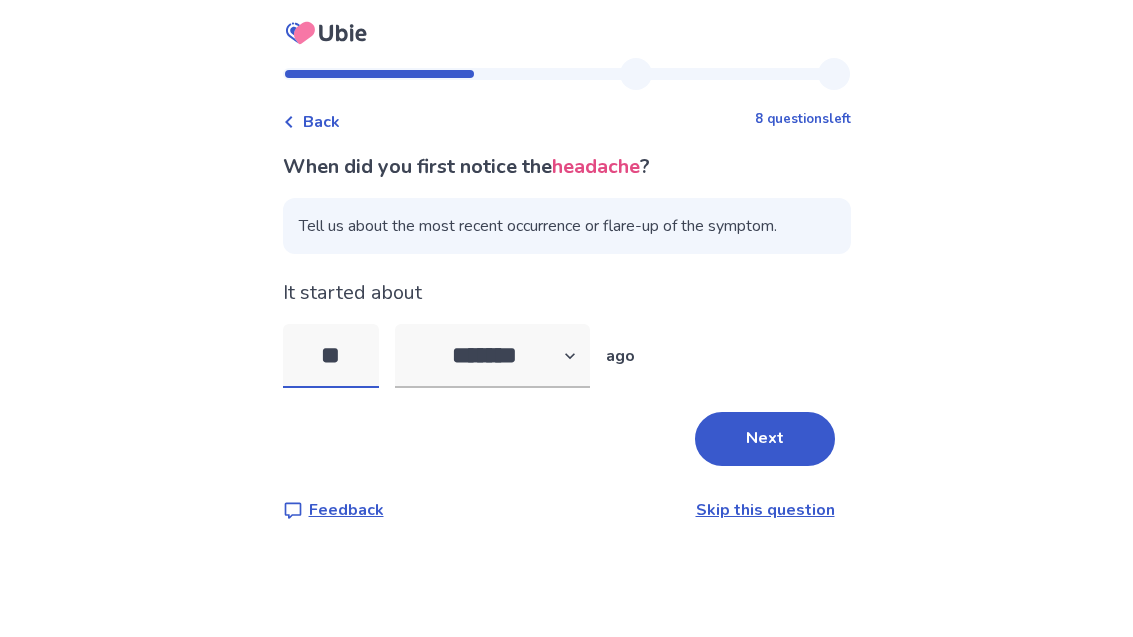 click on "**" at bounding box center [331, 356] 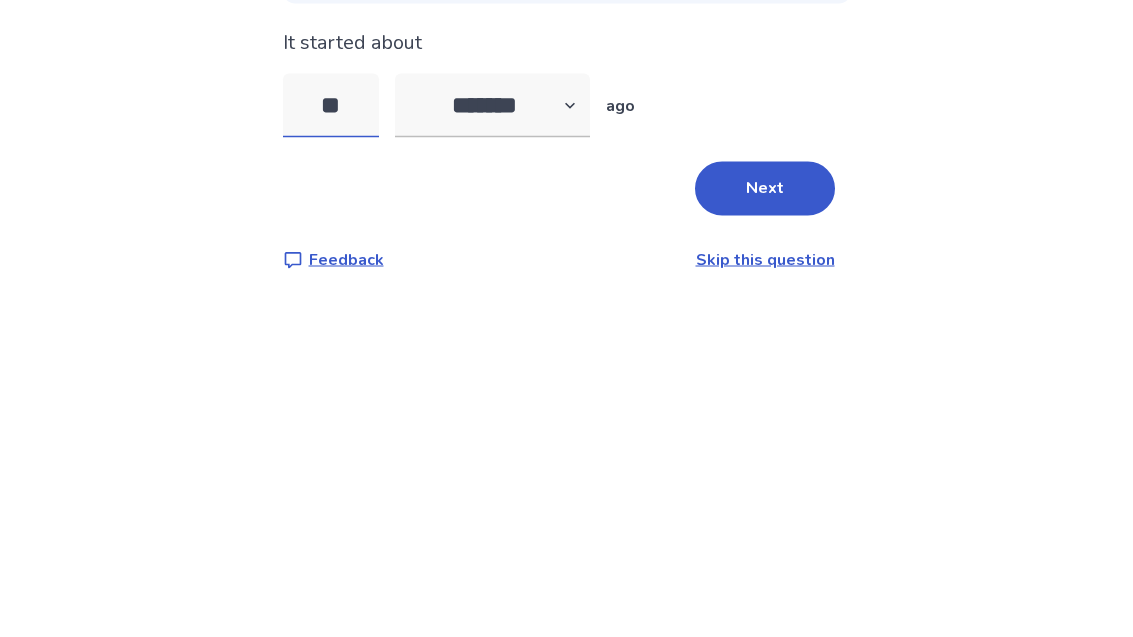 click on "**" at bounding box center (331, 356) 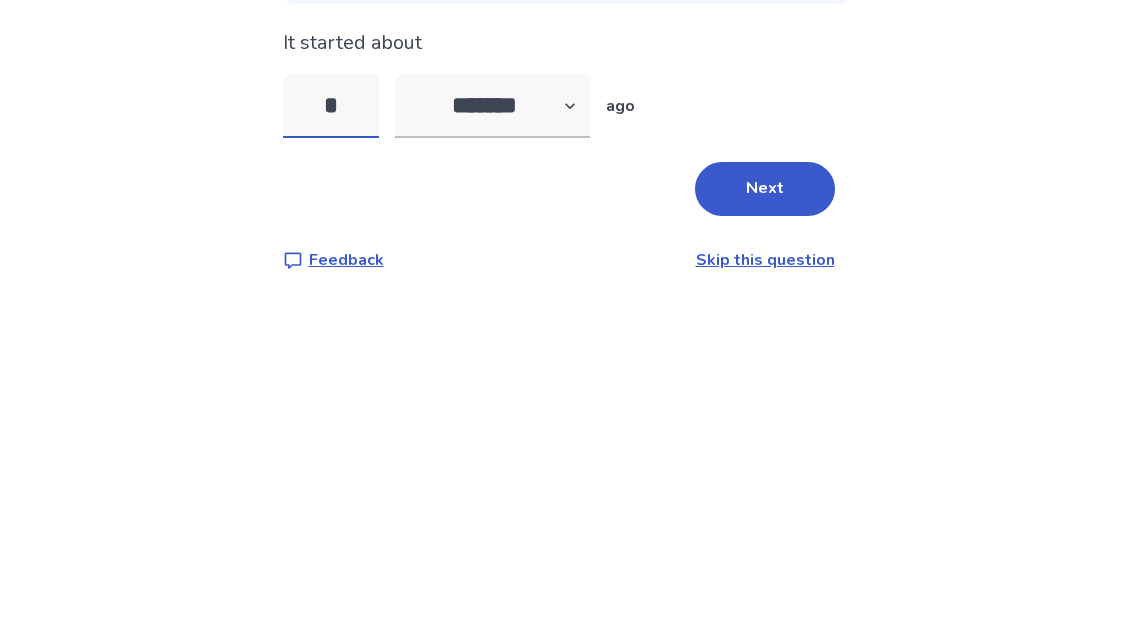 type on "**" 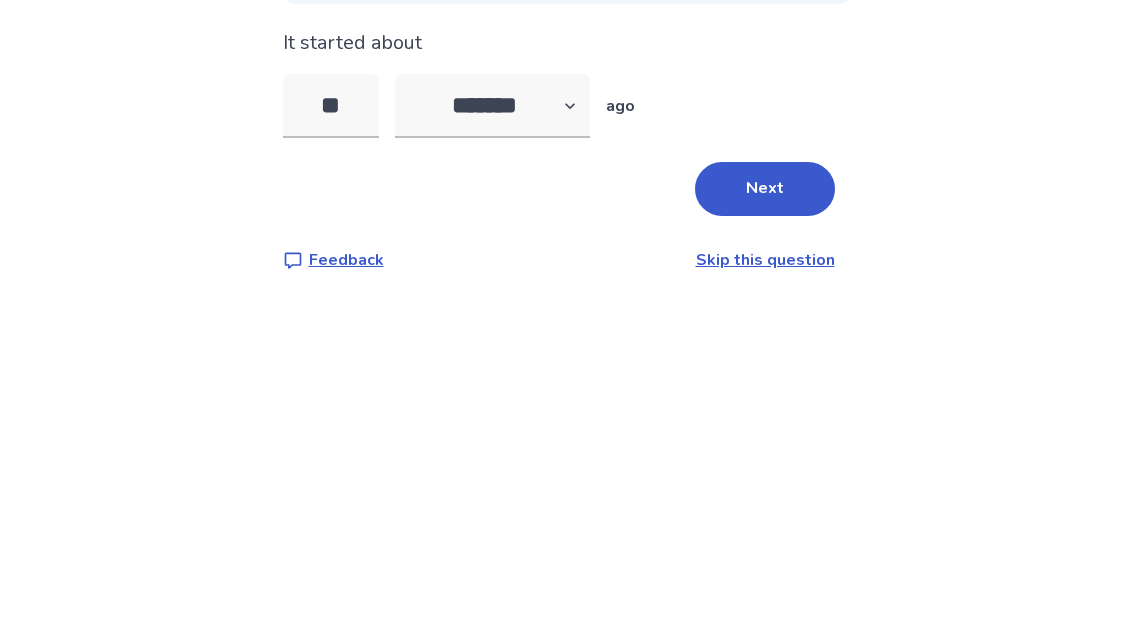 click on "Next" at bounding box center (765, 439) 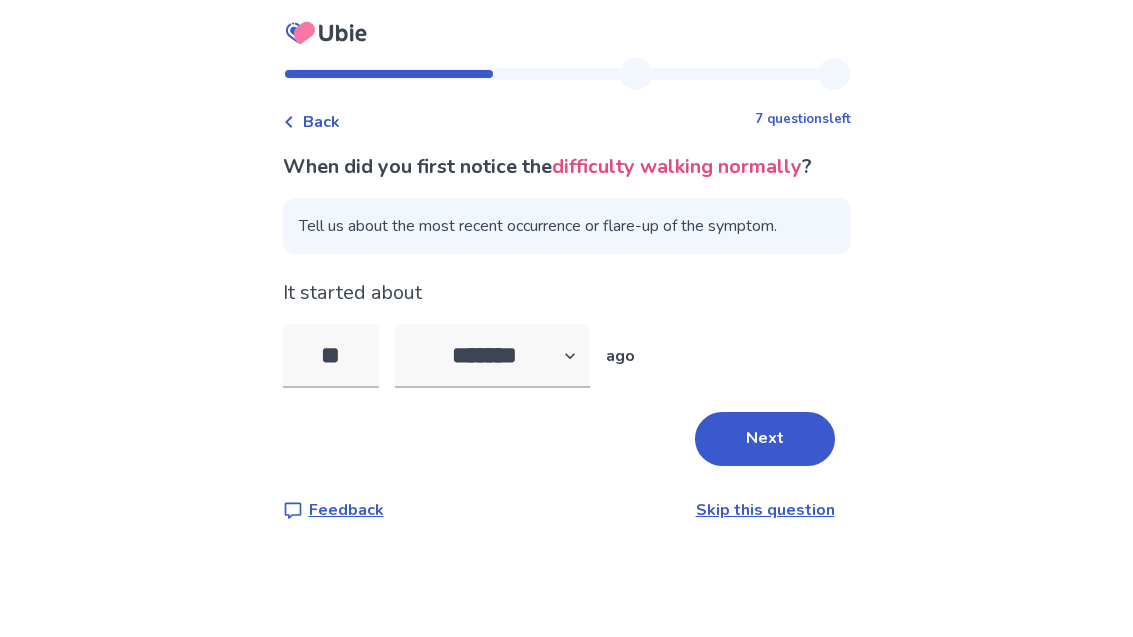 click on "**" at bounding box center (331, 356) 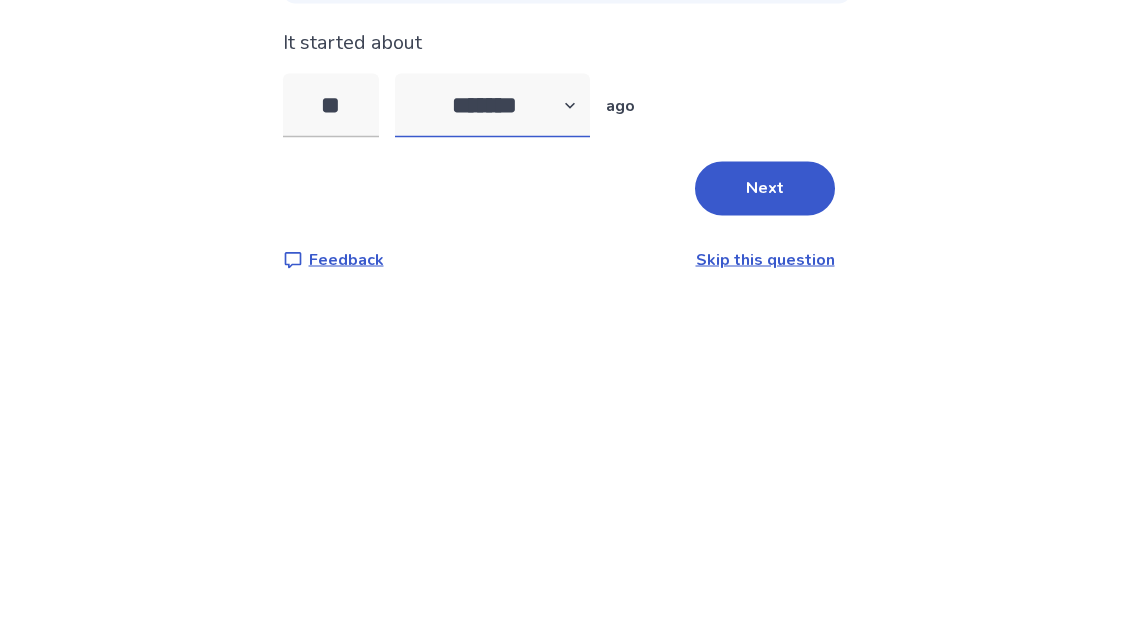 click on "******* ****** ******* ******** *******" at bounding box center (492, 356) 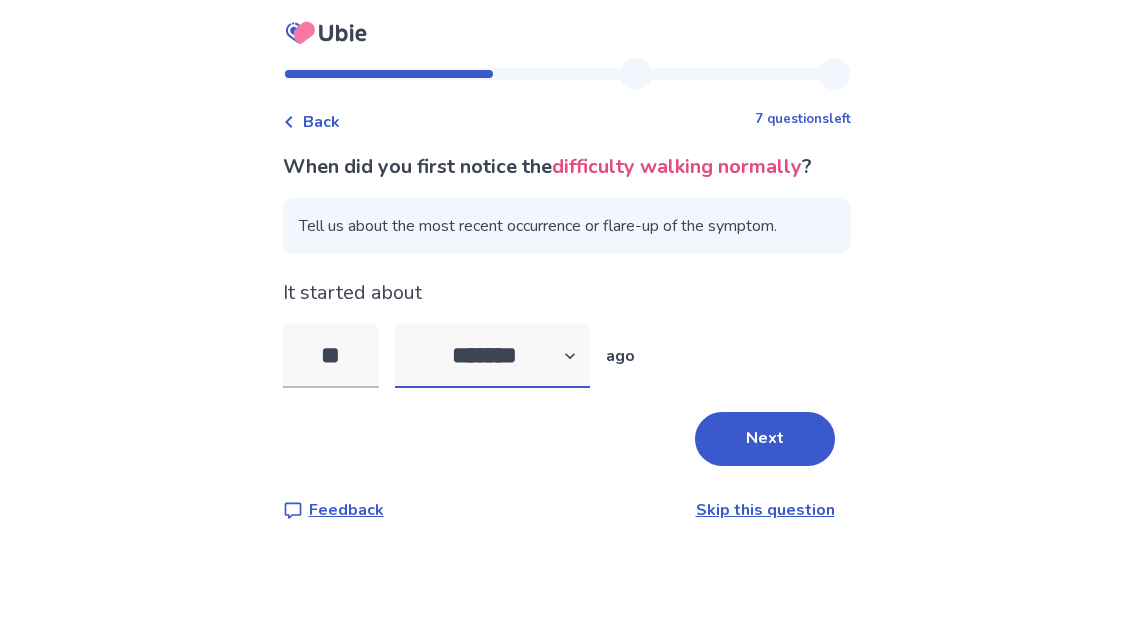 select on "*" 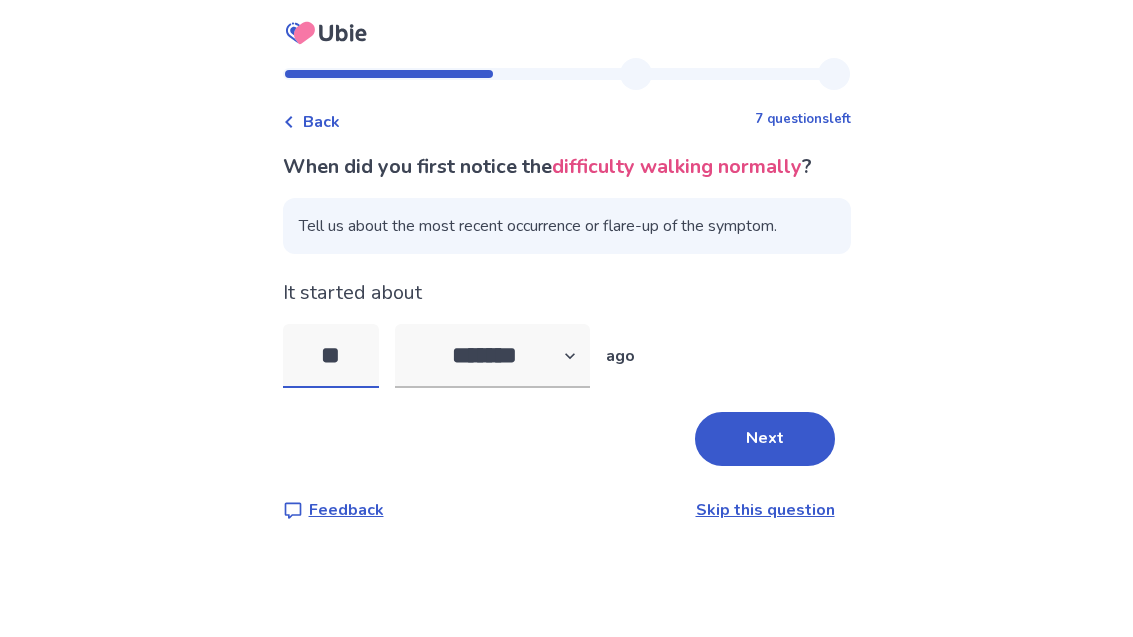 click on "**" at bounding box center (331, 356) 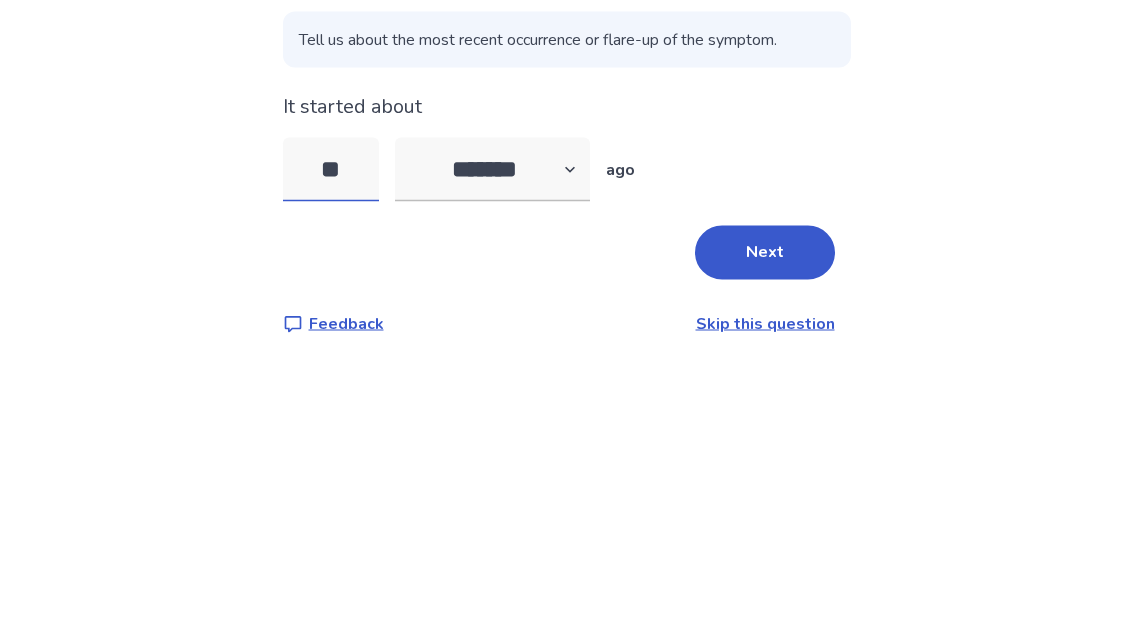 type on "*" 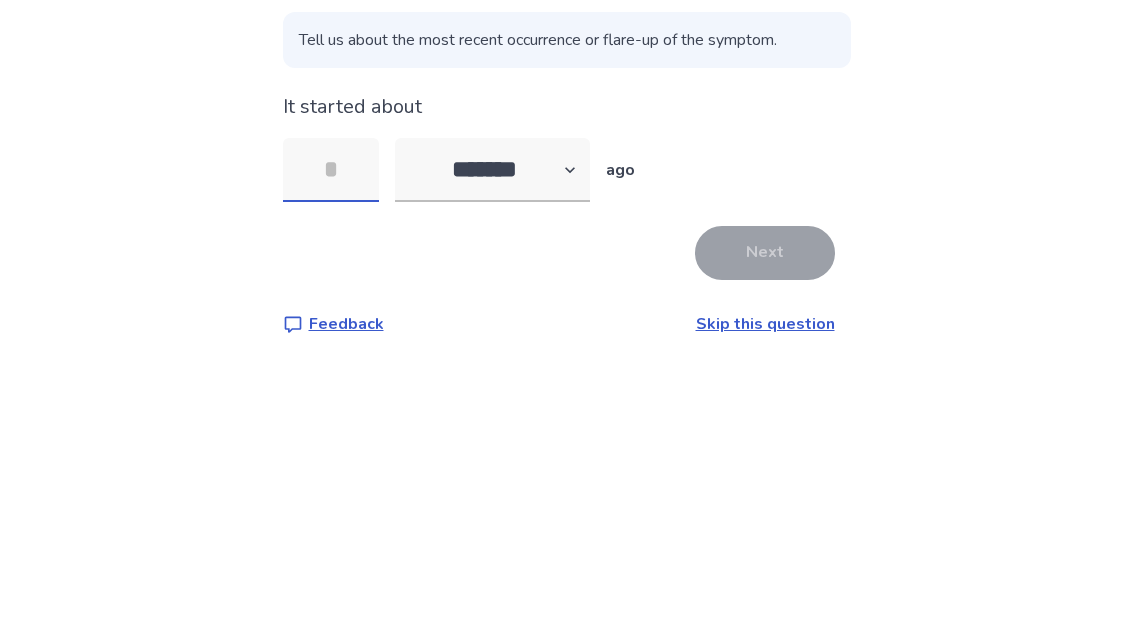 type on "*" 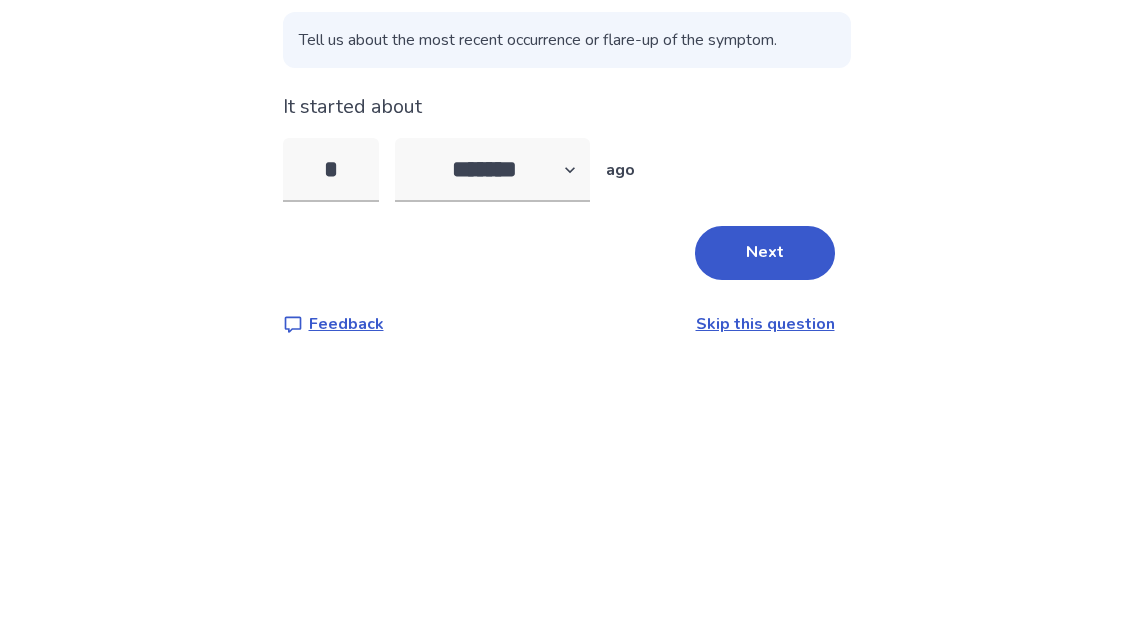 click on "Next" at bounding box center (765, 439) 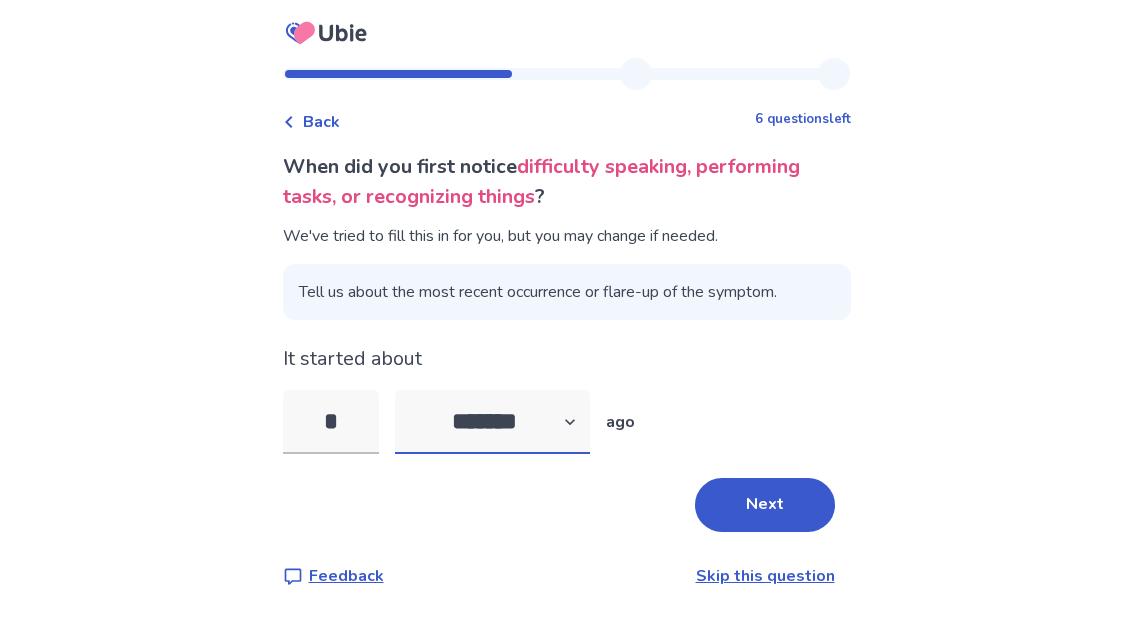 click on "******* ****** ******* ******** *******" at bounding box center [492, 422] 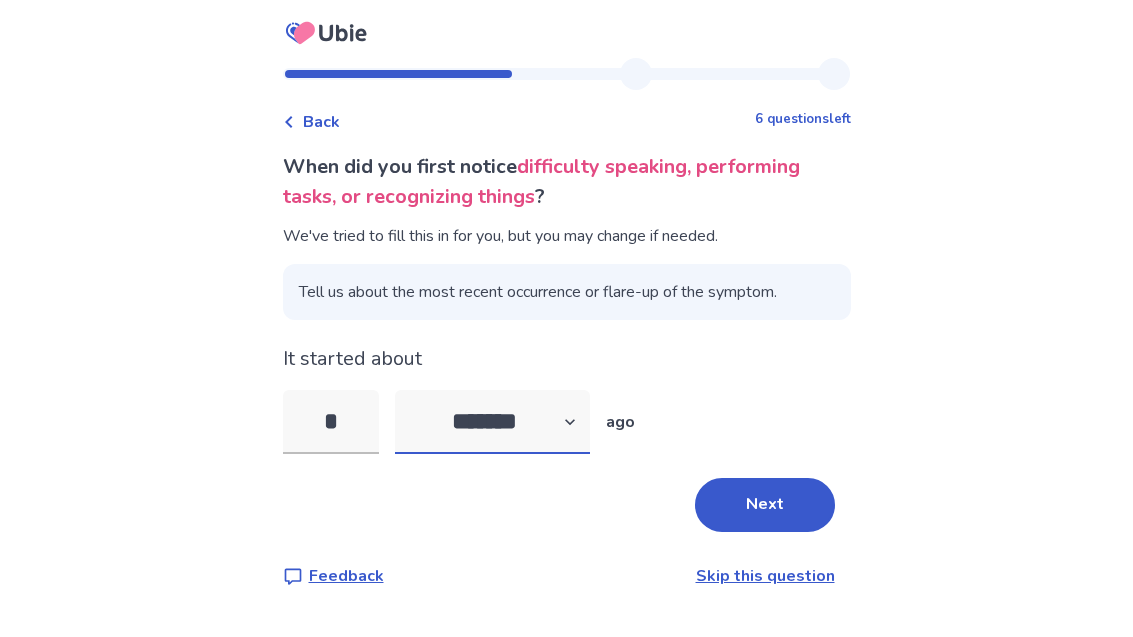 select on "*" 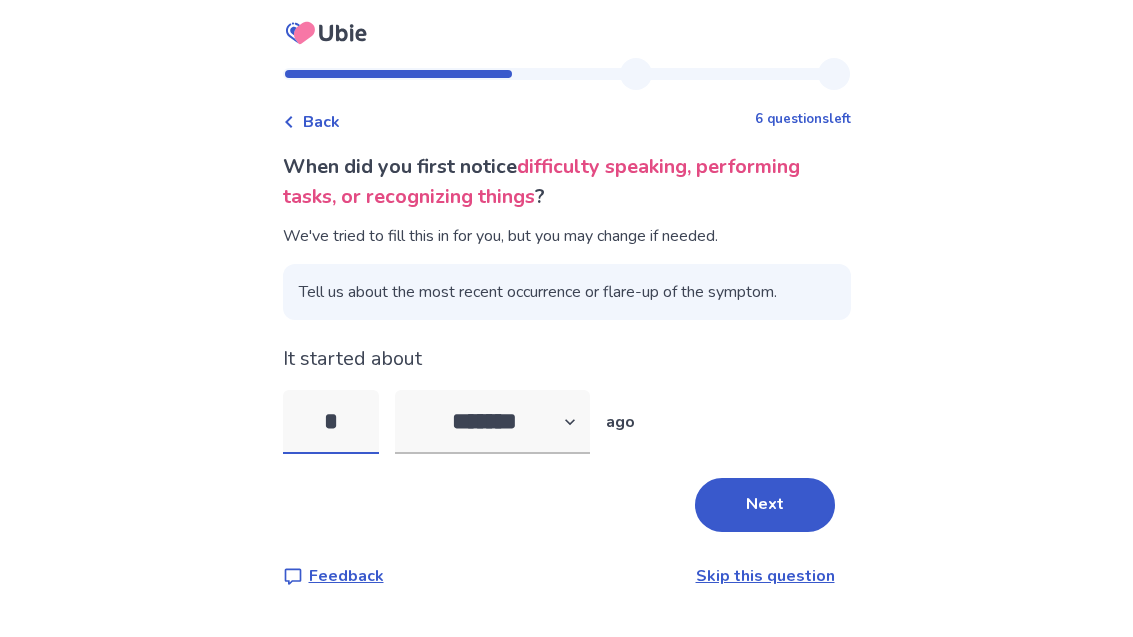 click on "*" at bounding box center (331, 422) 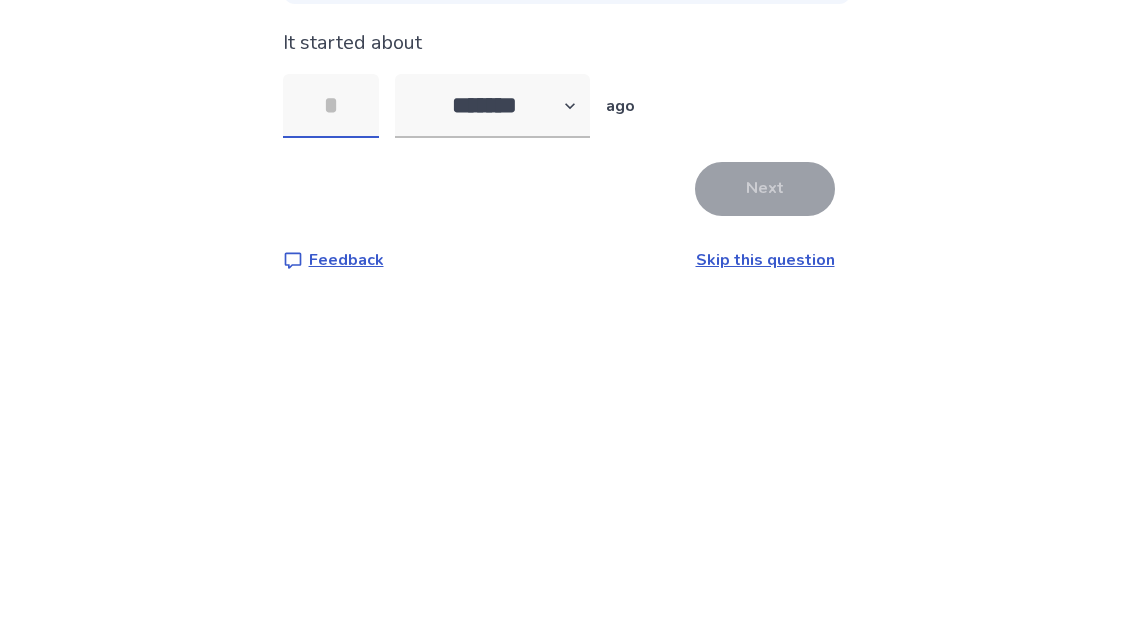 type on "*" 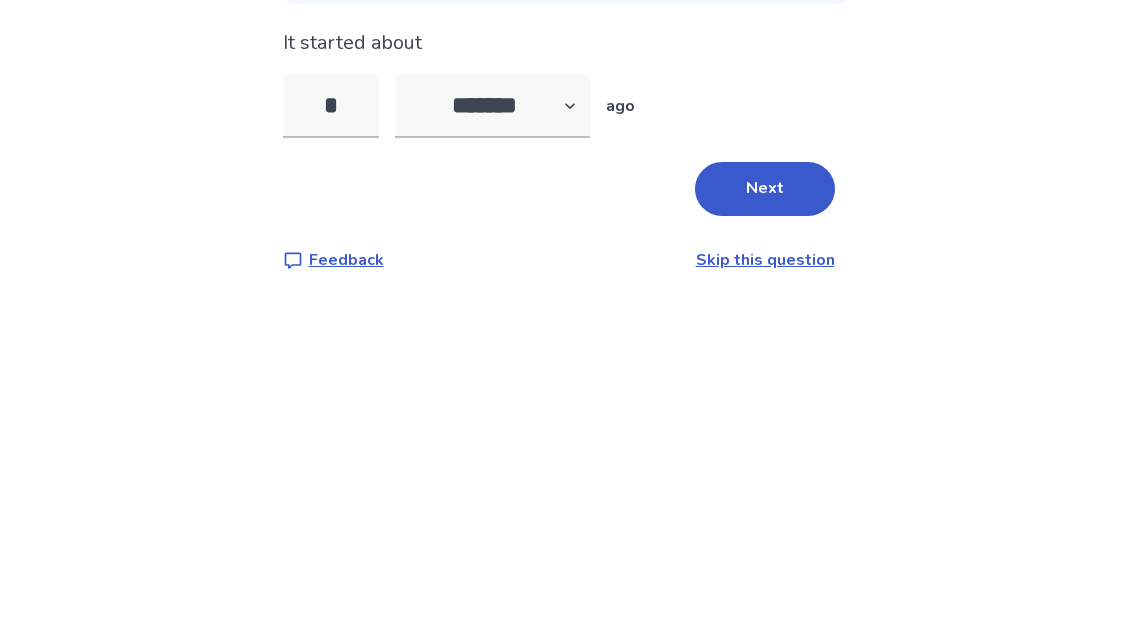 click on "Next" at bounding box center (765, 505) 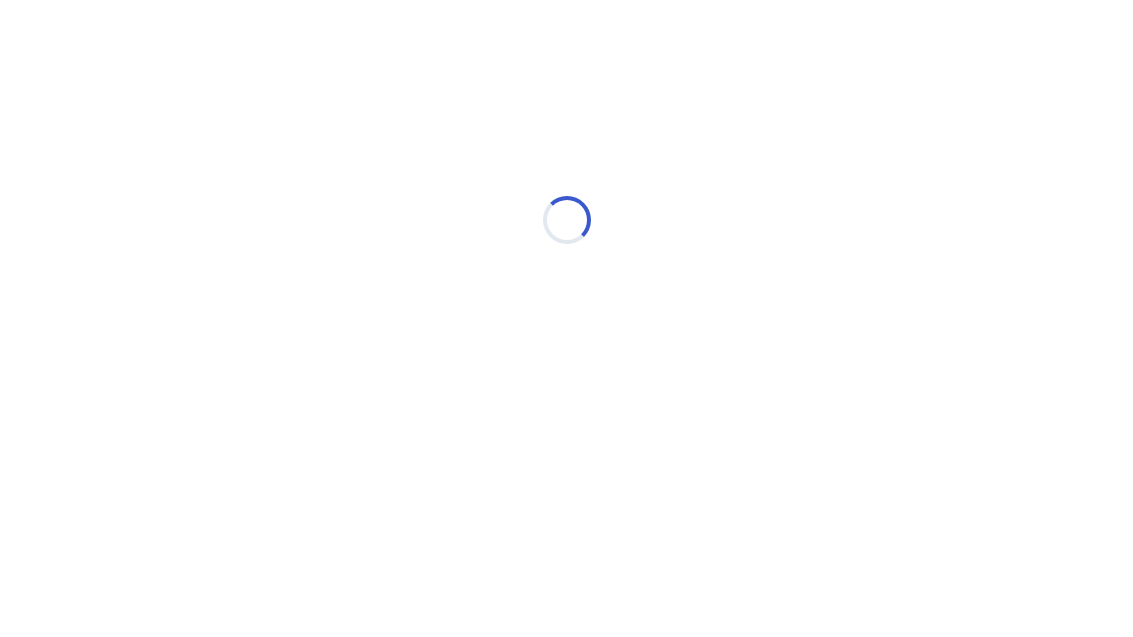 scroll, scrollTop: 0, scrollLeft: 0, axis: both 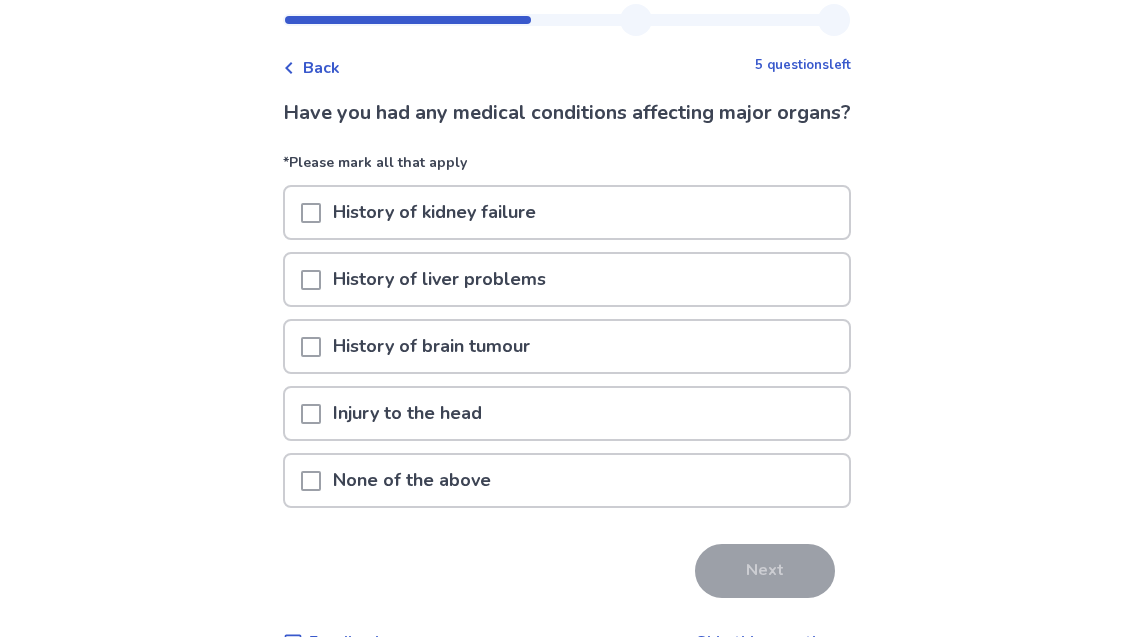 click at bounding box center [311, 414] 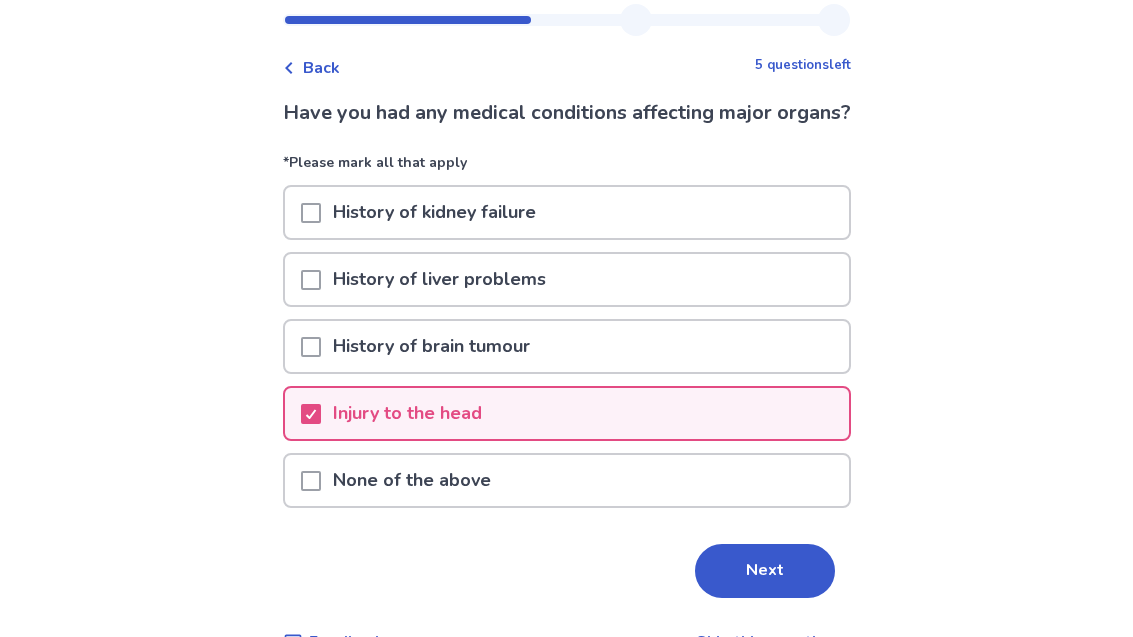 click on "Next" at bounding box center (765, 571) 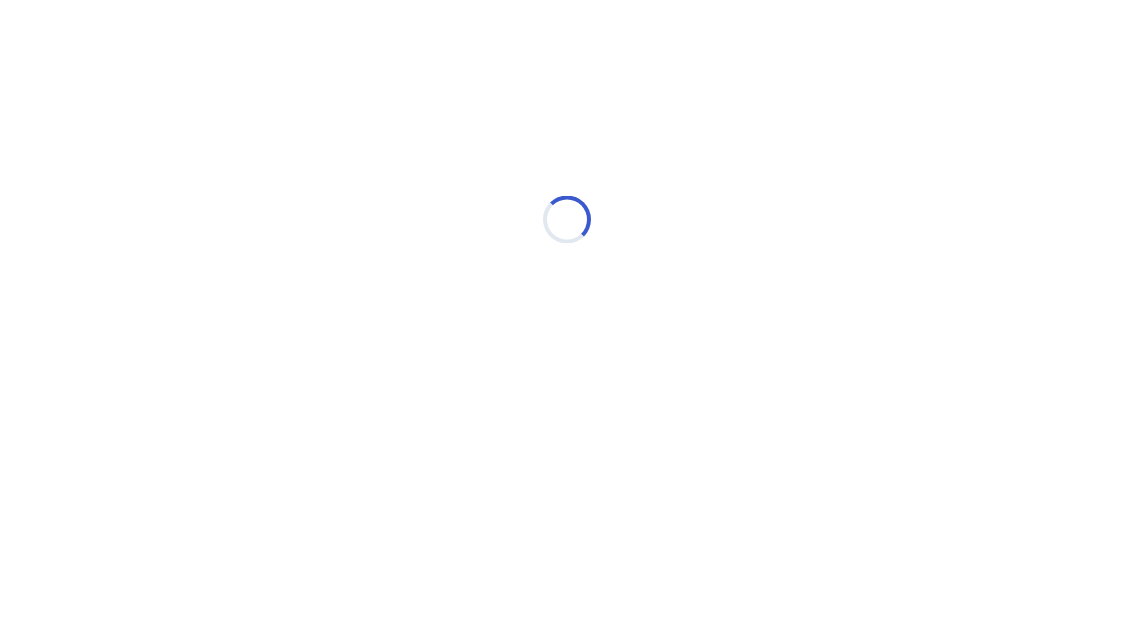 scroll, scrollTop: 0, scrollLeft: 0, axis: both 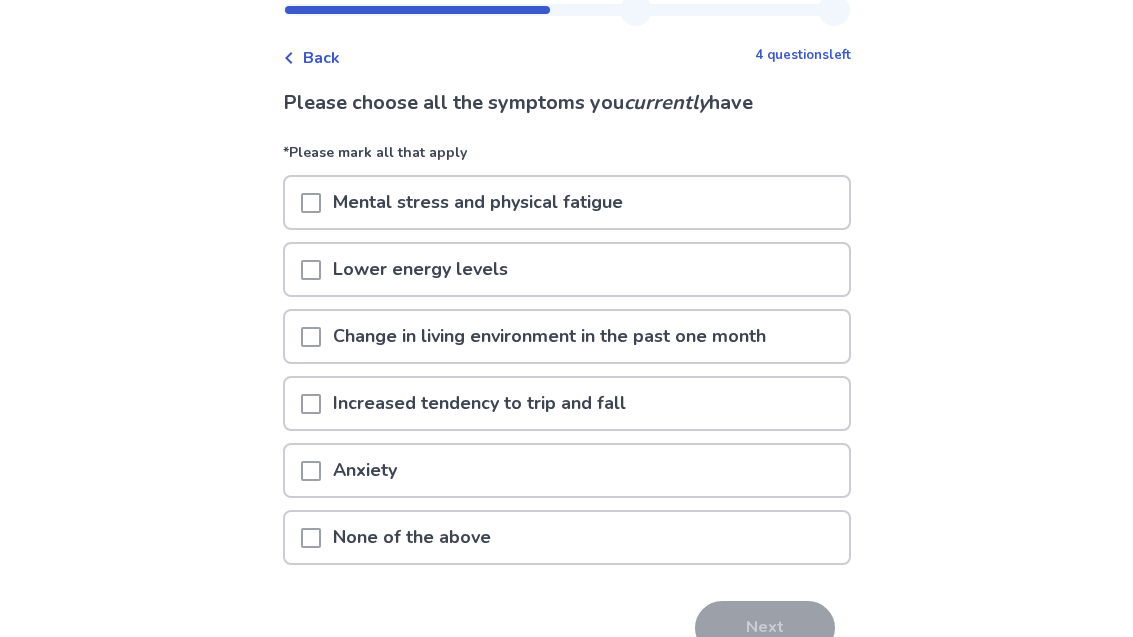 click on "Mental stress and physical fatigue" at bounding box center [567, 203] 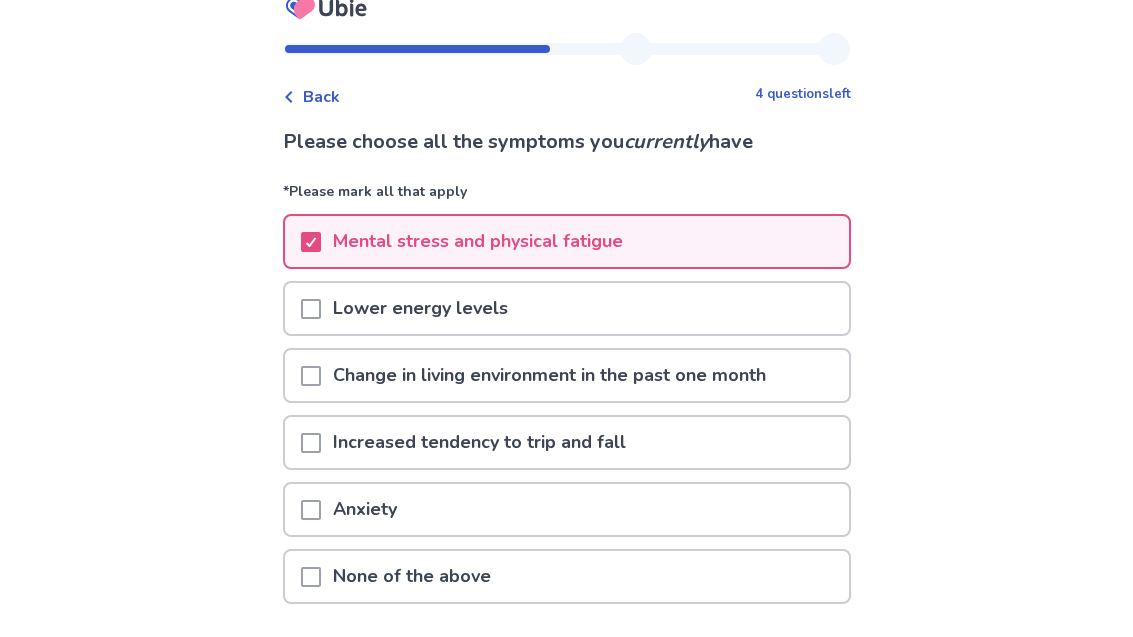 scroll, scrollTop: 22, scrollLeft: 0, axis: vertical 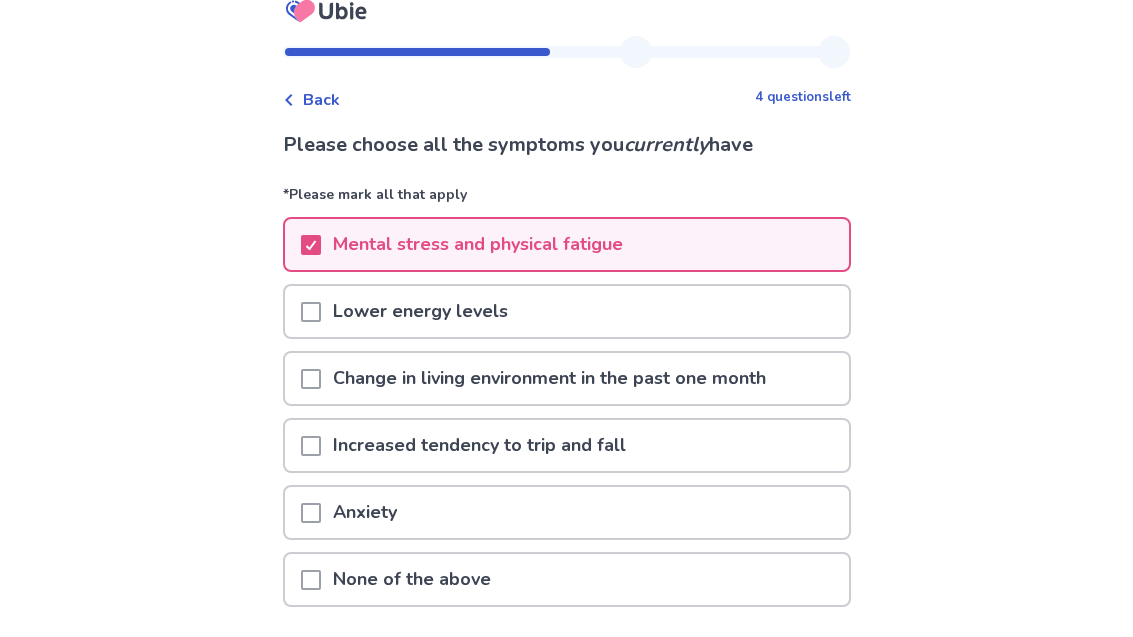 click on "Lower energy levels" at bounding box center [567, 311] 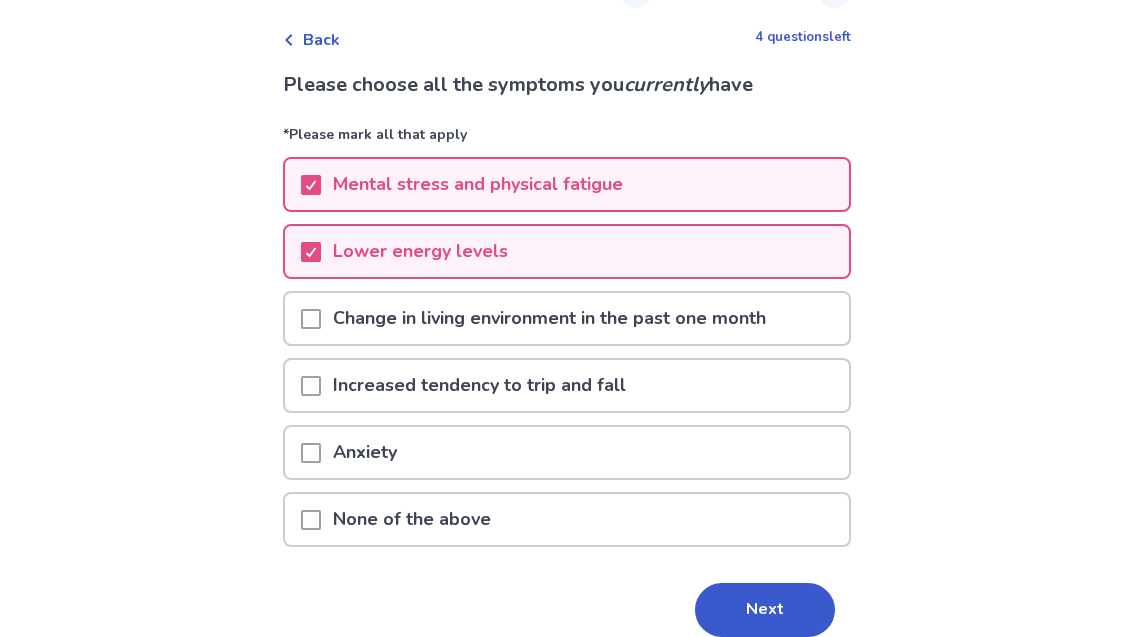 scroll, scrollTop: 83, scrollLeft: 0, axis: vertical 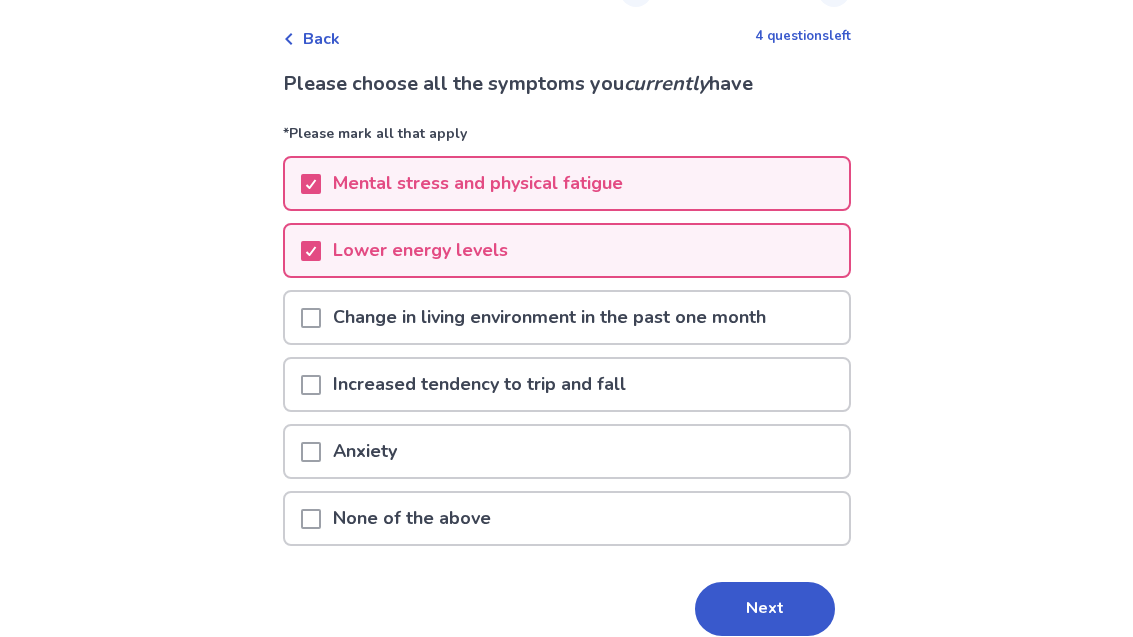 click on "Increased tendency to trip and fall" at bounding box center (567, 384) 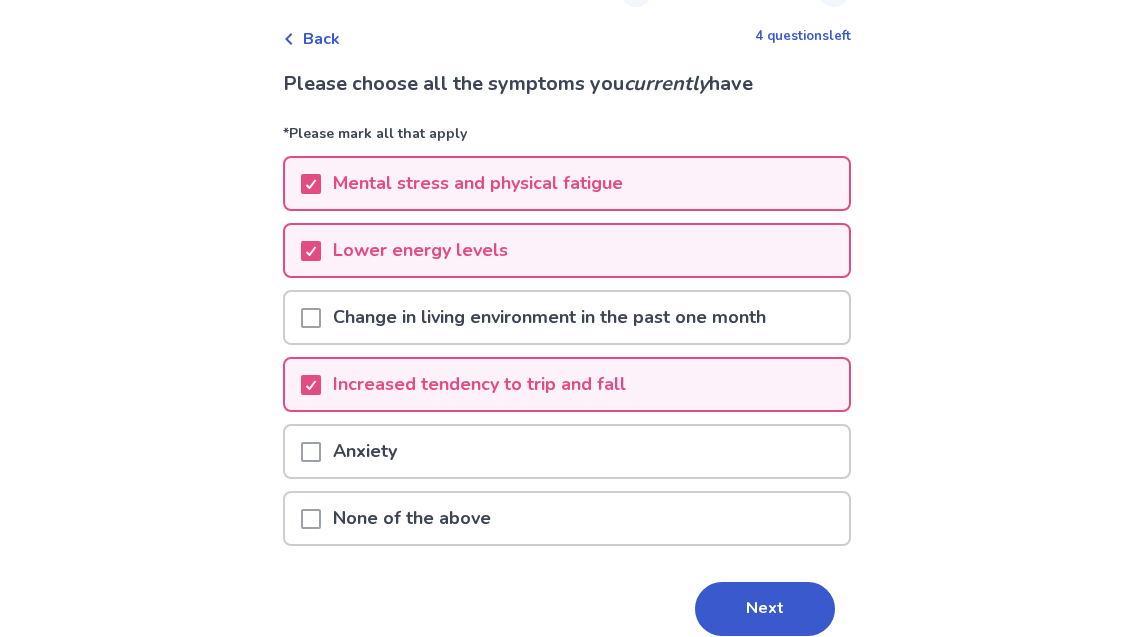 scroll, scrollTop: 106, scrollLeft: 0, axis: vertical 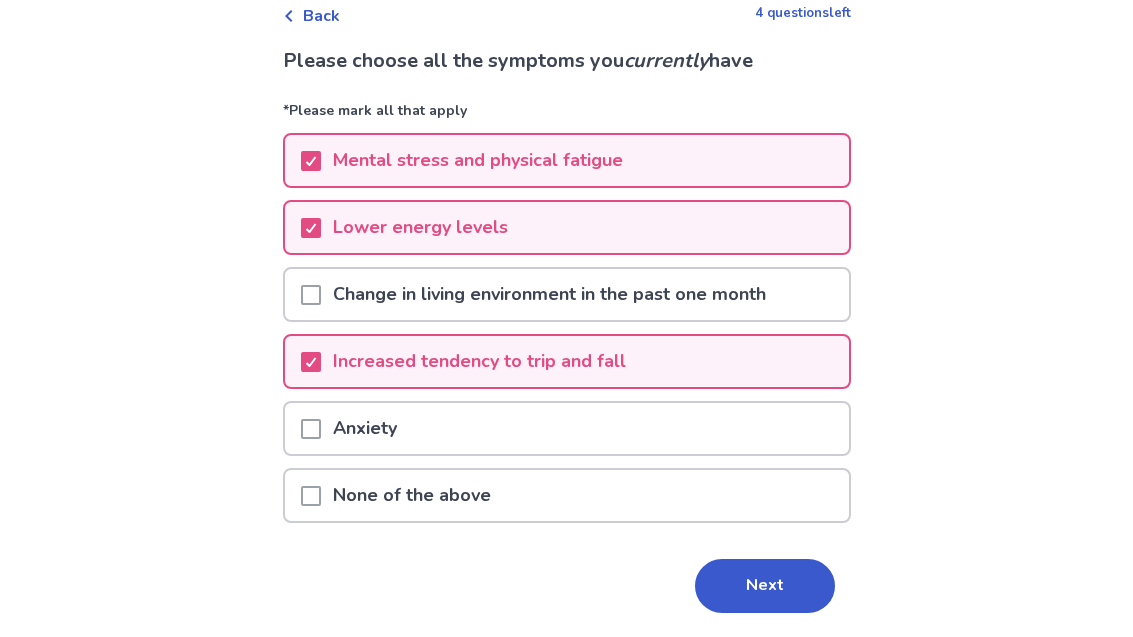 click on "Anxiety" at bounding box center (567, 428) 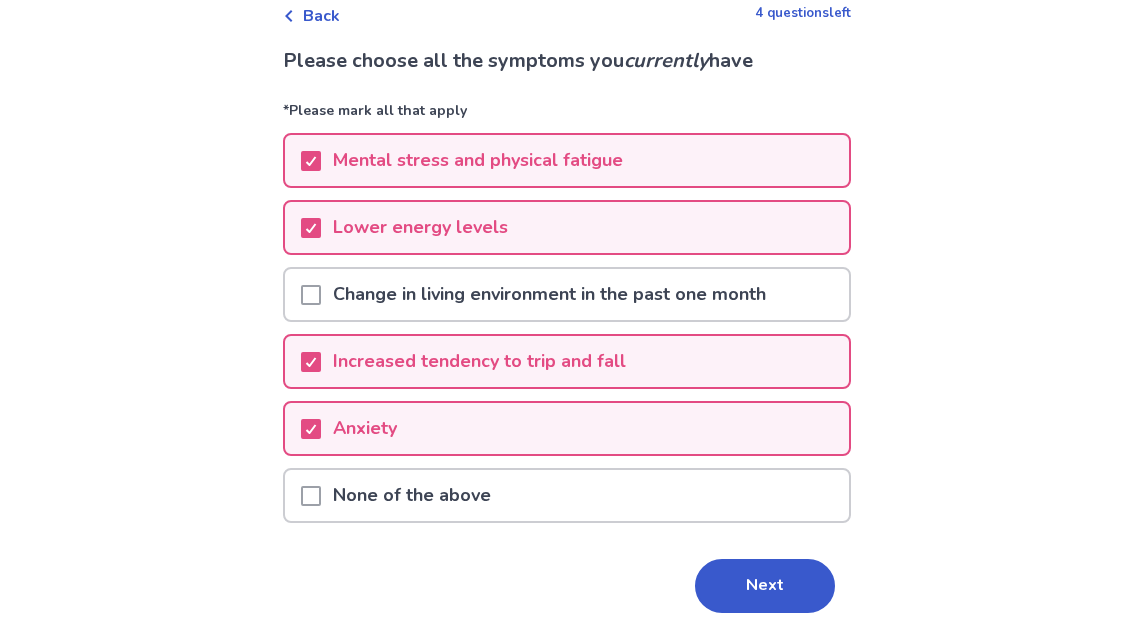 click on "Next" at bounding box center (765, 586) 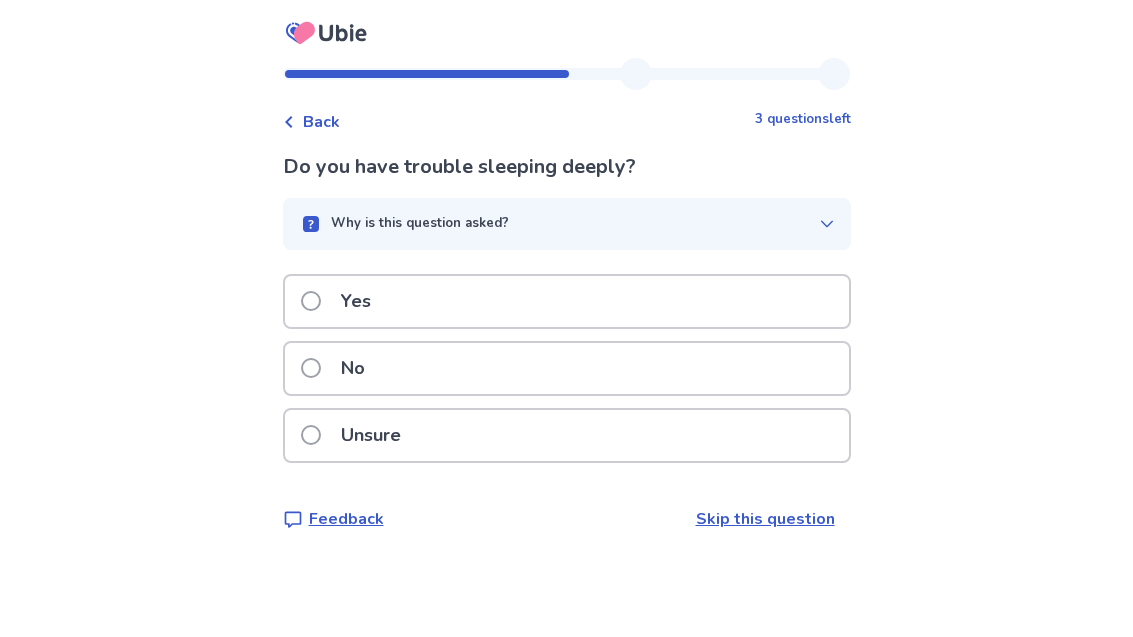 click on "Yes" at bounding box center [567, 301] 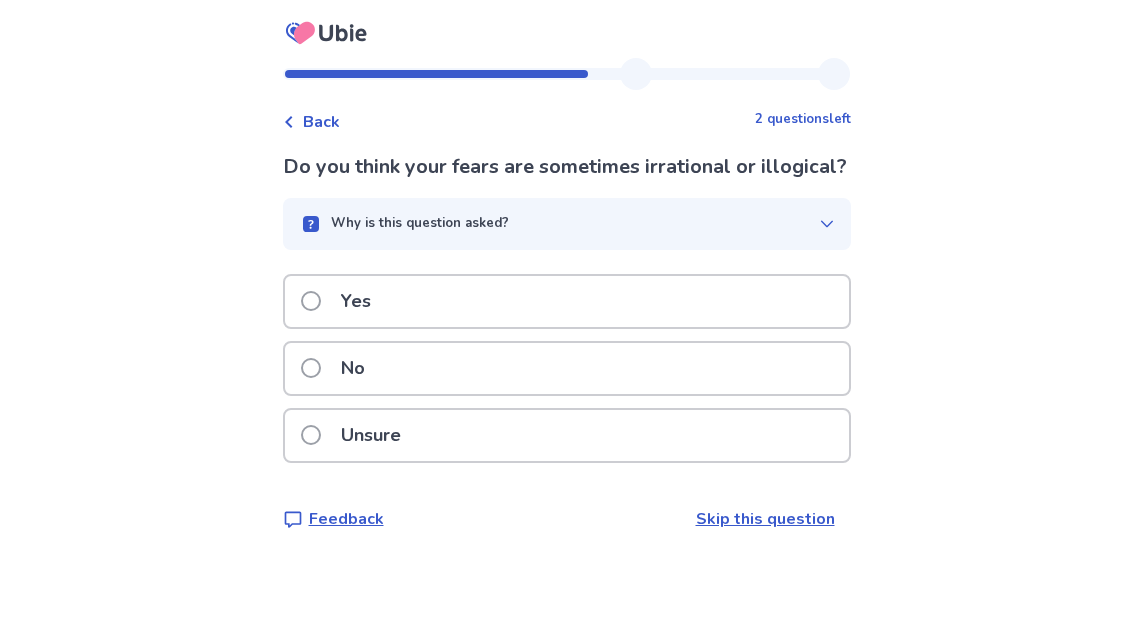 click on "Yes" at bounding box center [567, 301] 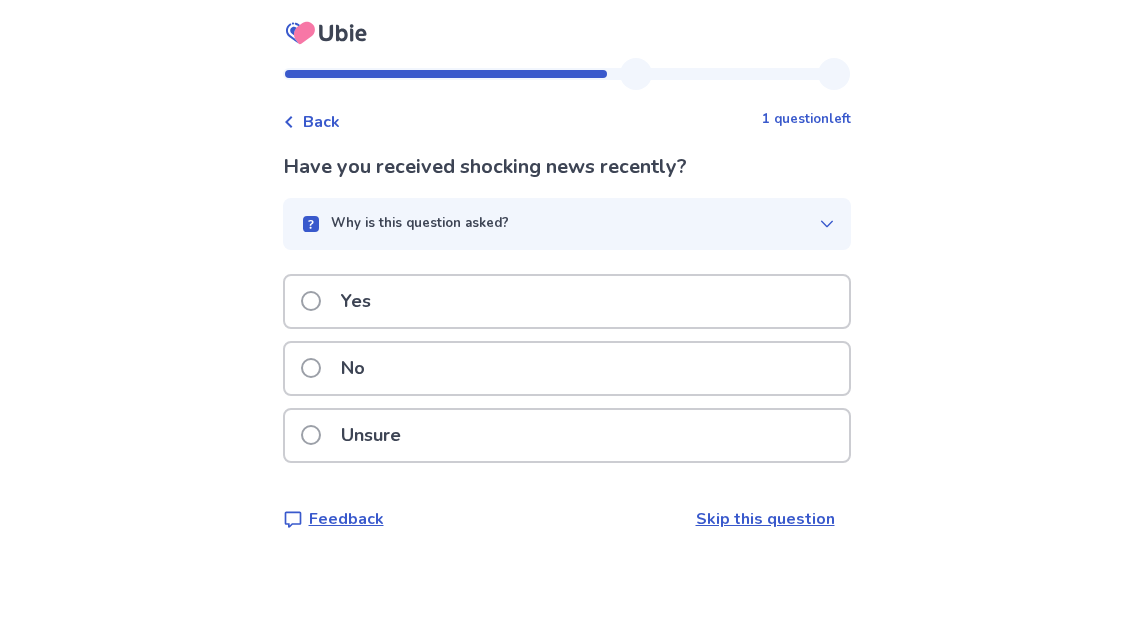 click on "Unsure" at bounding box center (567, 435) 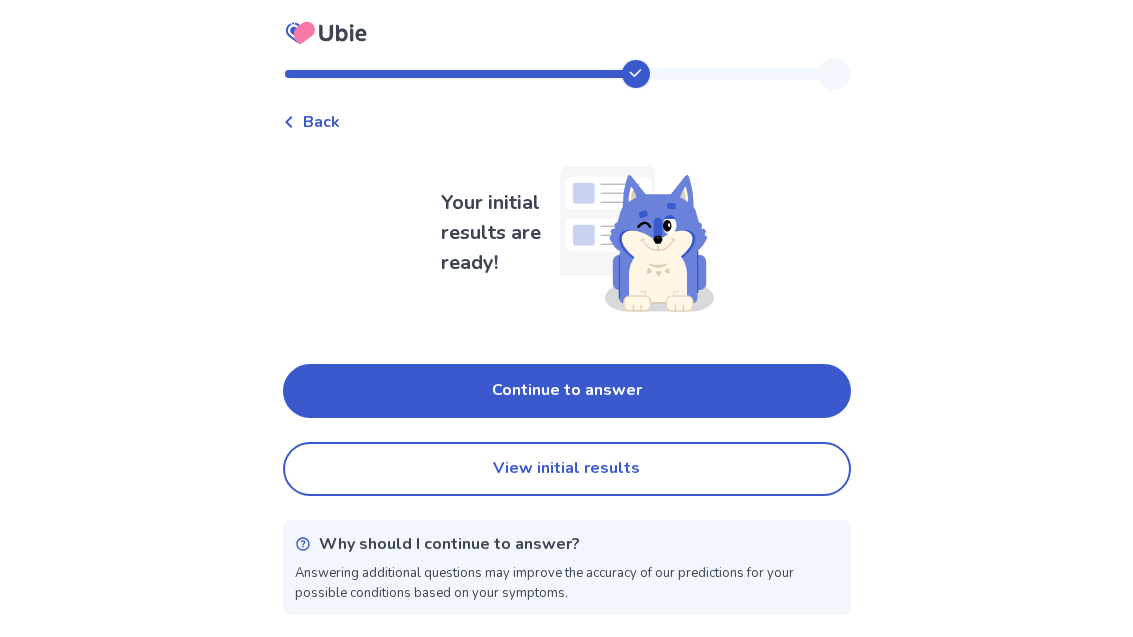 click on "View initial results" at bounding box center [567, 469] 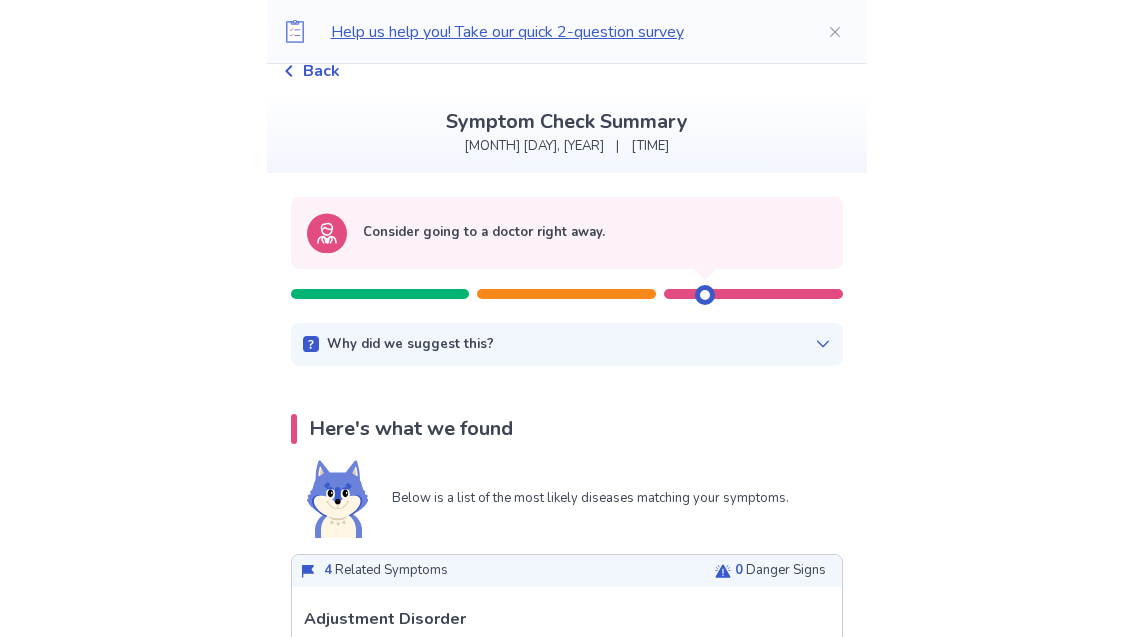 scroll, scrollTop: 0, scrollLeft: 0, axis: both 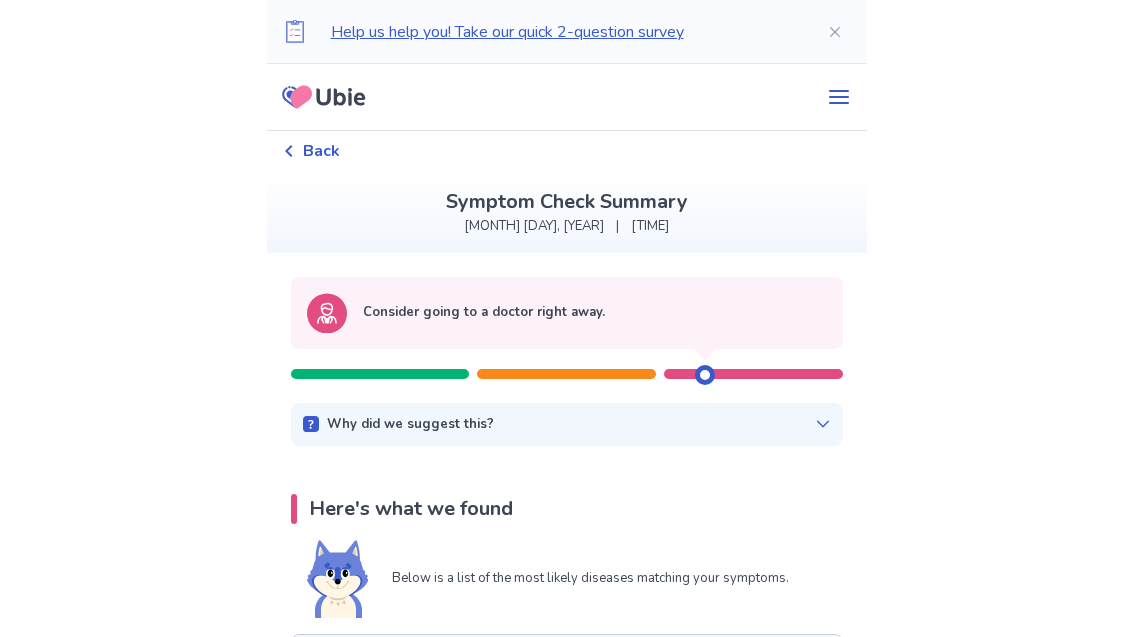 click on "Help us help you! Take our quick 2-question survey" at bounding box center (563, 32) 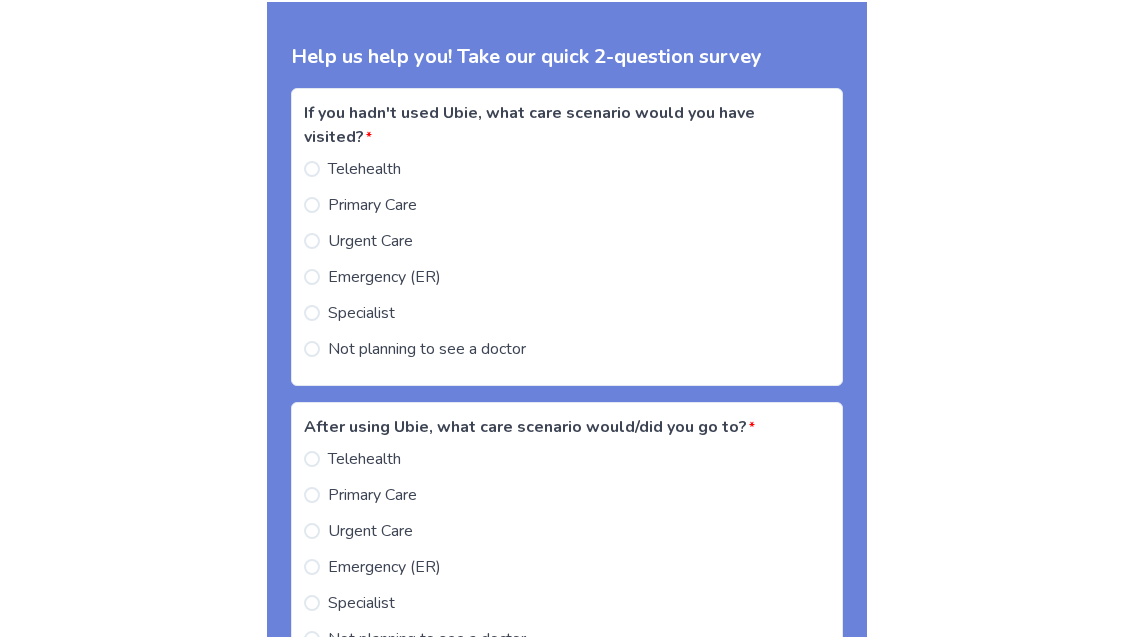 scroll, scrollTop: 1972, scrollLeft: 0, axis: vertical 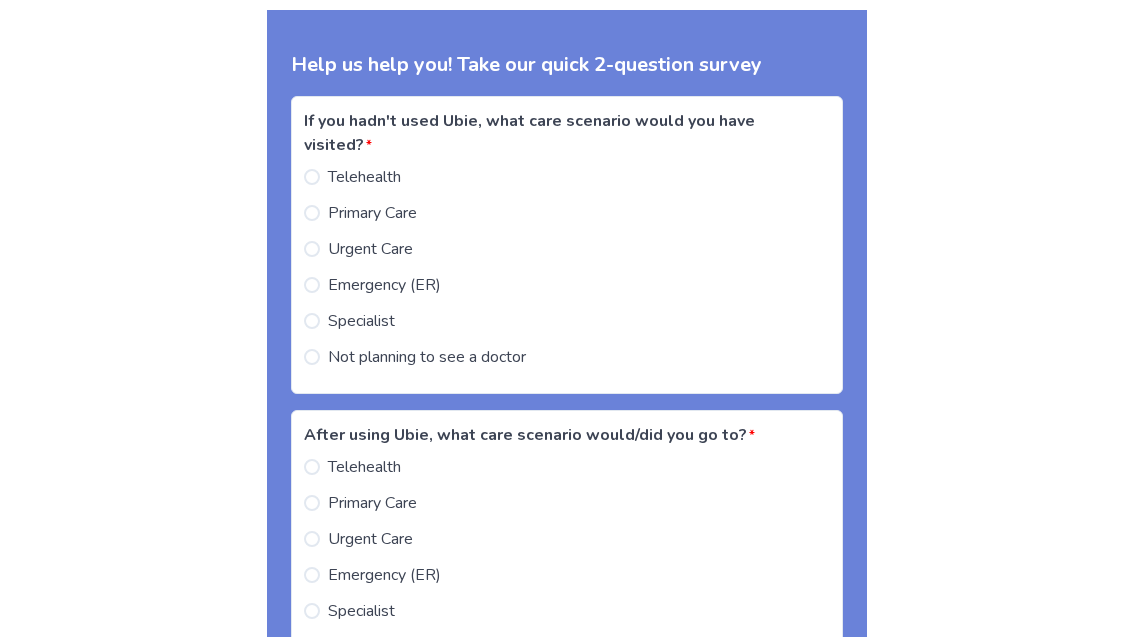 click at bounding box center [312, 356] 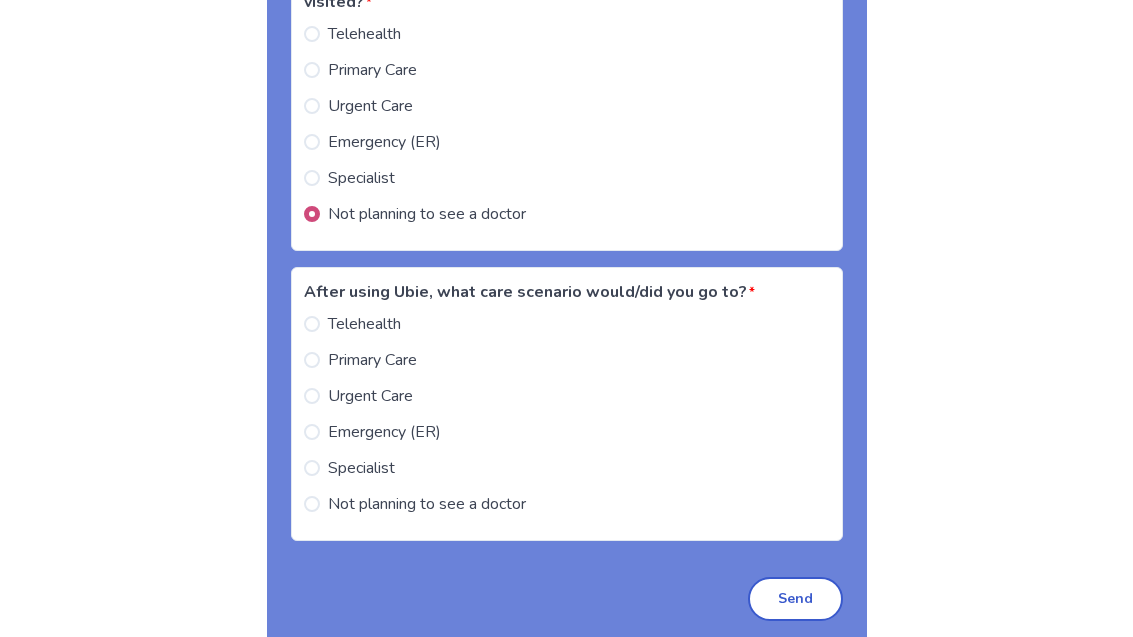 scroll, scrollTop: 2118, scrollLeft: 0, axis: vertical 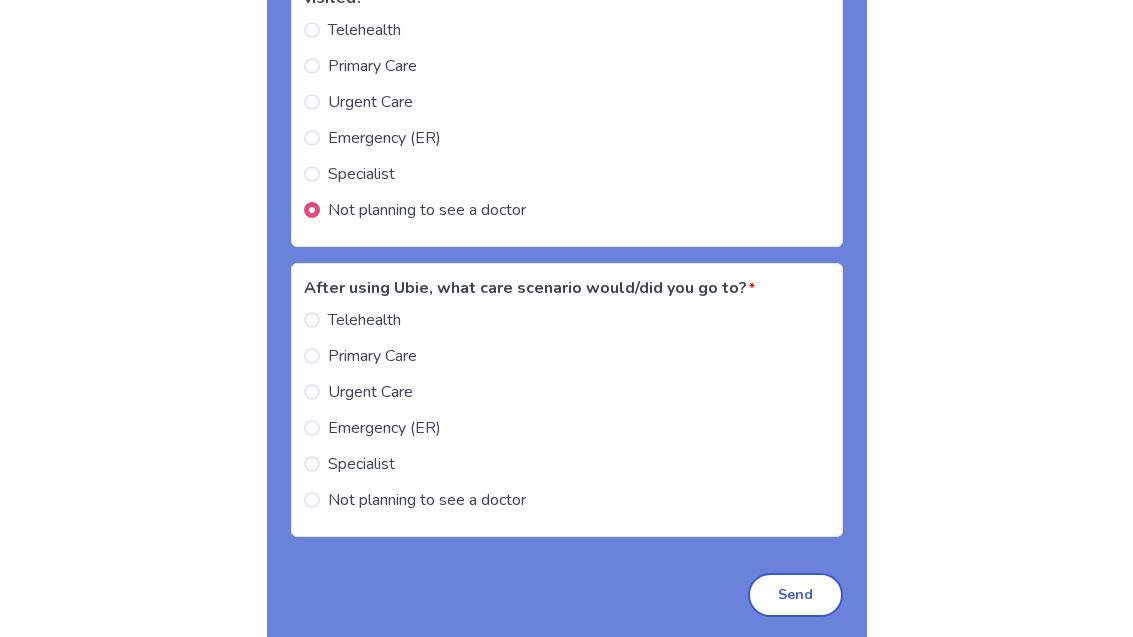 click at bounding box center [312, 392] 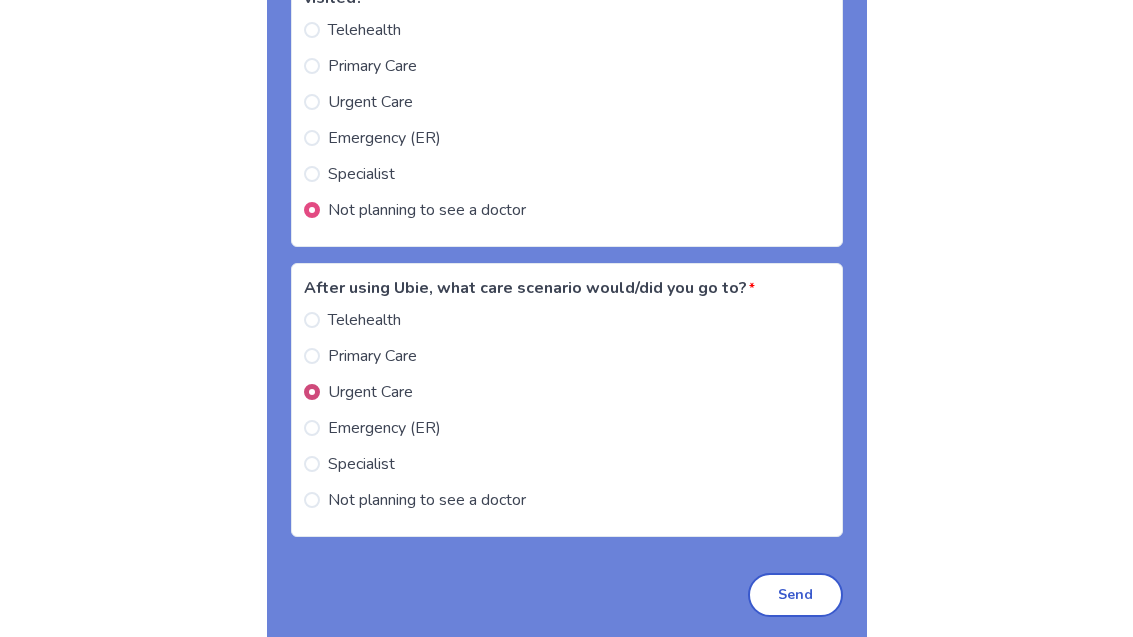 click on "Send" at bounding box center [795, 595] 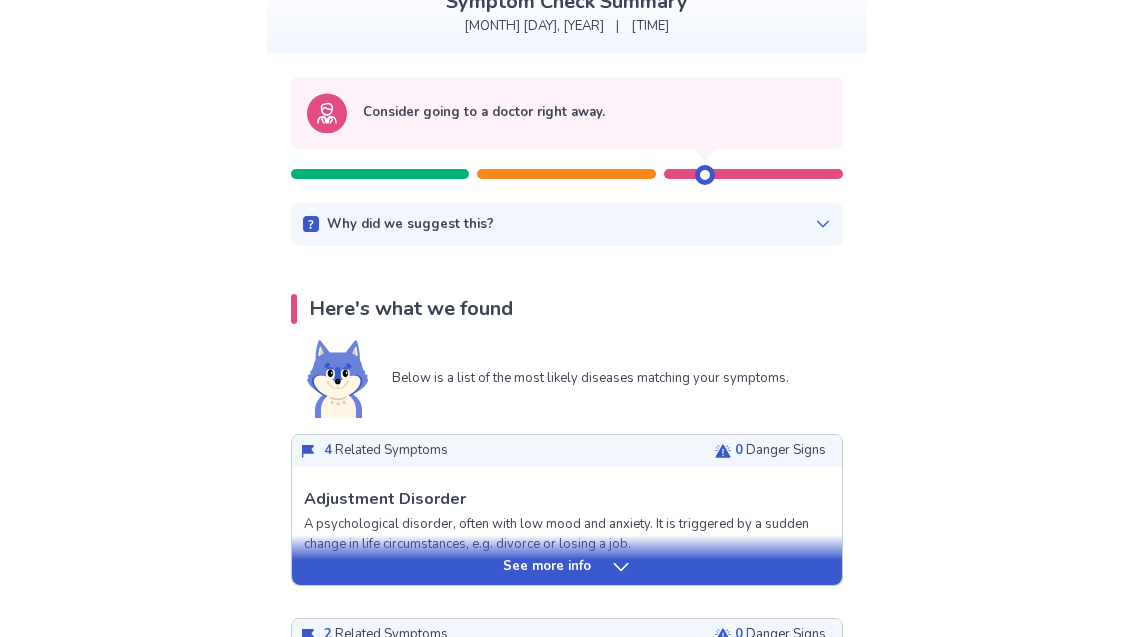 scroll, scrollTop: 0, scrollLeft: 0, axis: both 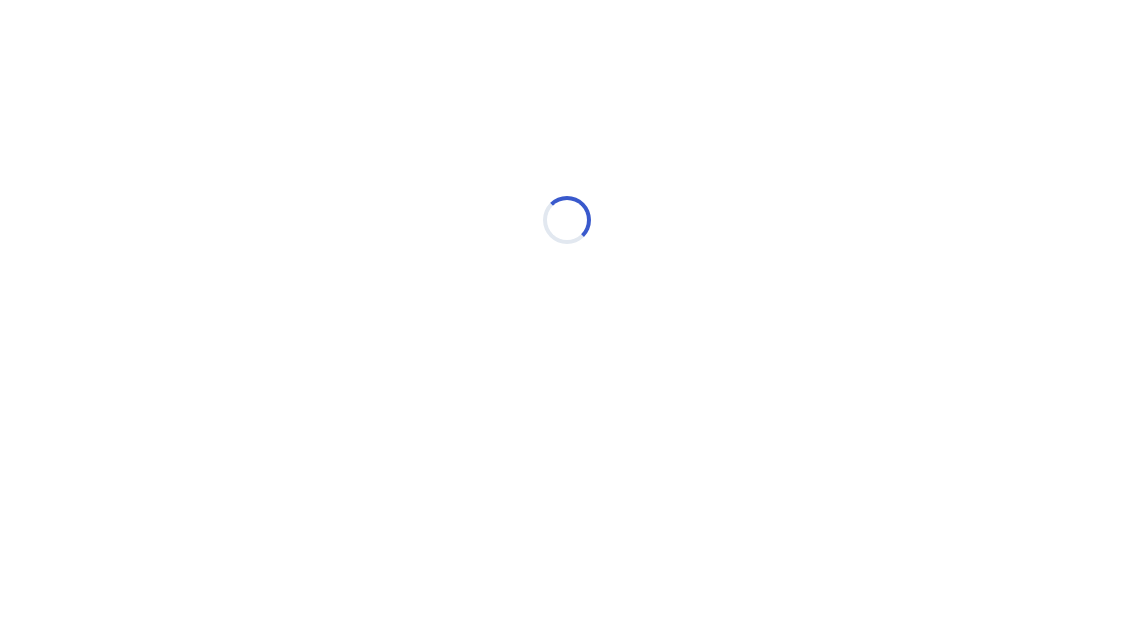 select on "*" 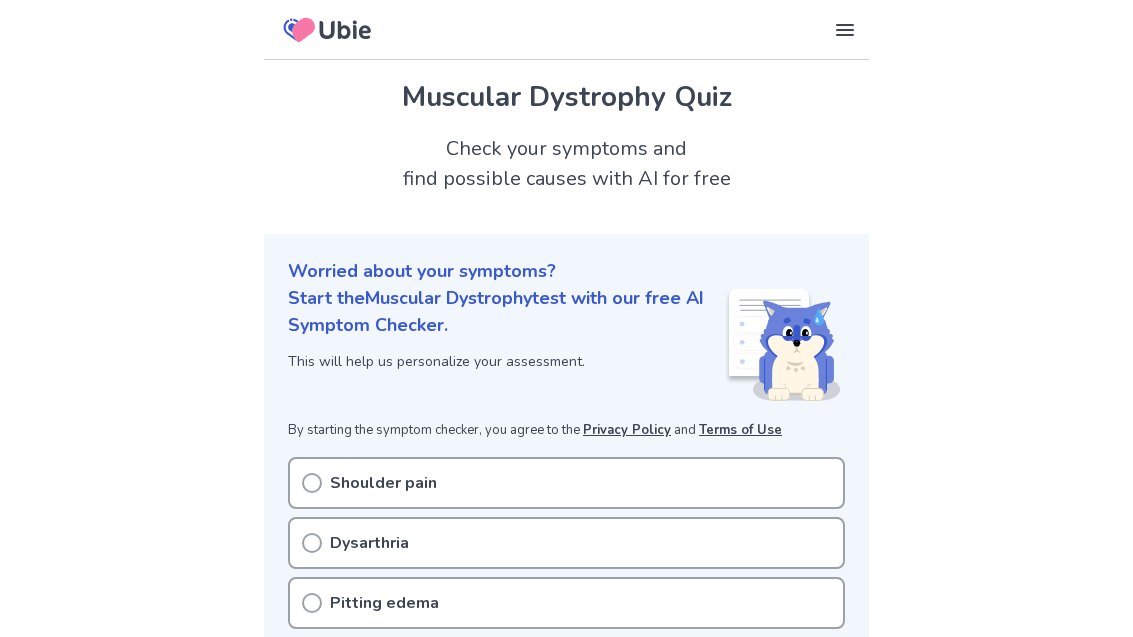 scroll, scrollTop: 0, scrollLeft: 0, axis: both 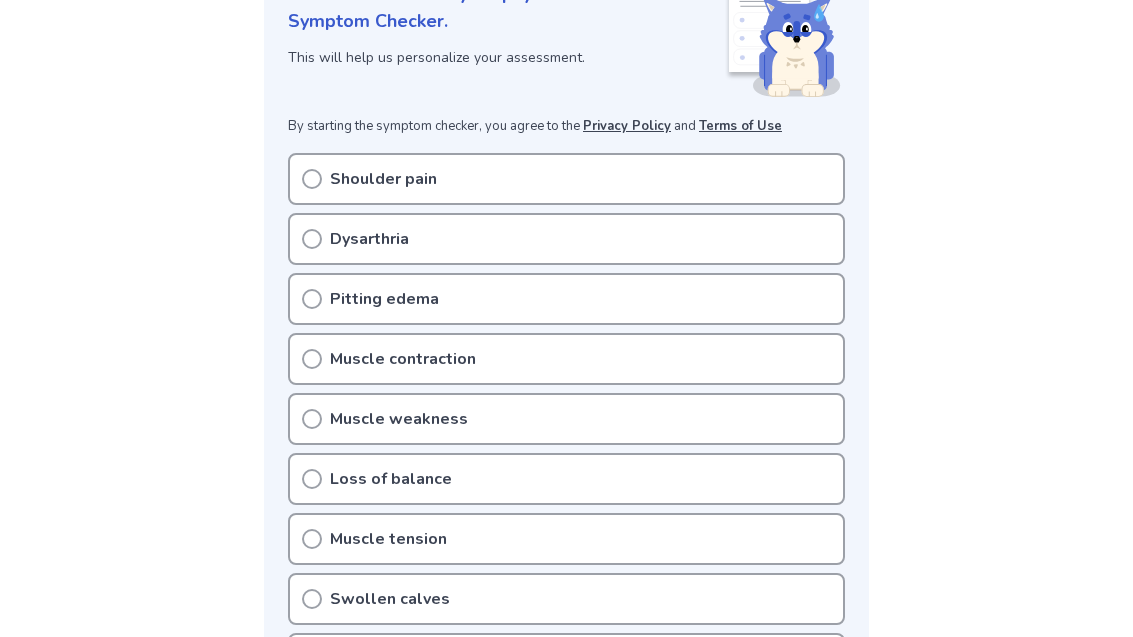 click on "Muscle contraction" at bounding box center (566, 359) 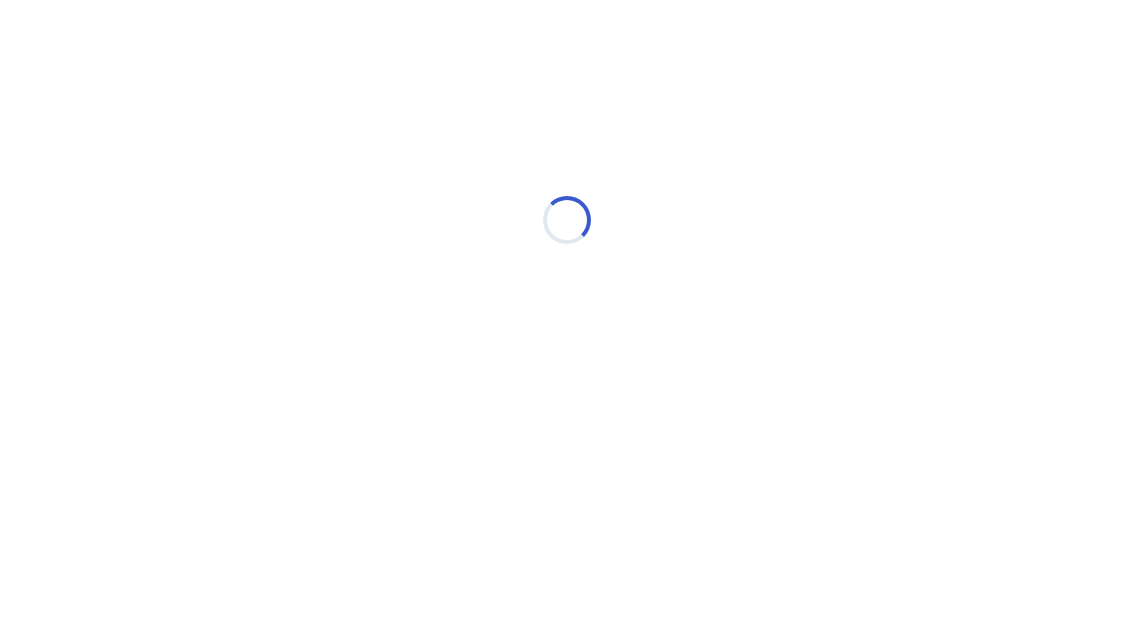 scroll, scrollTop: 2, scrollLeft: 0, axis: vertical 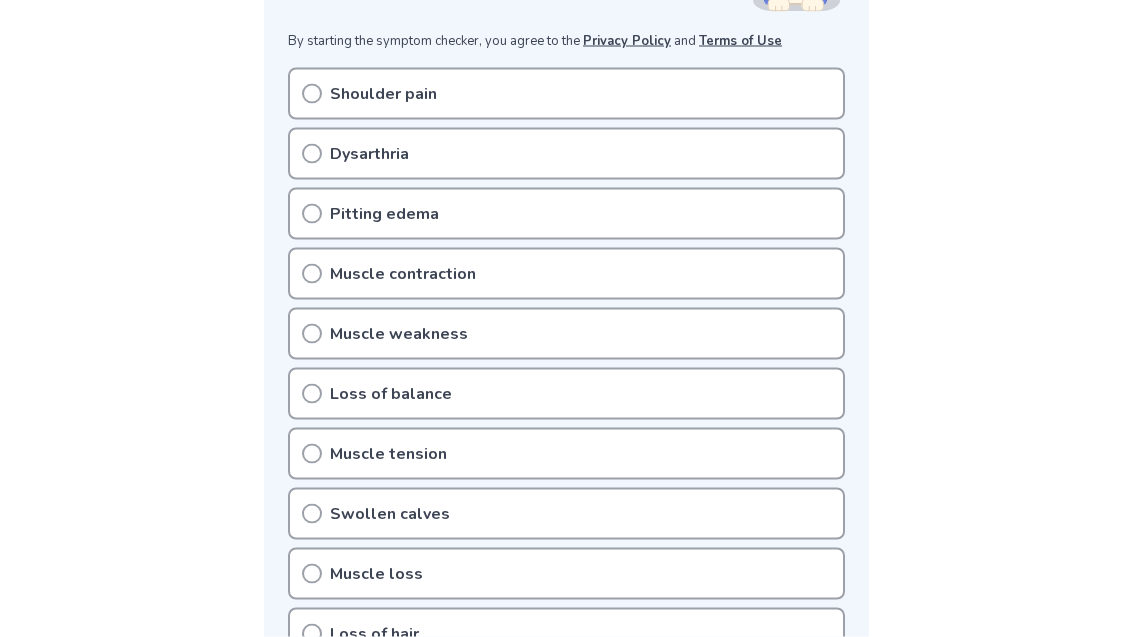 click on "Loss of balance" at bounding box center [566, 394] 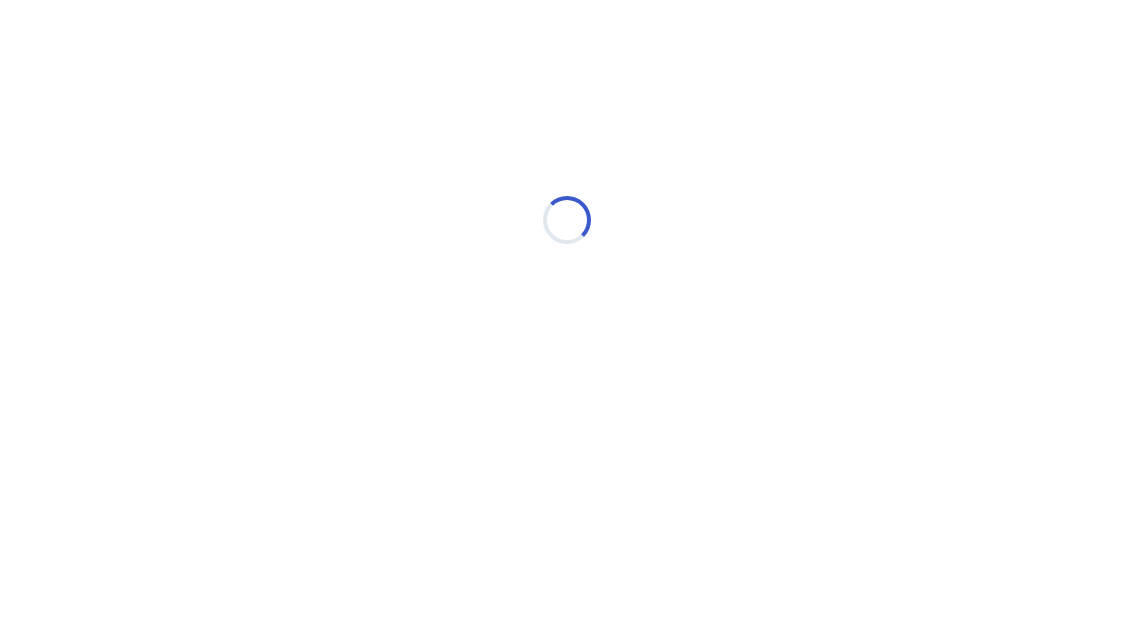 scroll, scrollTop: 0, scrollLeft: 0, axis: both 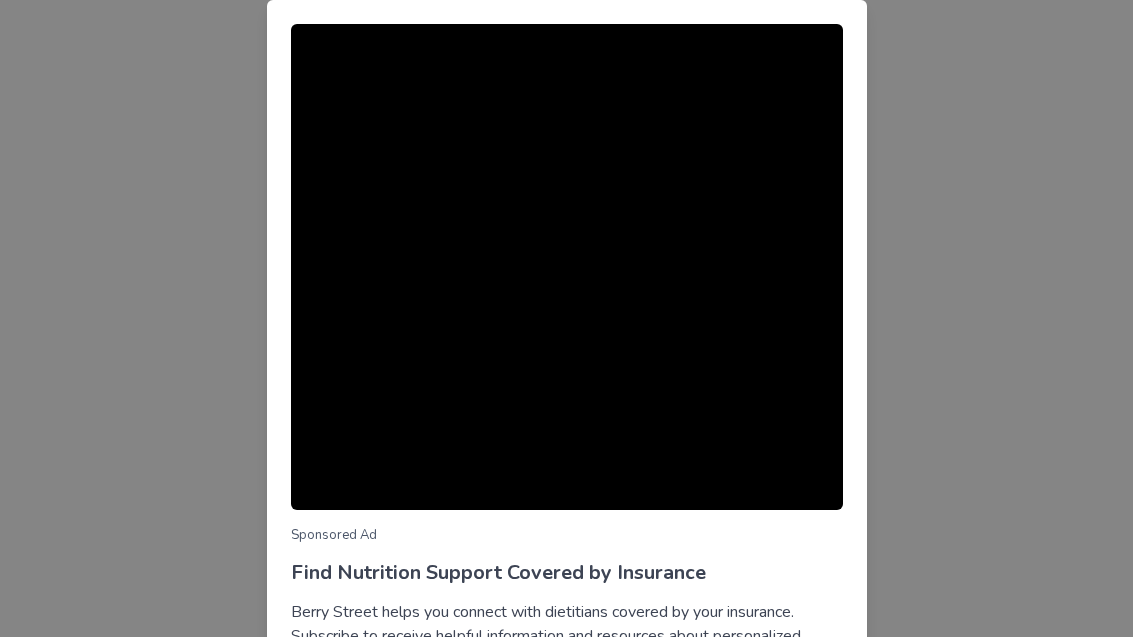 click on "Sponsored Ad Find Nutrition Support Covered by Insurance Berry Street helps you connect with dietitians covered by your insurance. Subscribe to receive helpful information and resources about personalized nutrition. Learn more Continue symptom check" at bounding box center [566, 318] 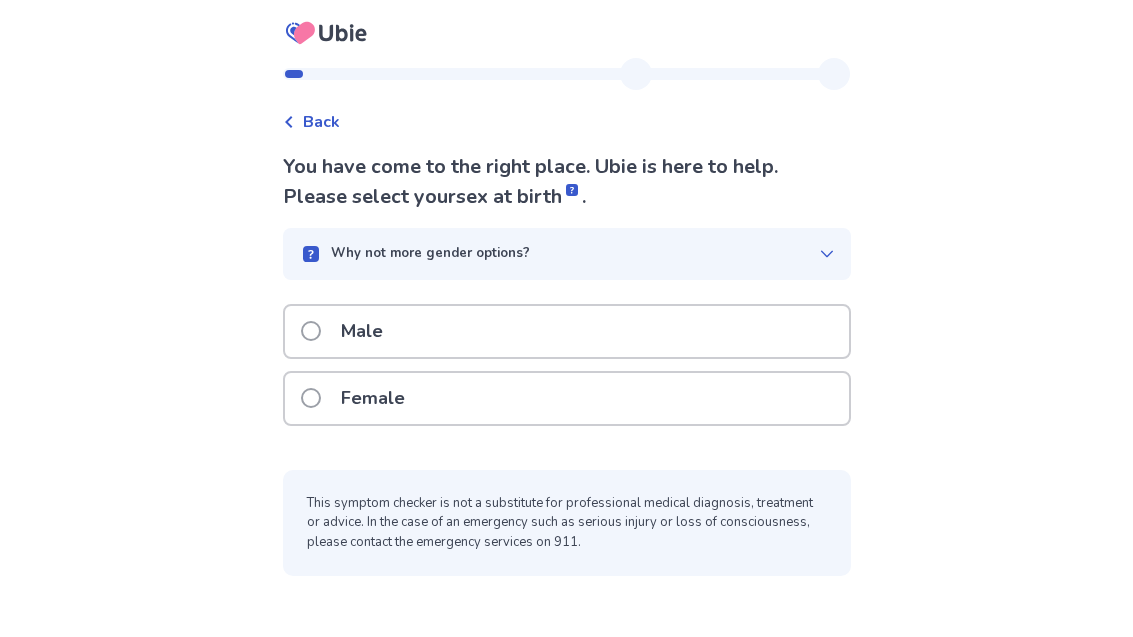 click on "Back You have come to the right place. Ubie is here to help.
Please select your sex at birth . Why not more gender options? Male Female This symptom checker is not a substitute for professional medical diagnosis, treatment or advice. In the case of an emergency such as serious injury or loss of consciousness, please contact the emergency services on [PHONE]." at bounding box center [566, 318] 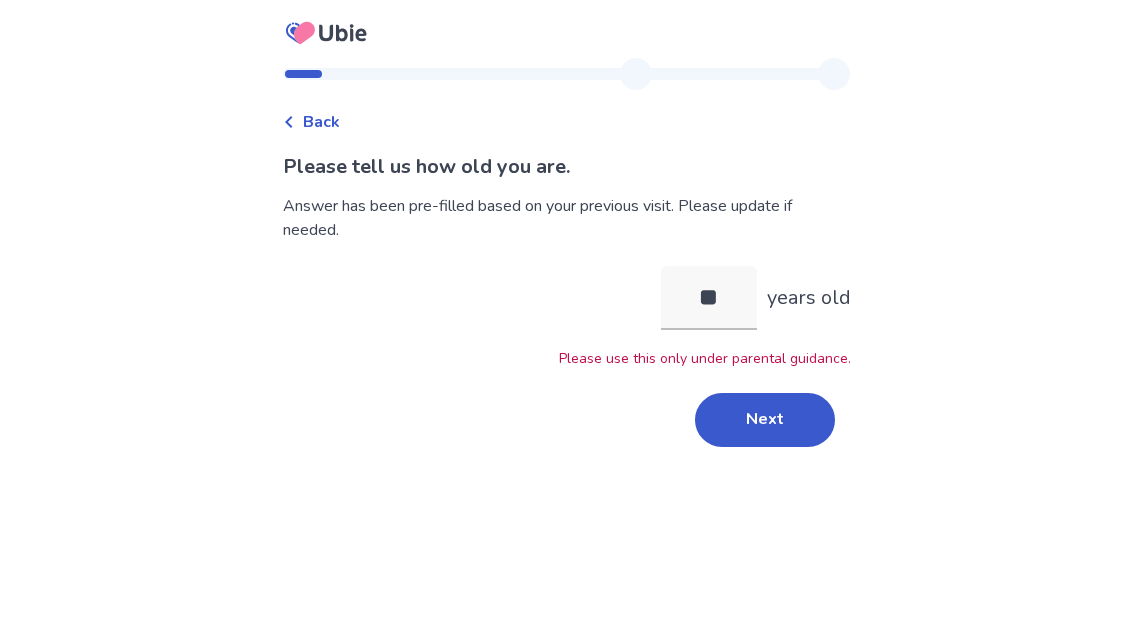 click on "**" at bounding box center [709, 298] 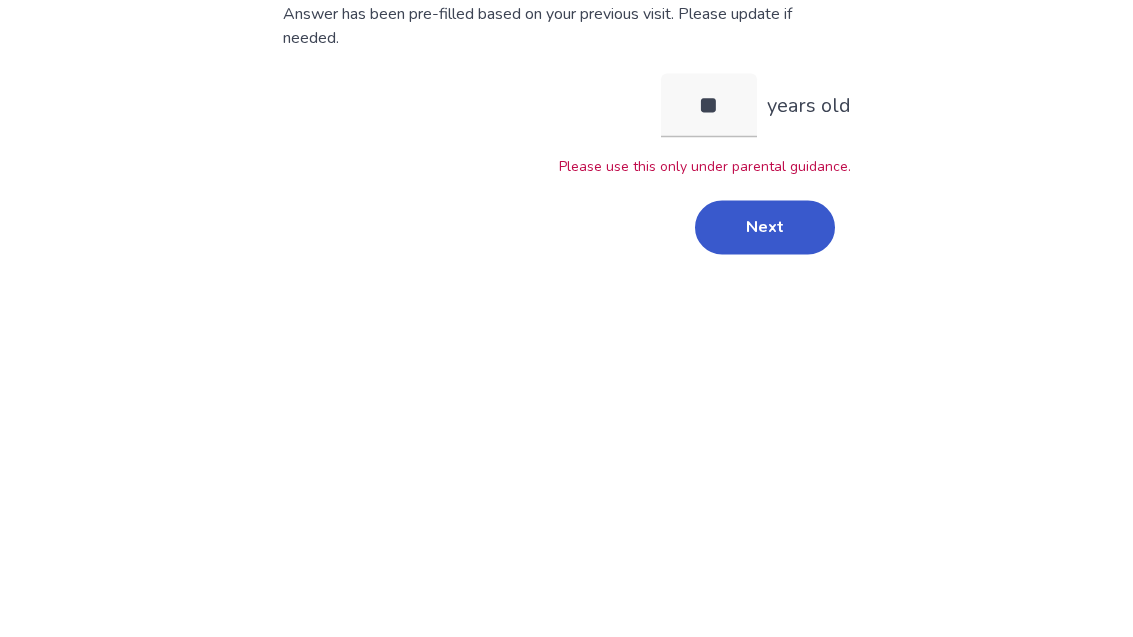 scroll, scrollTop: 64, scrollLeft: 0, axis: vertical 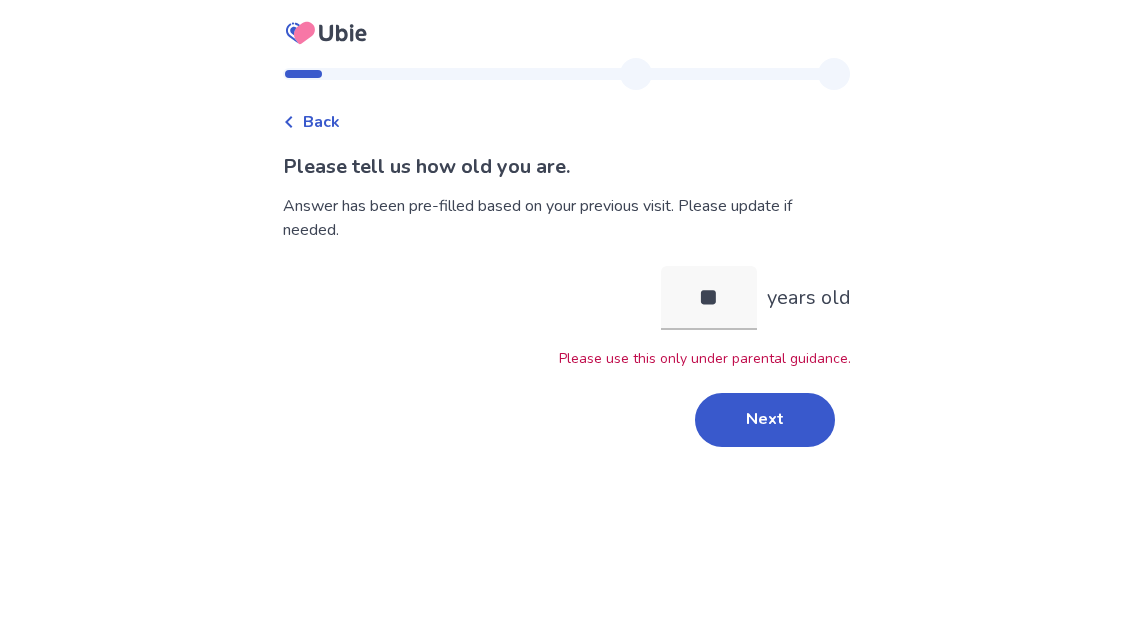 click on "Next" at bounding box center [765, 420] 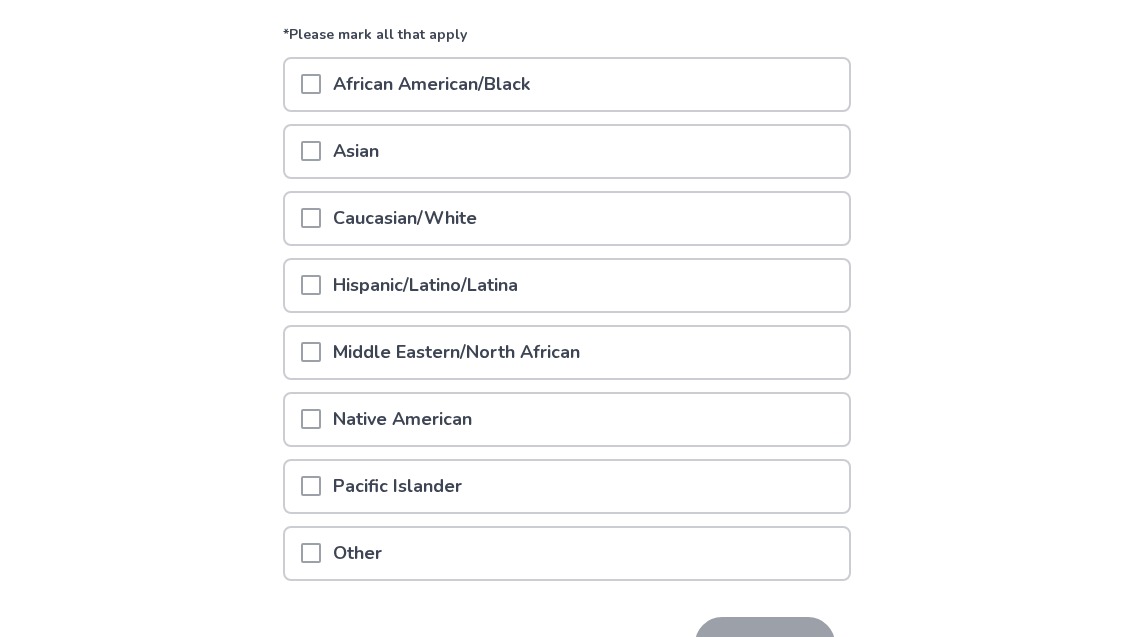 scroll, scrollTop: 307, scrollLeft: 0, axis: vertical 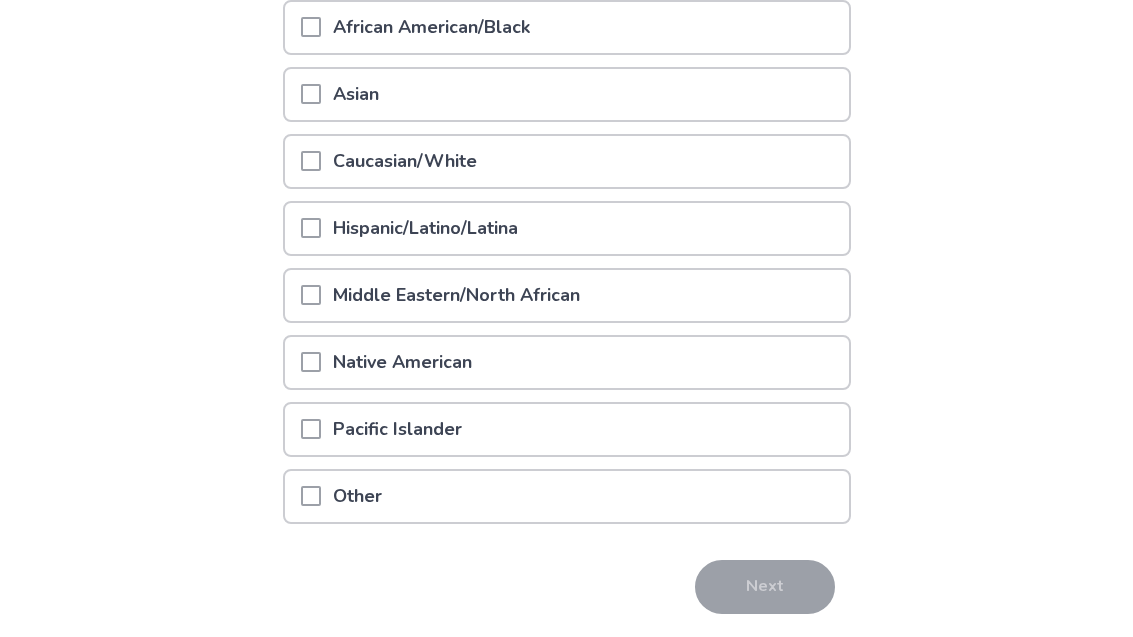 click on "Other" at bounding box center (357, 496) 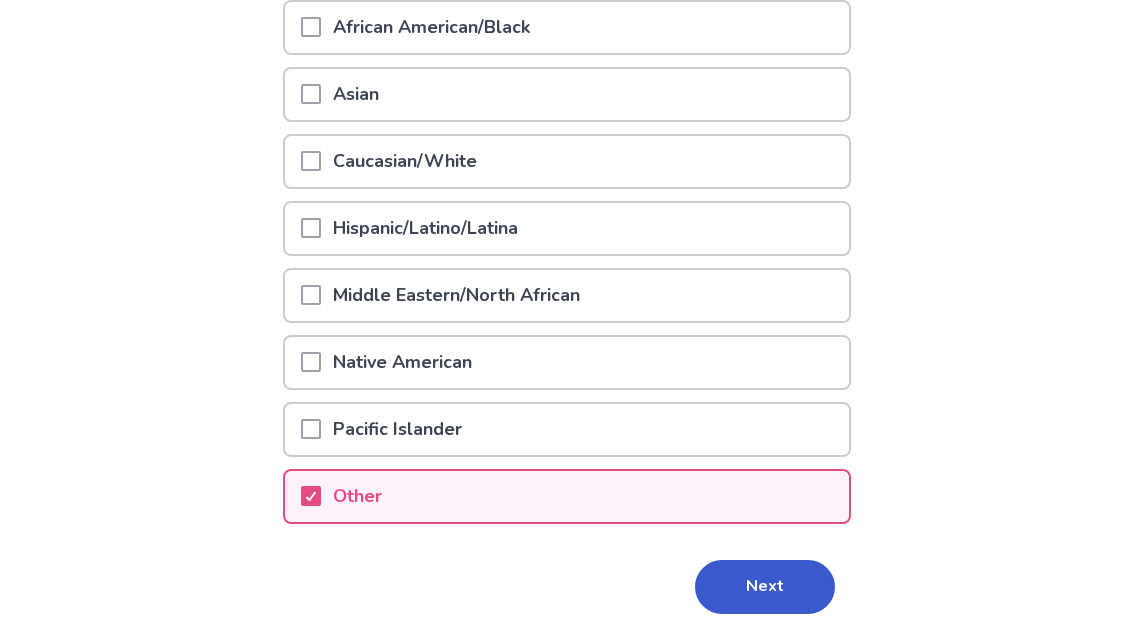 click on "Next" at bounding box center [765, 587] 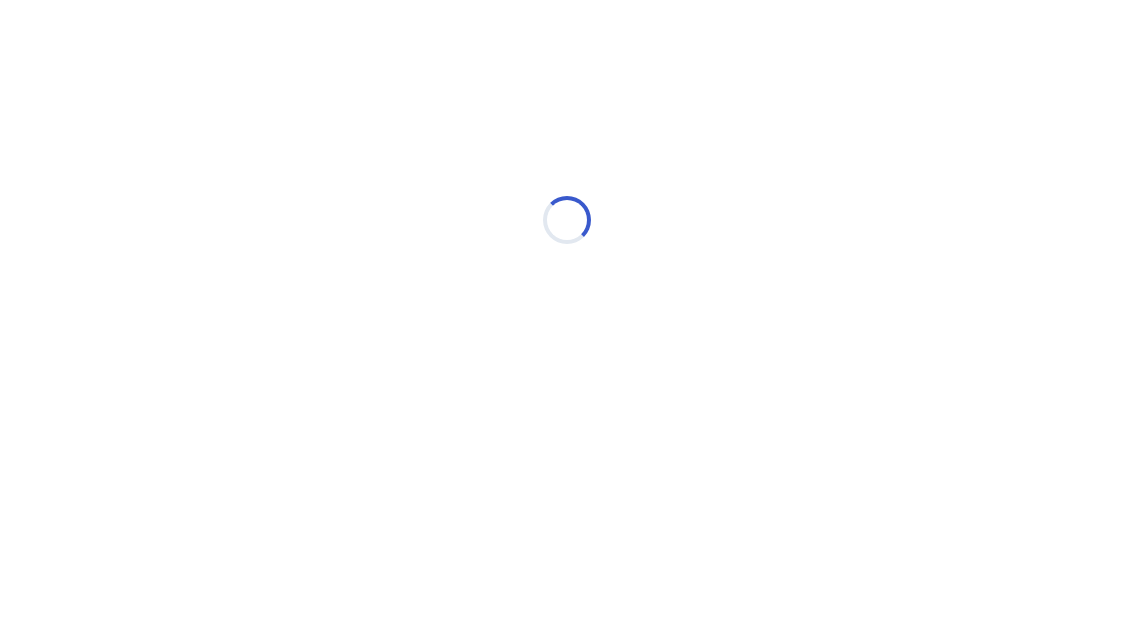 scroll, scrollTop: 0, scrollLeft: 0, axis: both 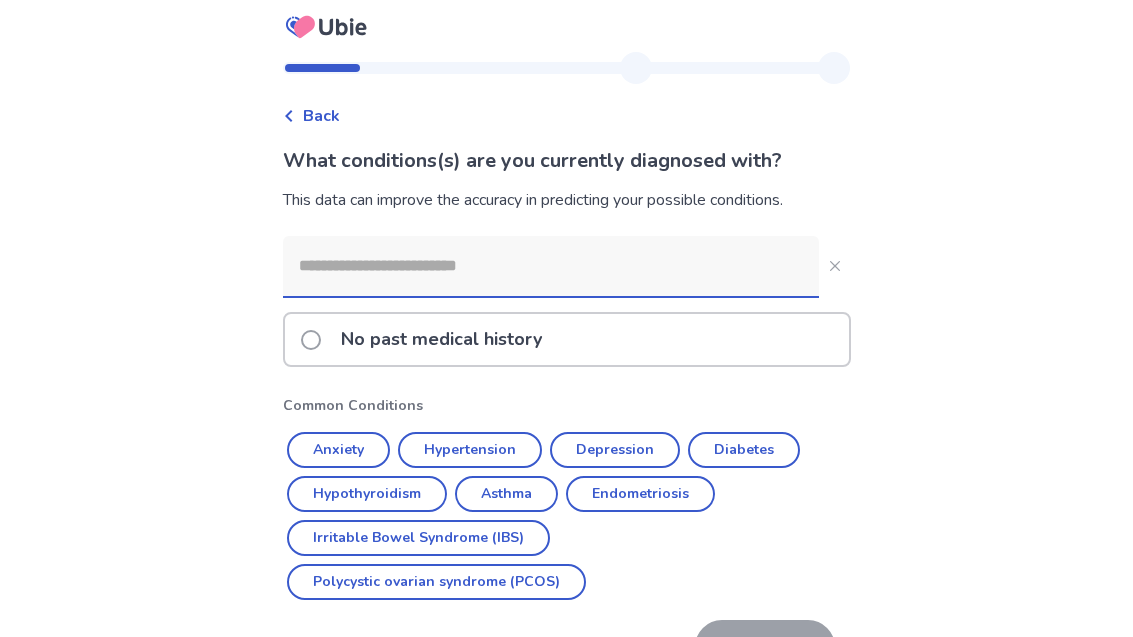 click on "Anxiety" at bounding box center [338, 451] 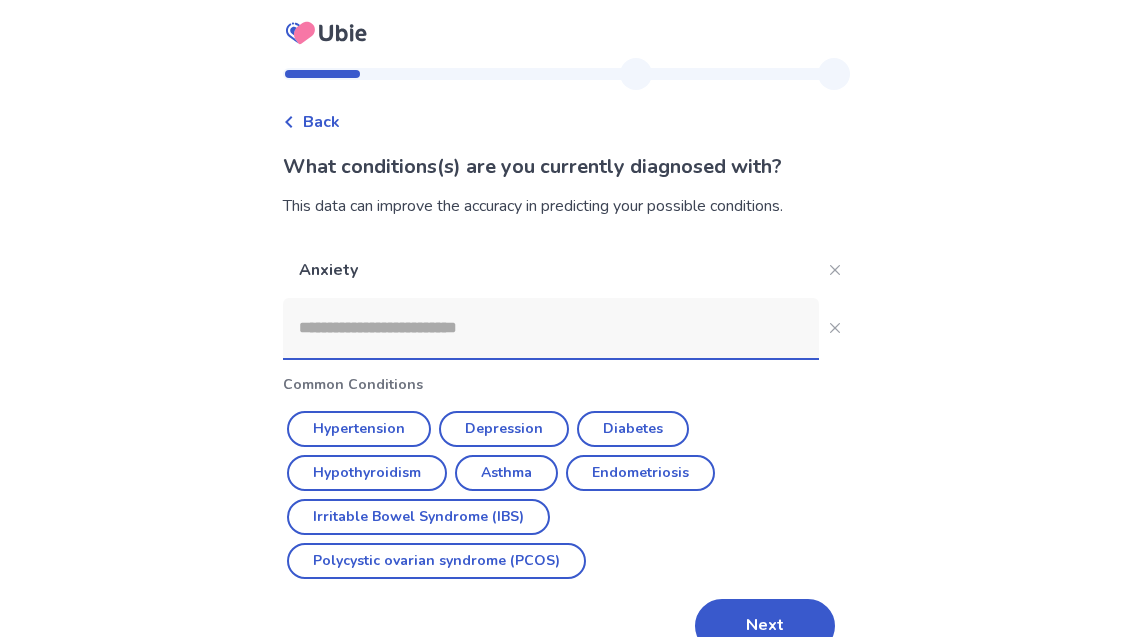 click on "Depression" at bounding box center (504, 429) 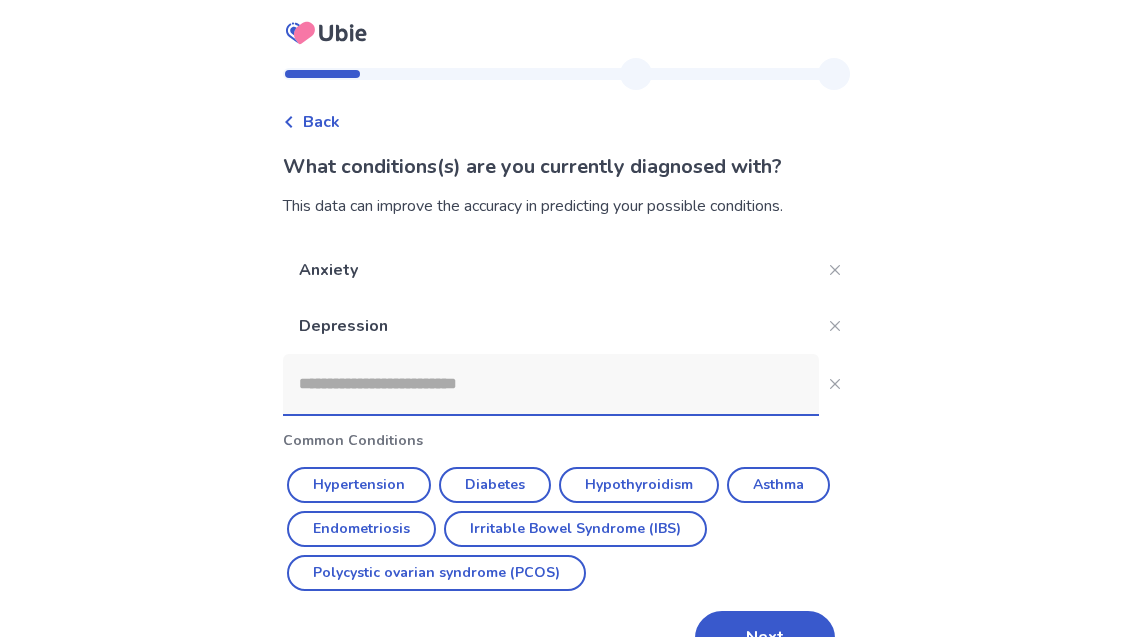 click on "Next" at bounding box center [765, 638] 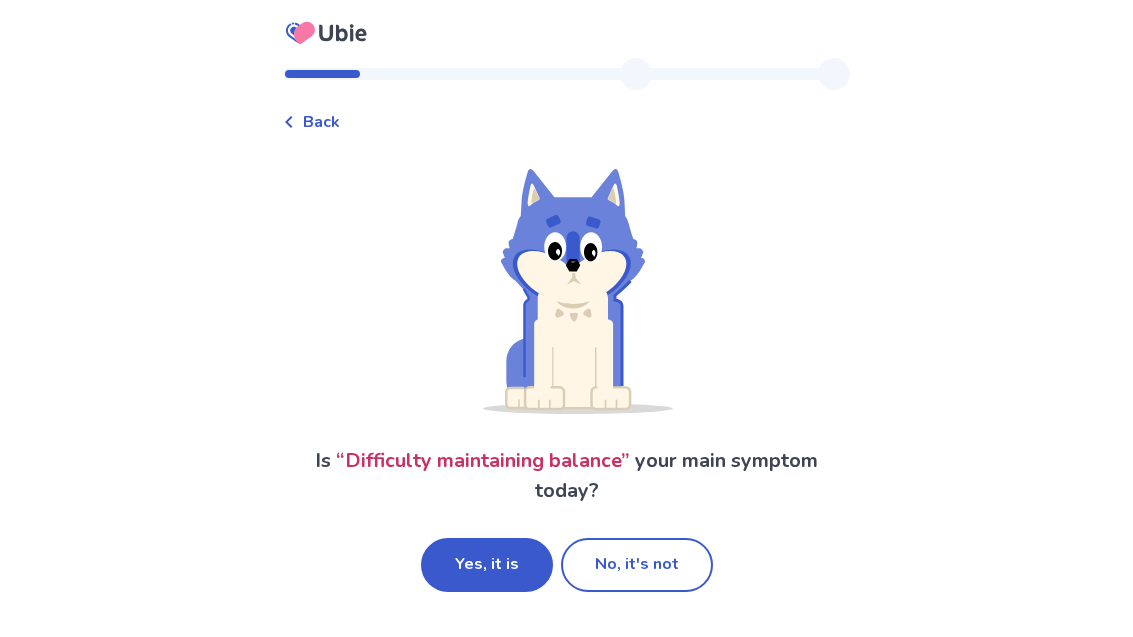 click on "Yes, it is" at bounding box center (487, 565) 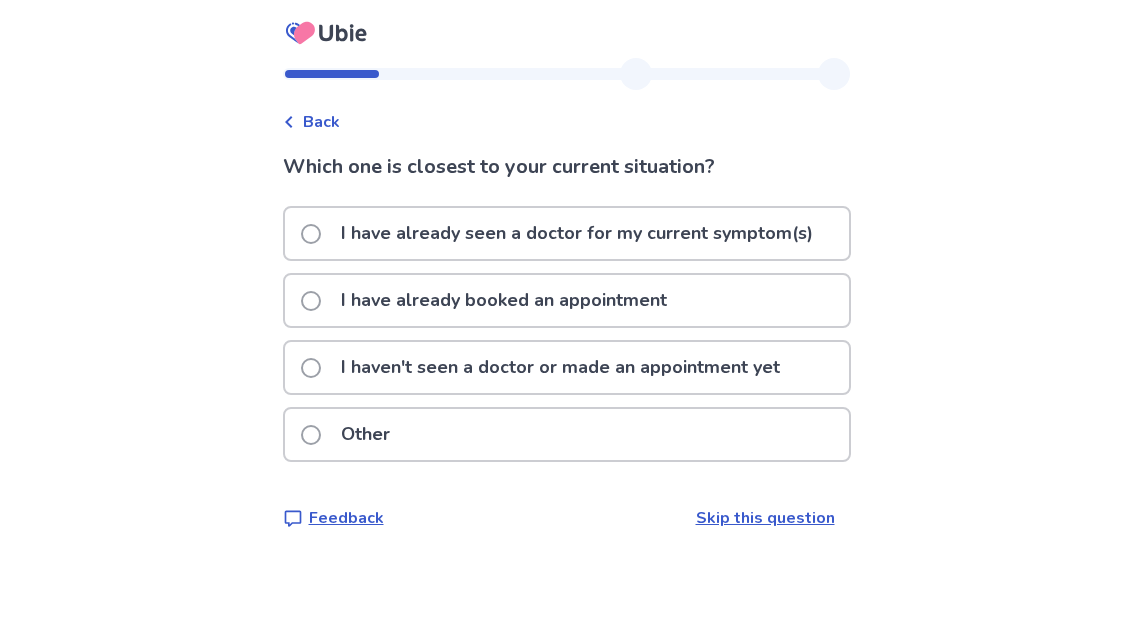click on "I have already seen a doctor for my current symptom(s)" at bounding box center (577, 233) 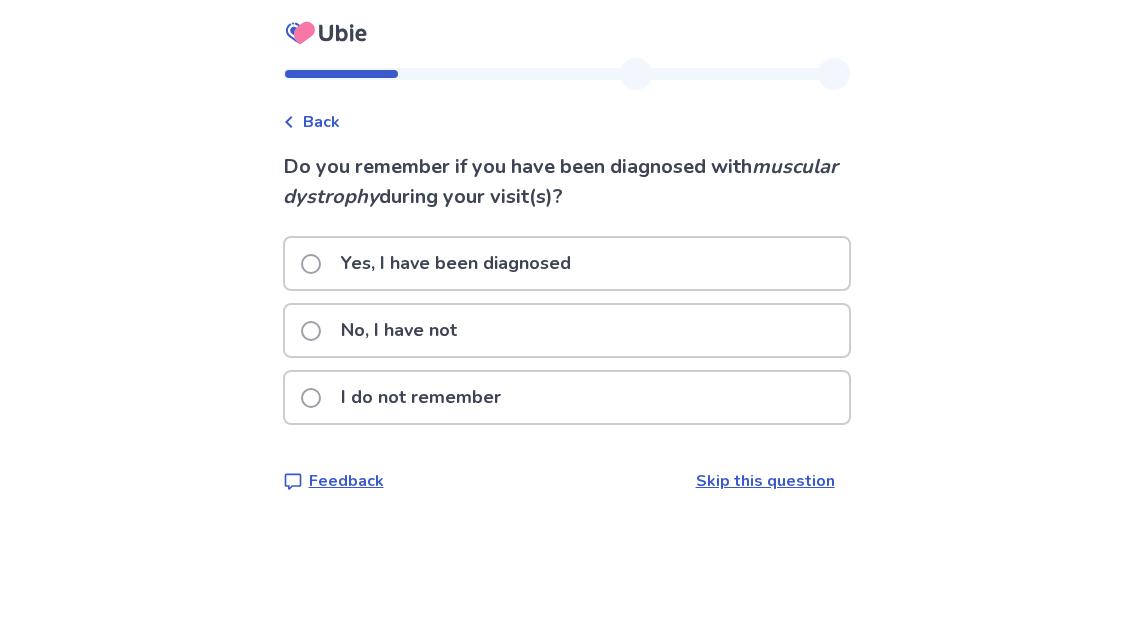 click on "I do not remember" at bounding box center (567, 397) 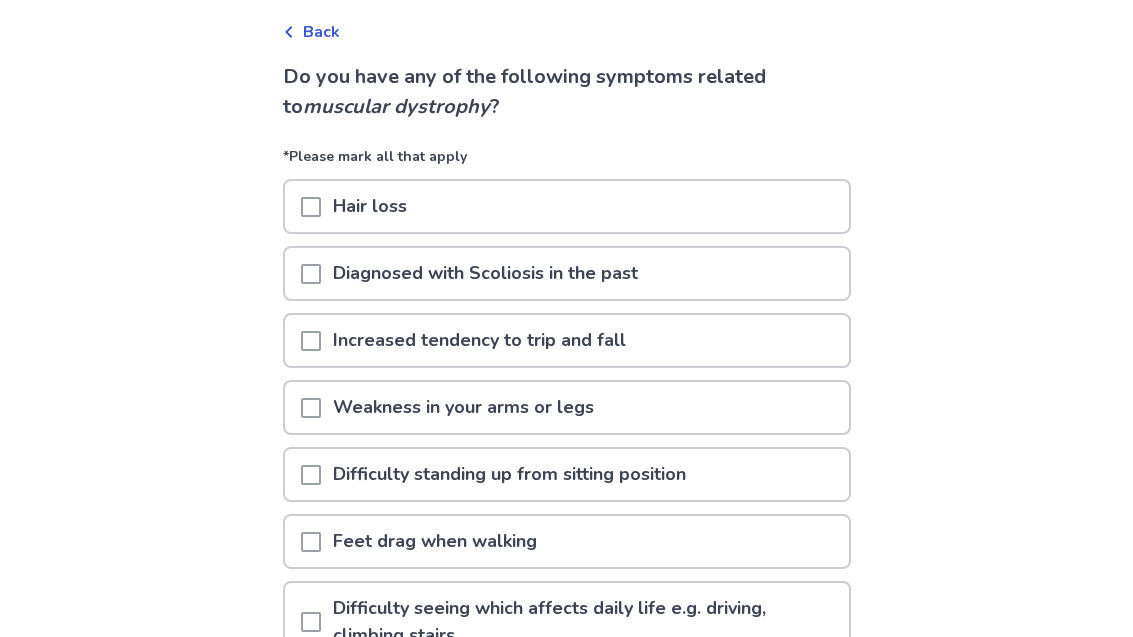 scroll, scrollTop: 91, scrollLeft: 0, axis: vertical 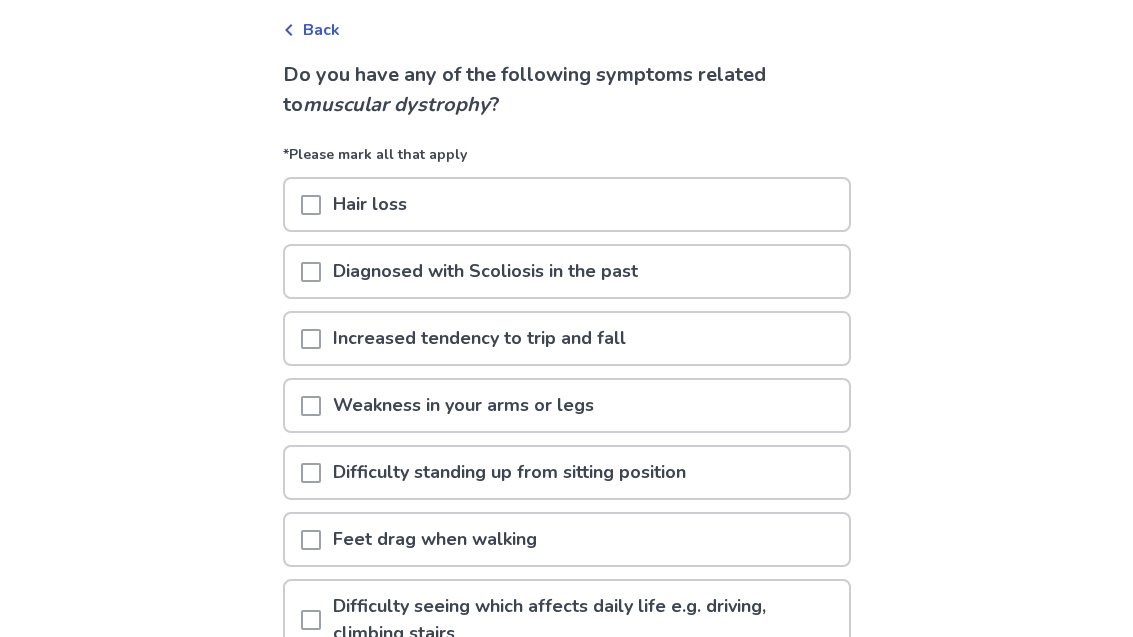 click on "Increased tendency to trip and fall" at bounding box center (567, 339) 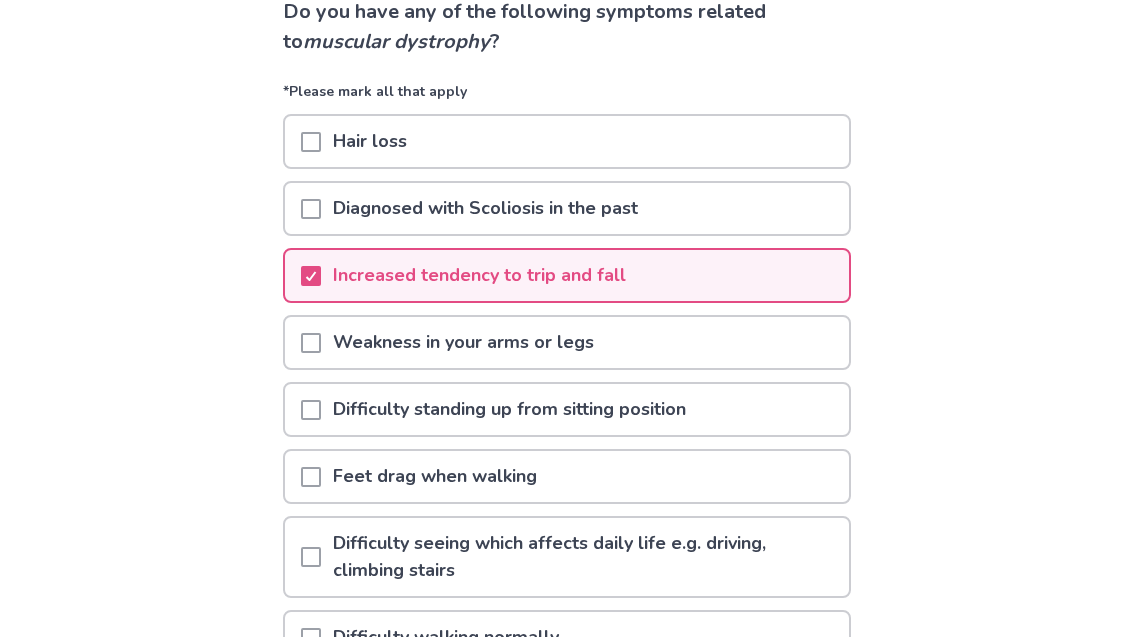 click on "Weakness in your arms or legs" at bounding box center (567, 343) 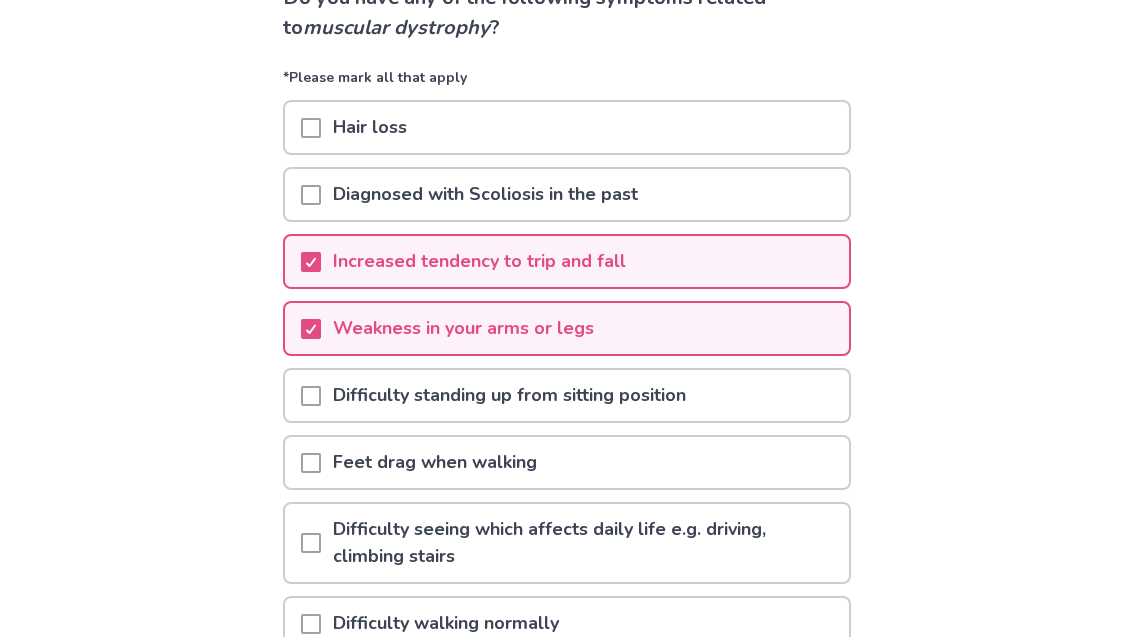 scroll, scrollTop: 192, scrollLeft: 0, axis: vertical 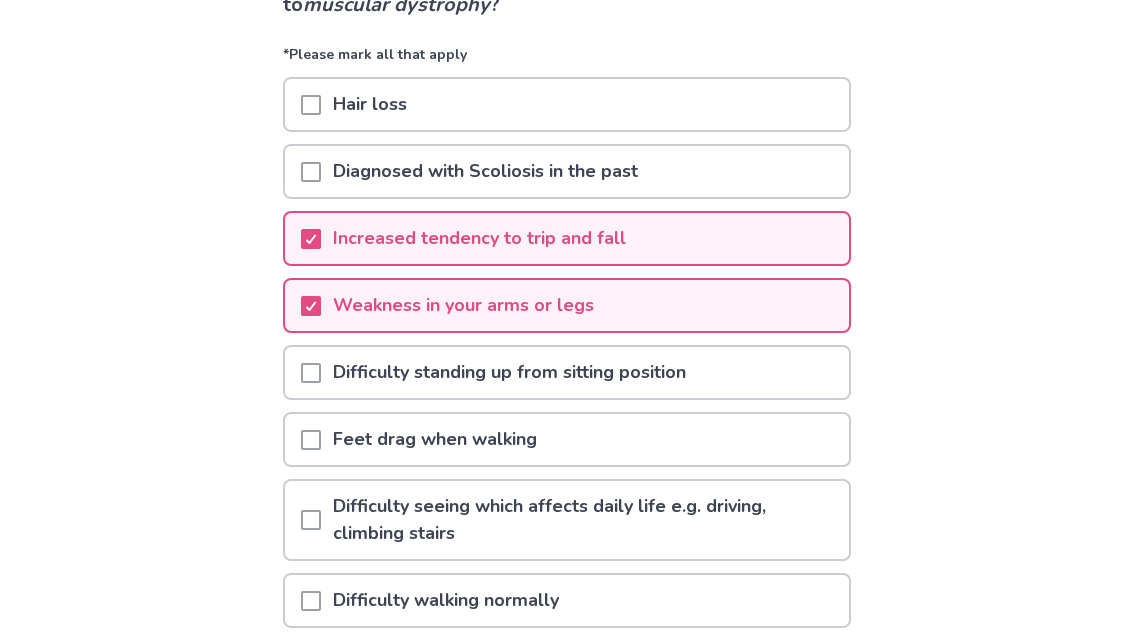 click on "Difficulty standing up from sitting position" at bounding box center [567, 372] 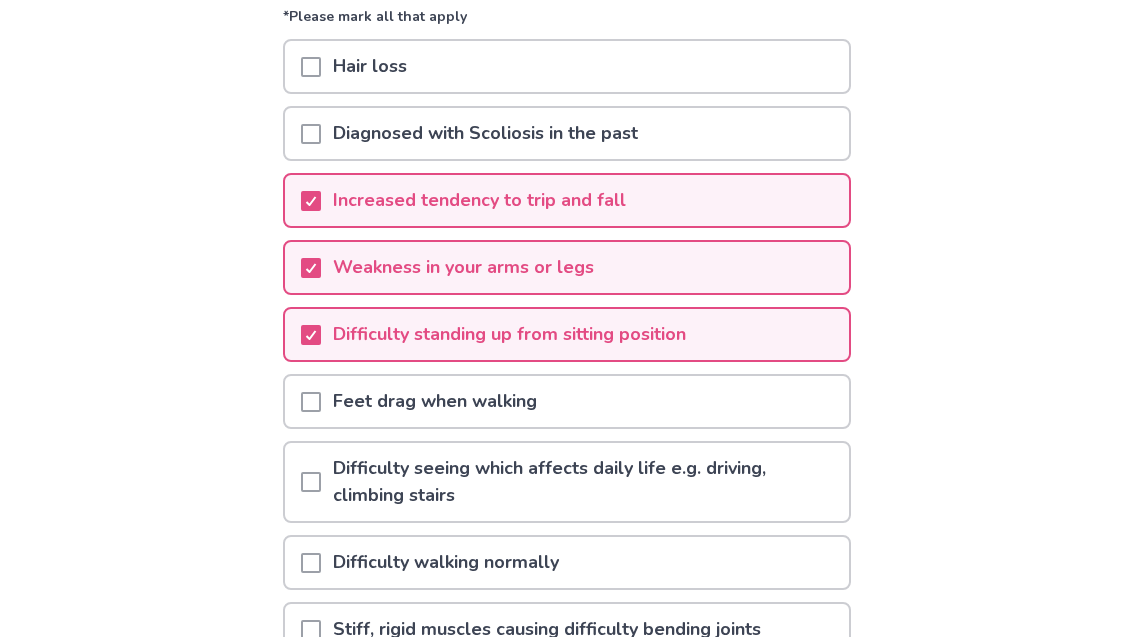 click on "Feet drag when walking" at bounding box center [567, 402] 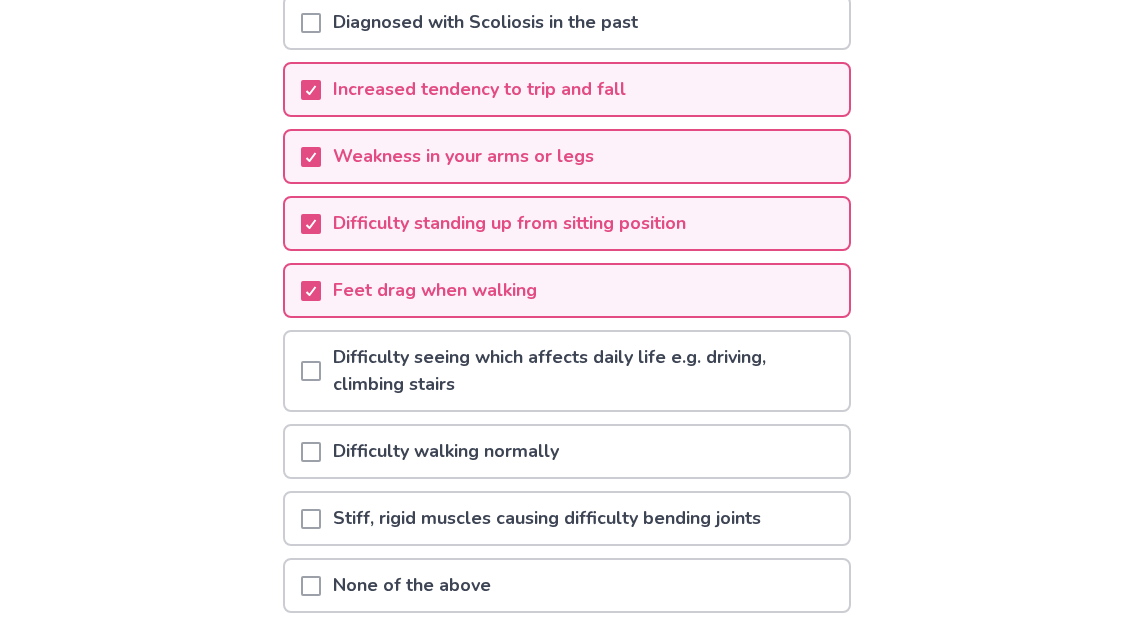 scroll, scrollTop: 342, scrollLeft: 0, axis: vertical 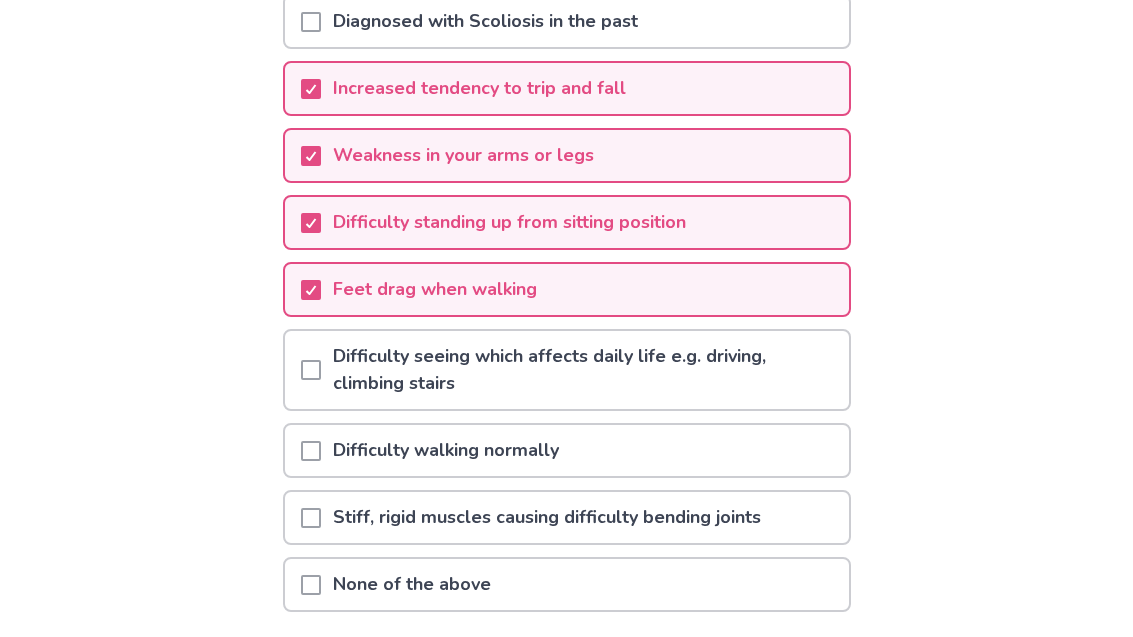 click on "Difficulty walking normally" at bounding box center [567, 450] 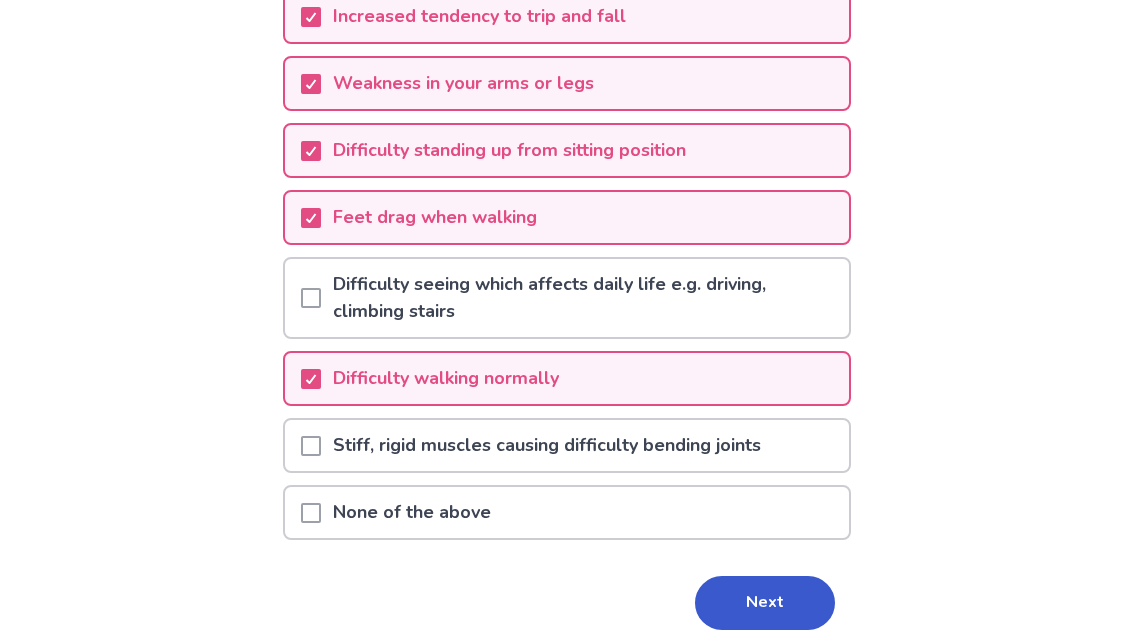 scroll, scrollTop: 424, scrollLeft: 0, axis: vertical 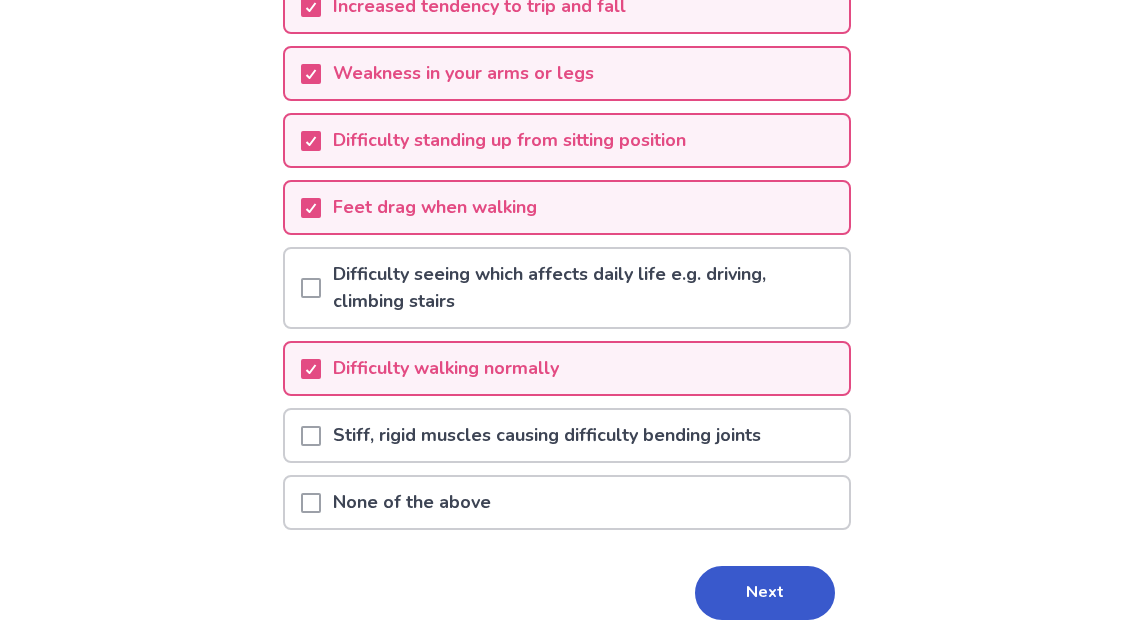 click on "Next" at bounding box center [765, 593] 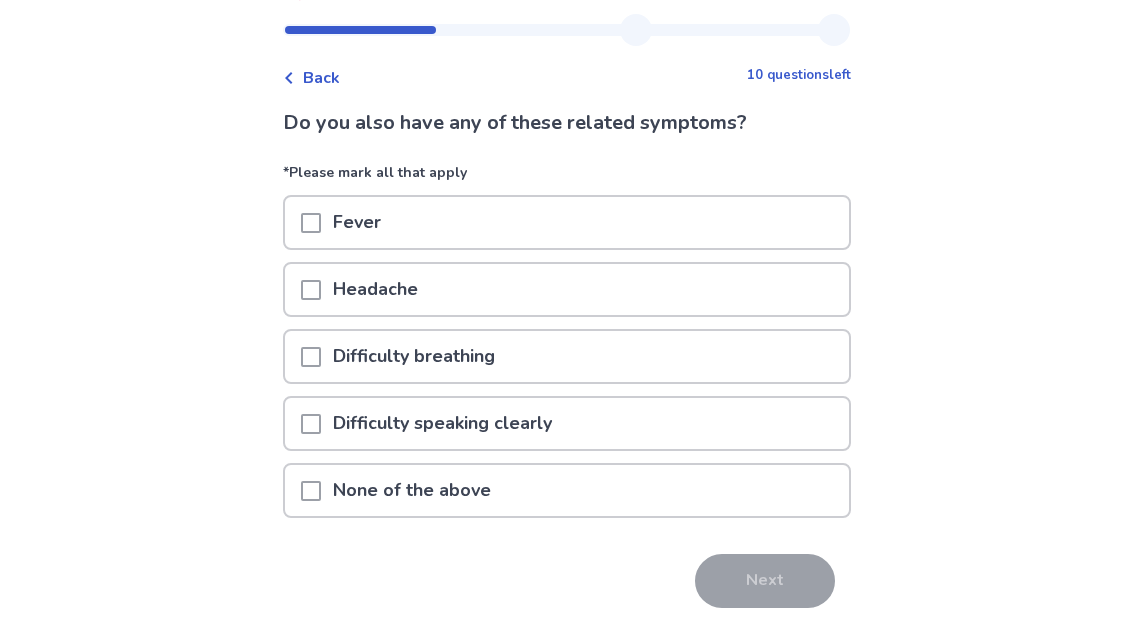 click on "Headache" at bounding box center [567, 290] 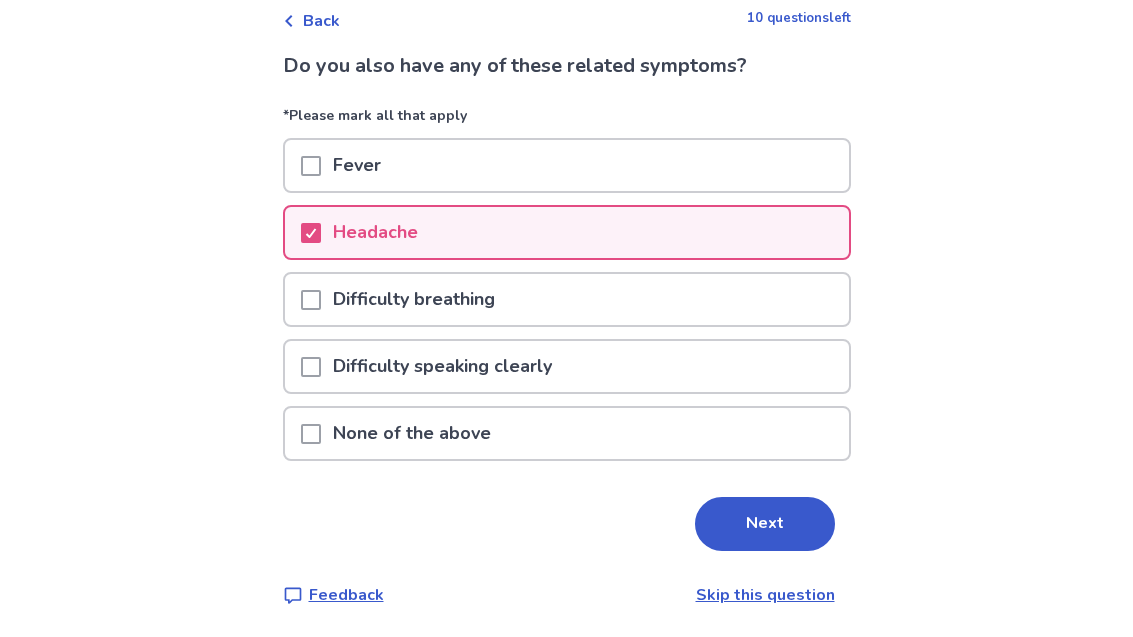 scroll, scrollTop: 103, scrollLeft: 0, axis: vertical 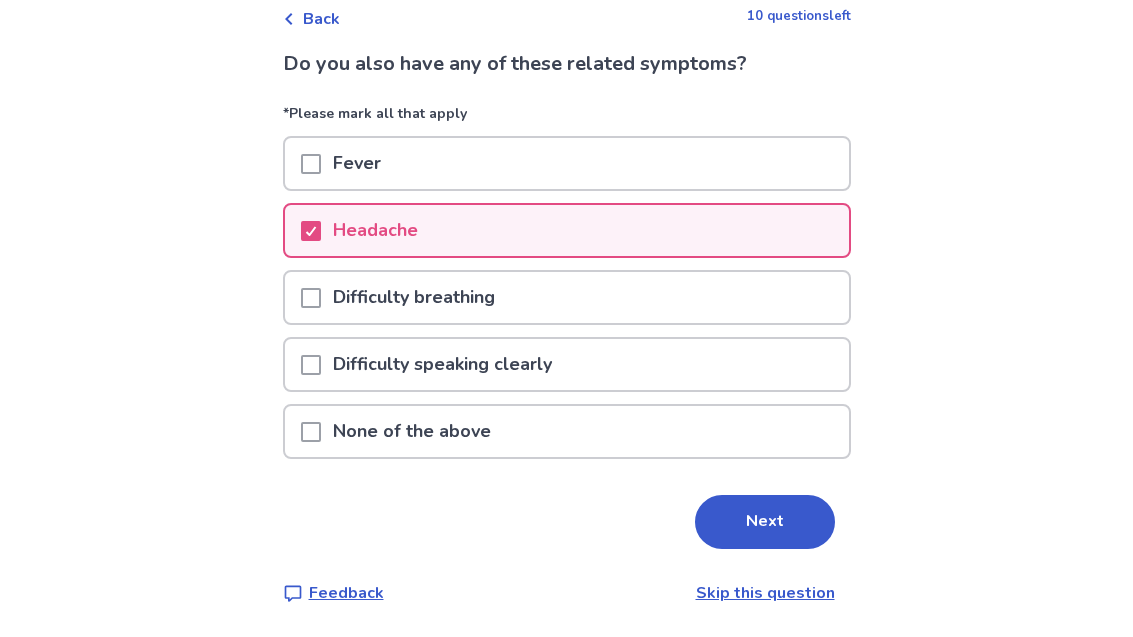 click on "Difficulty speaking clearly" at bounding box center (567, 364) 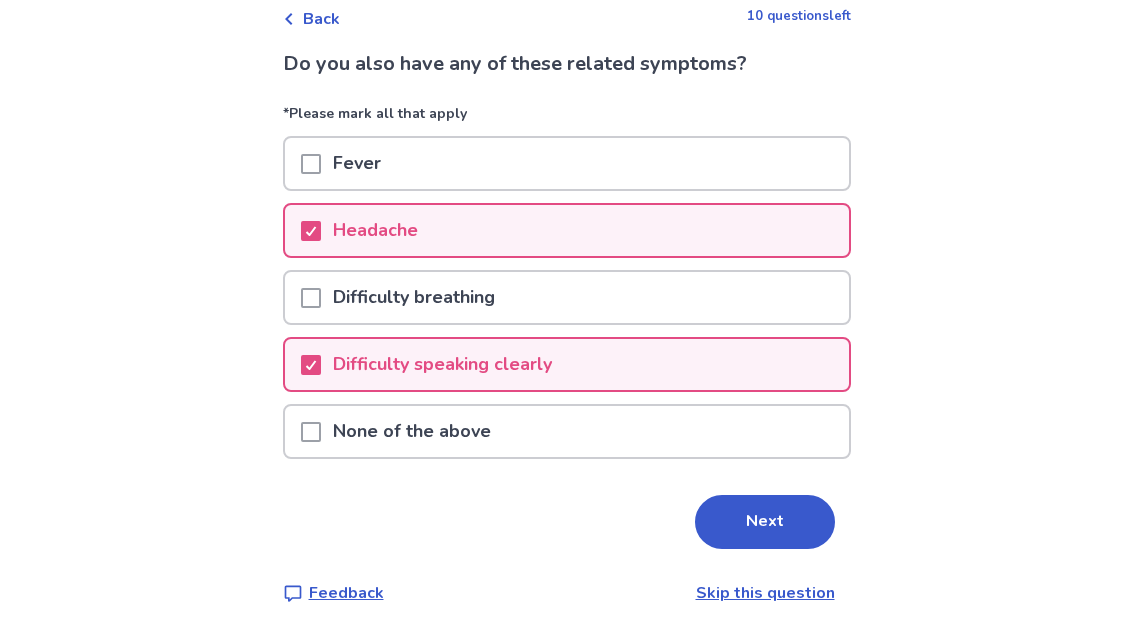 click on "Difficulty breathing" at bounding box center [567, 297] 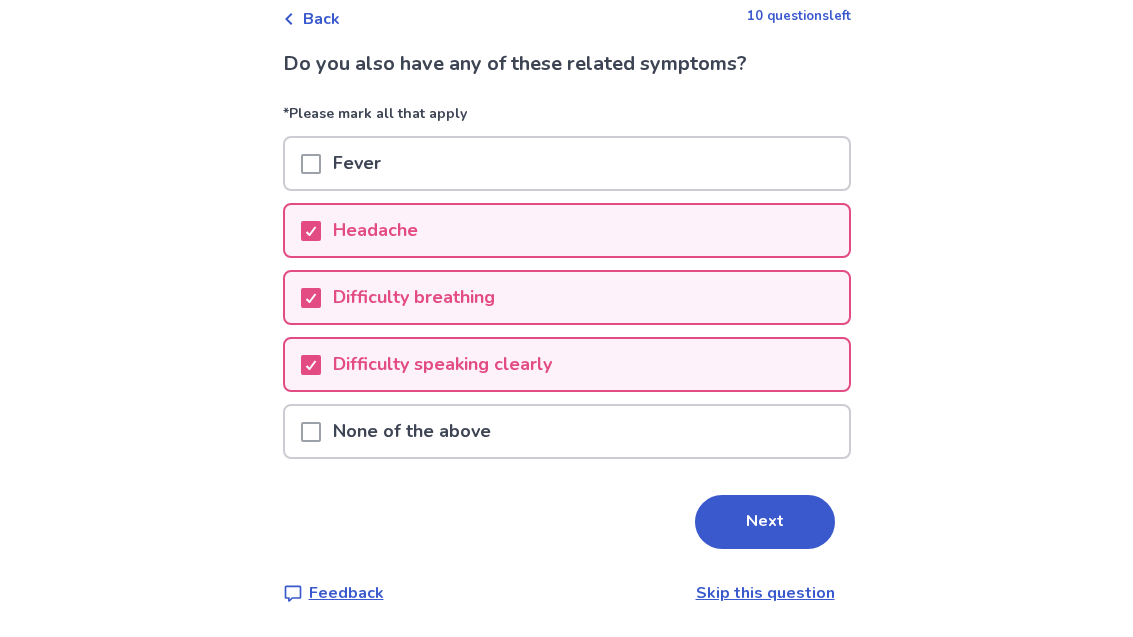 click on "Difficulty breathing" at bounding box center [567, 297] 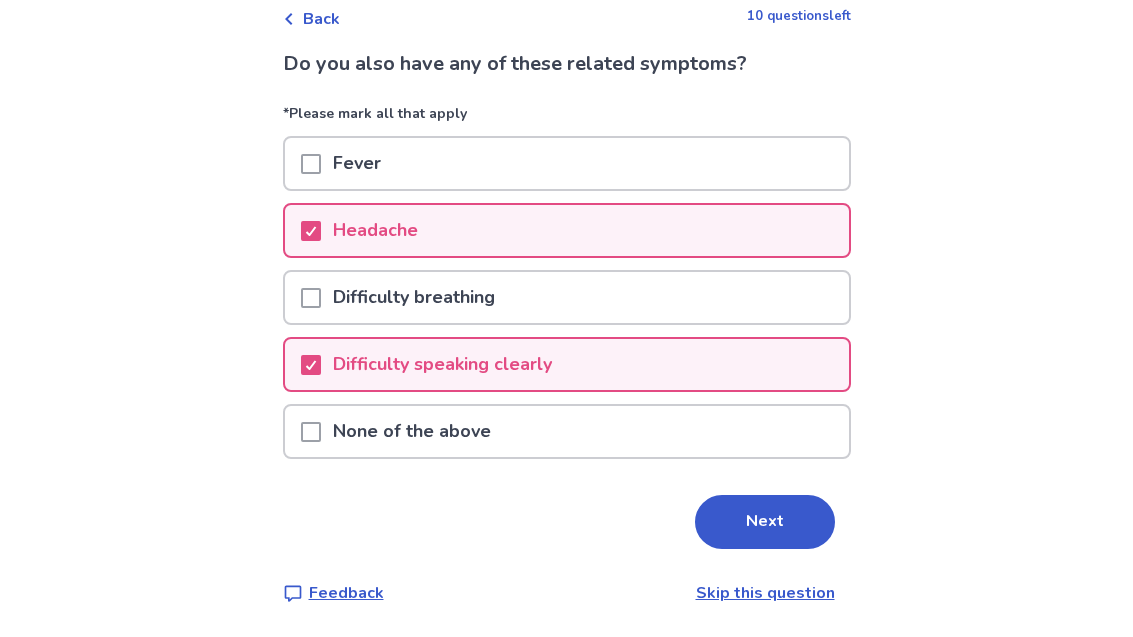click on "Next" at bounding box center (765, 522) 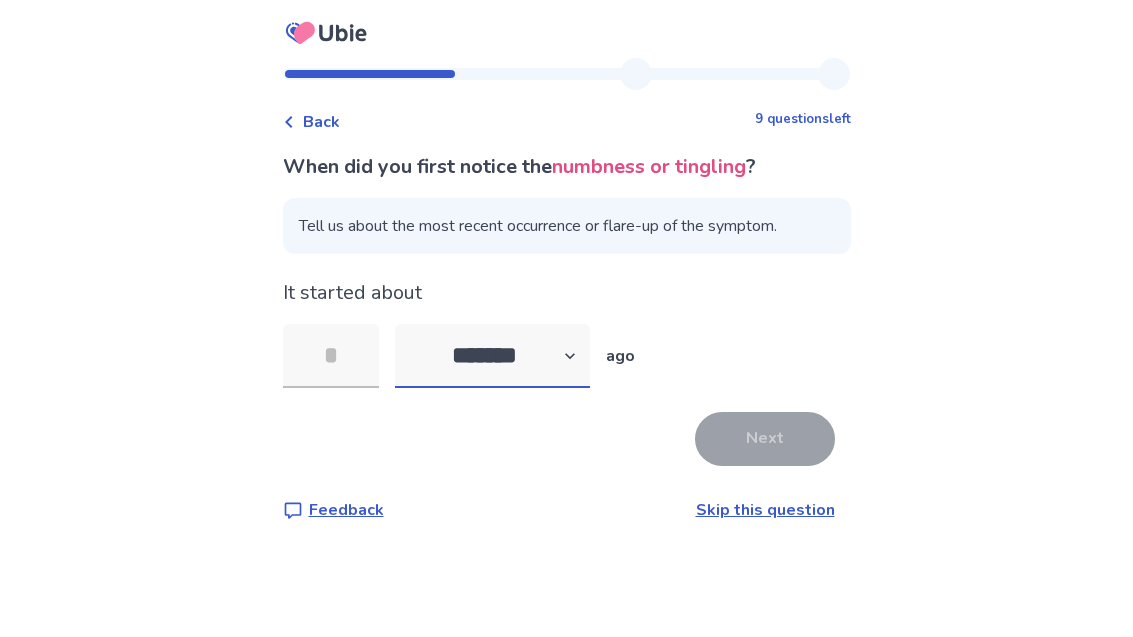 click on "******* ****** ******* ******** *******" at bounding box center [492, 356] 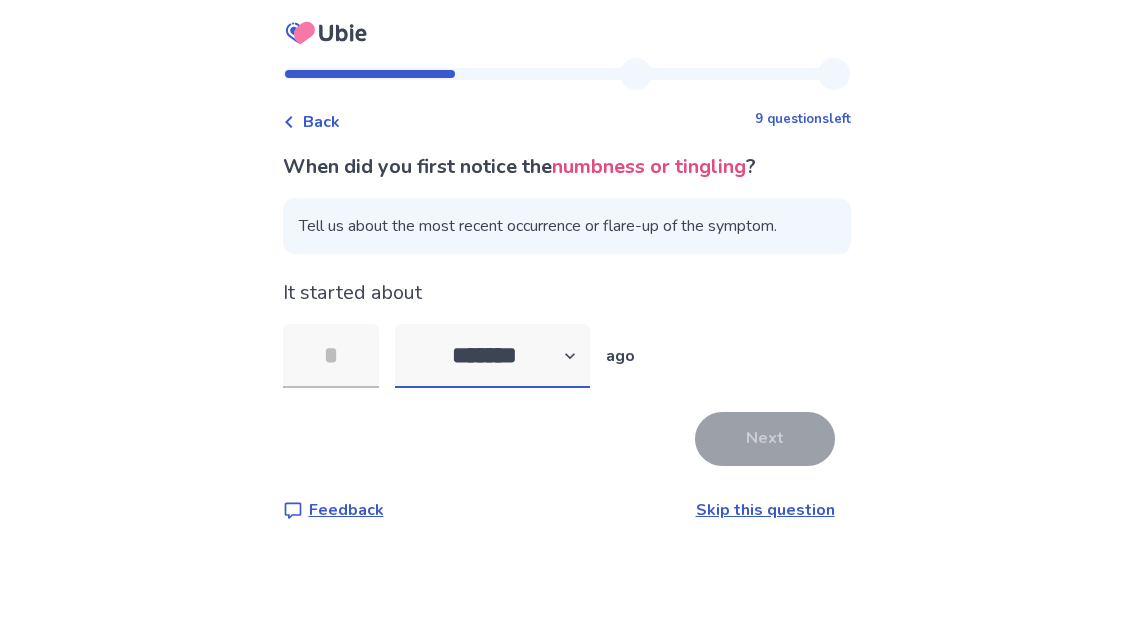 select on "*" 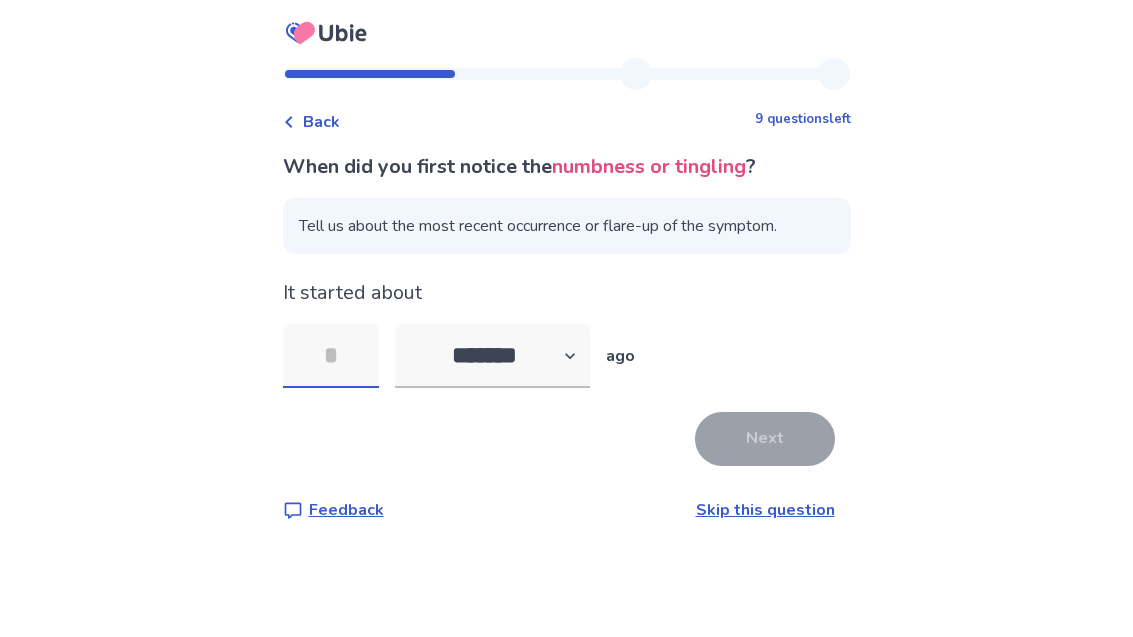 click at bounding box center (331, 356) 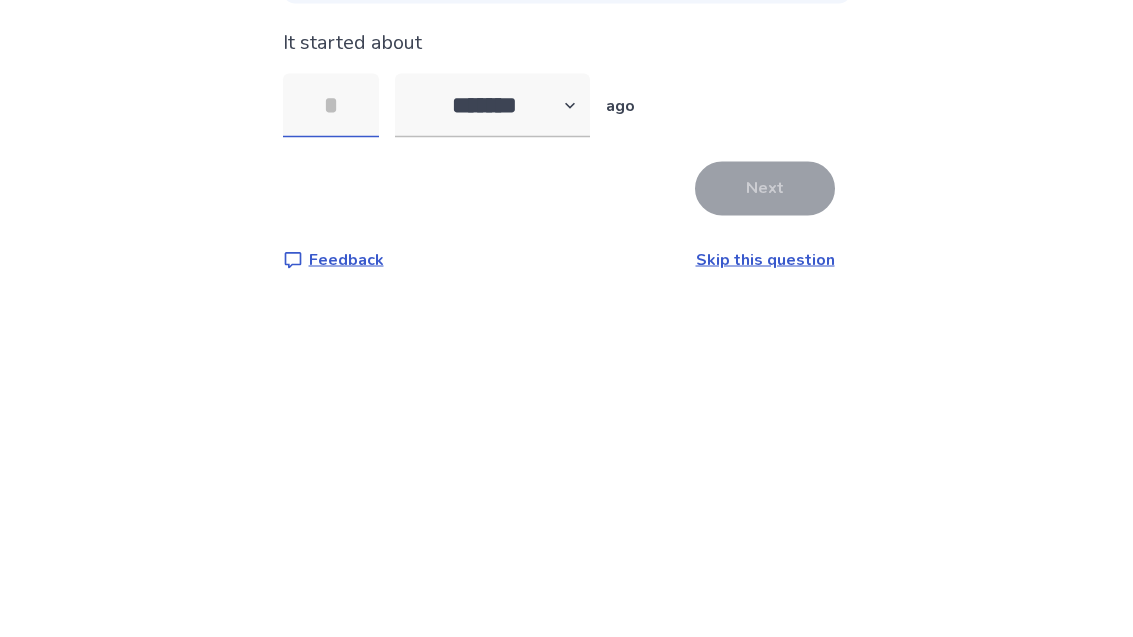 type on "*" 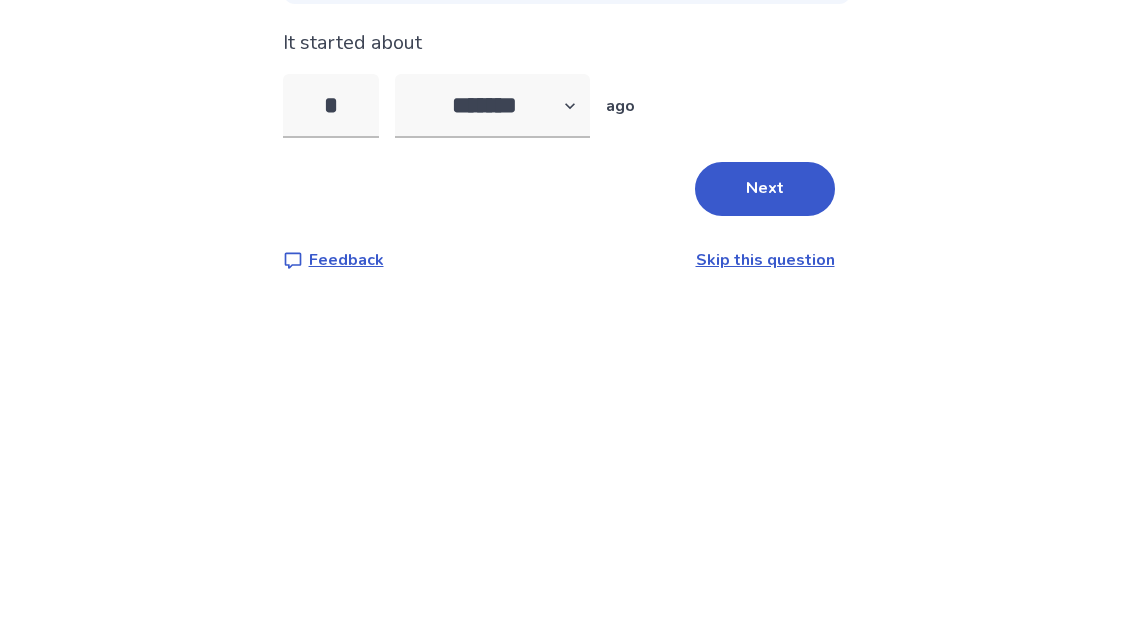 click on "Next" at bounding box center (765, 439) 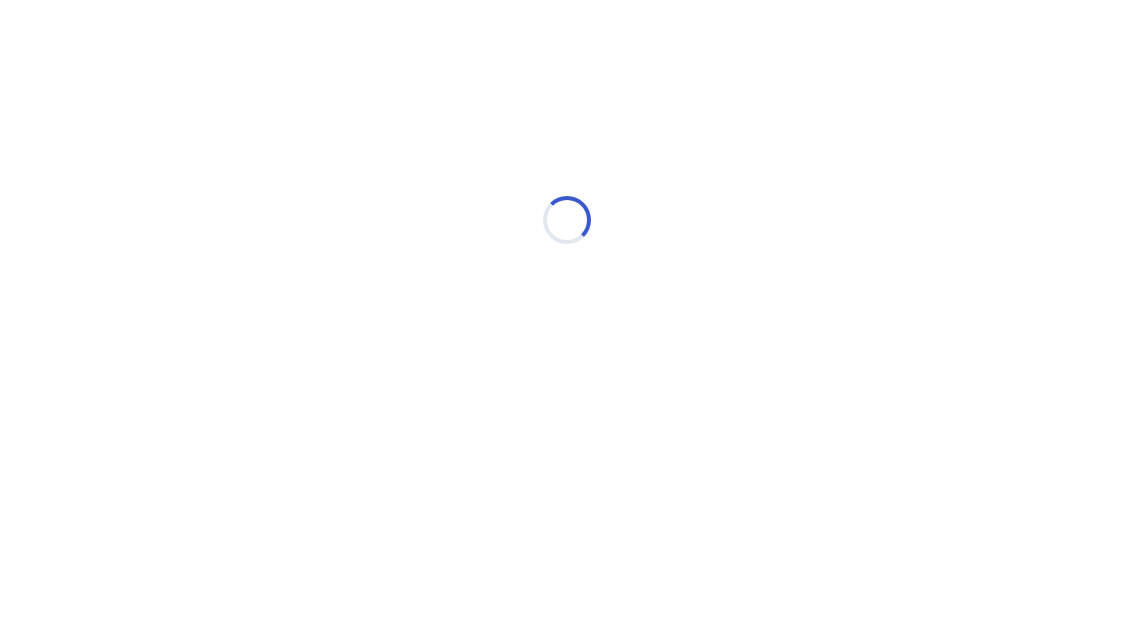 select on "*" 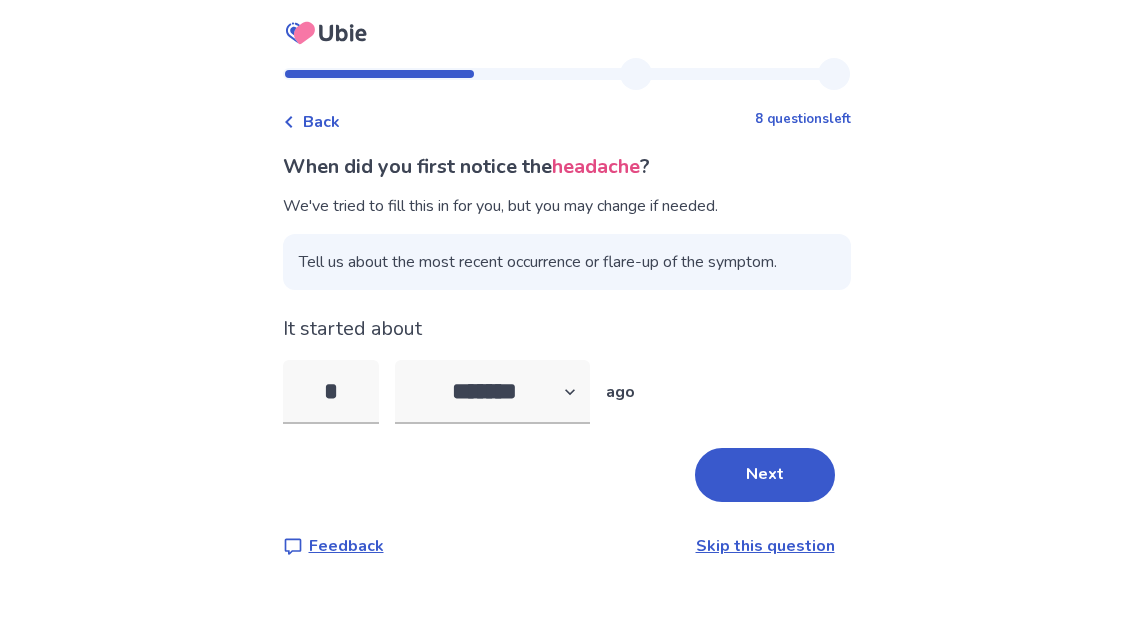 click on "*" at bounding box center [331, 392] 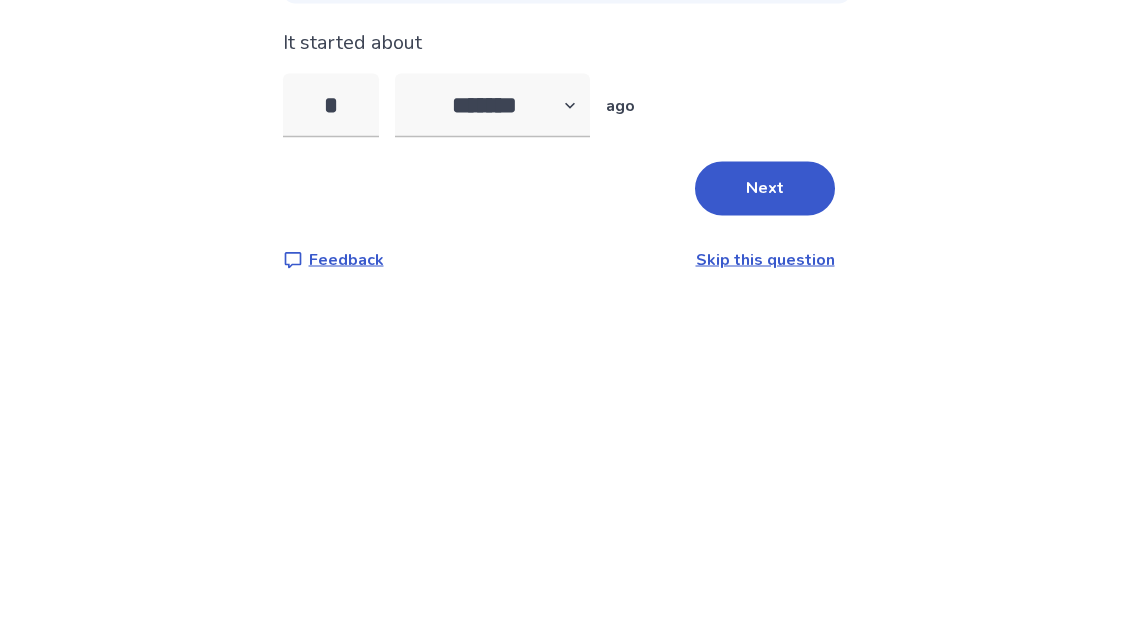click on "*" at bounding box center [331, 392] 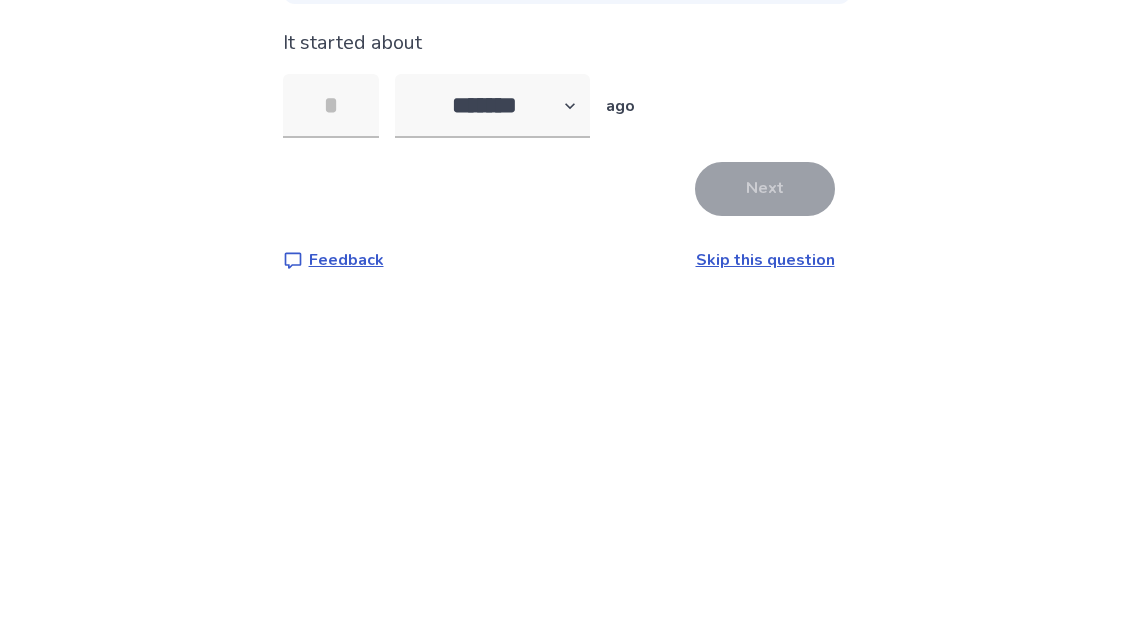 type on "*" 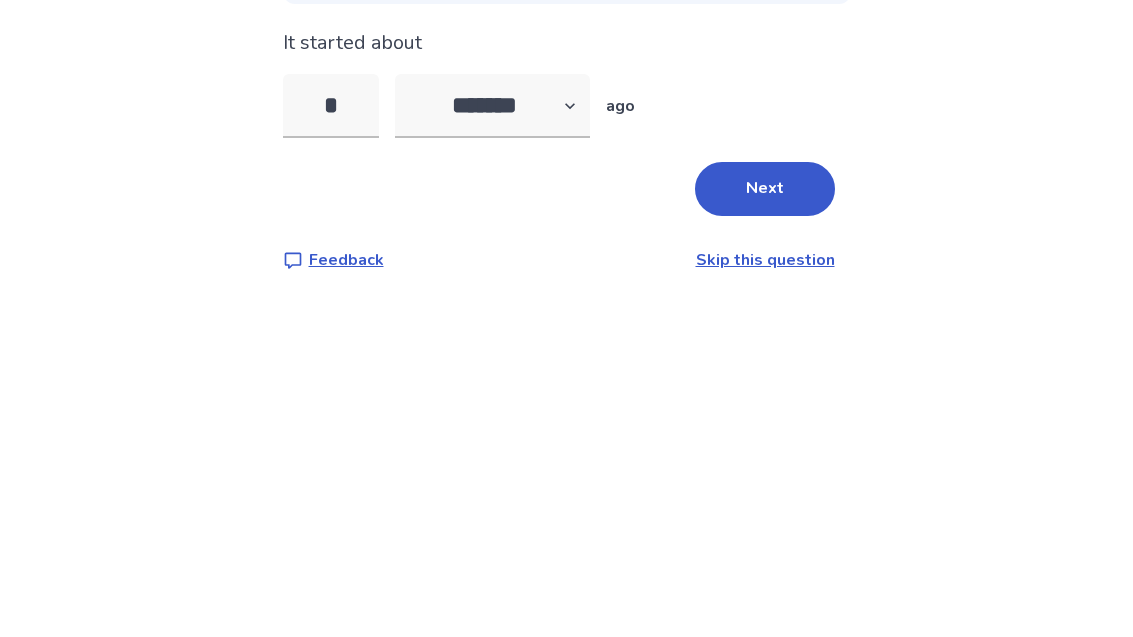 click on "Next" at bounding box center (765, 475) 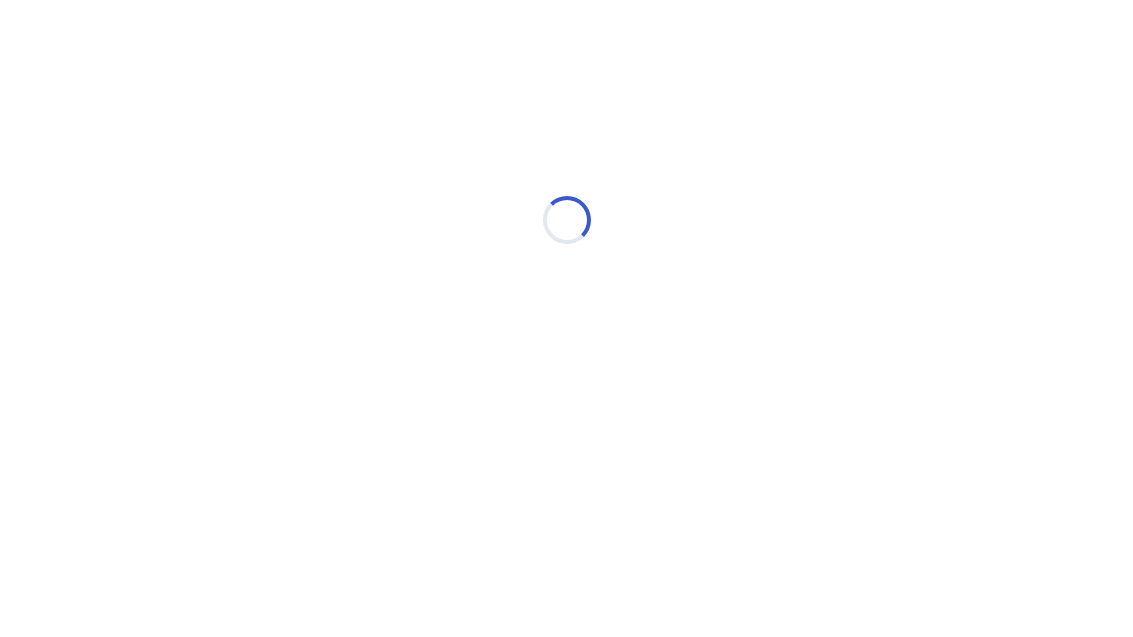 select on "*" 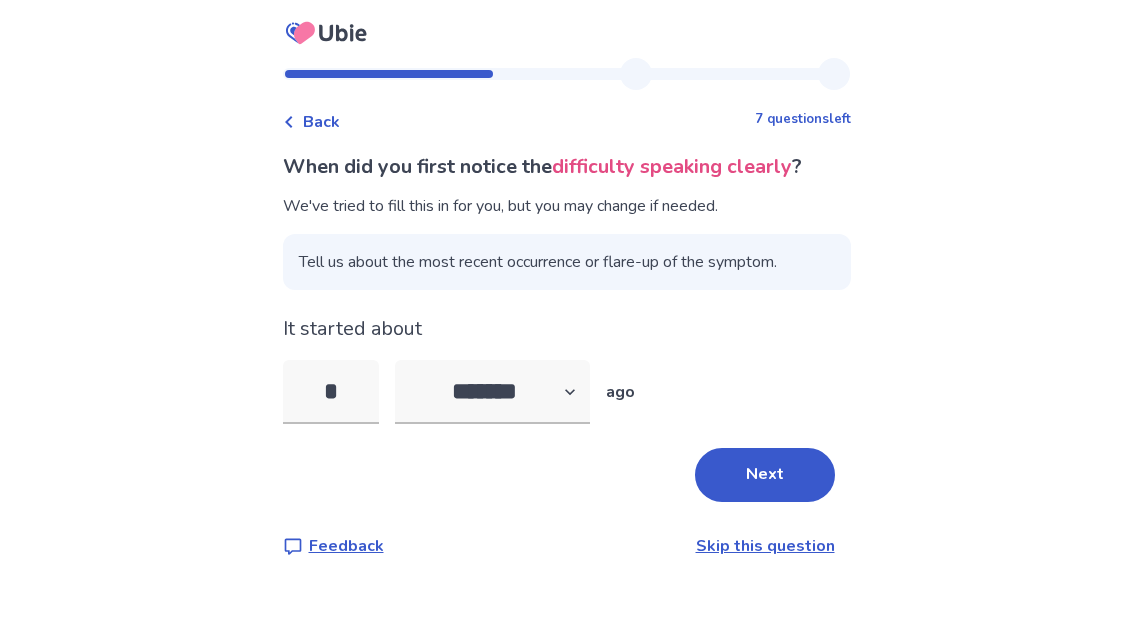 click on "*" at bounding box center (331, 392) 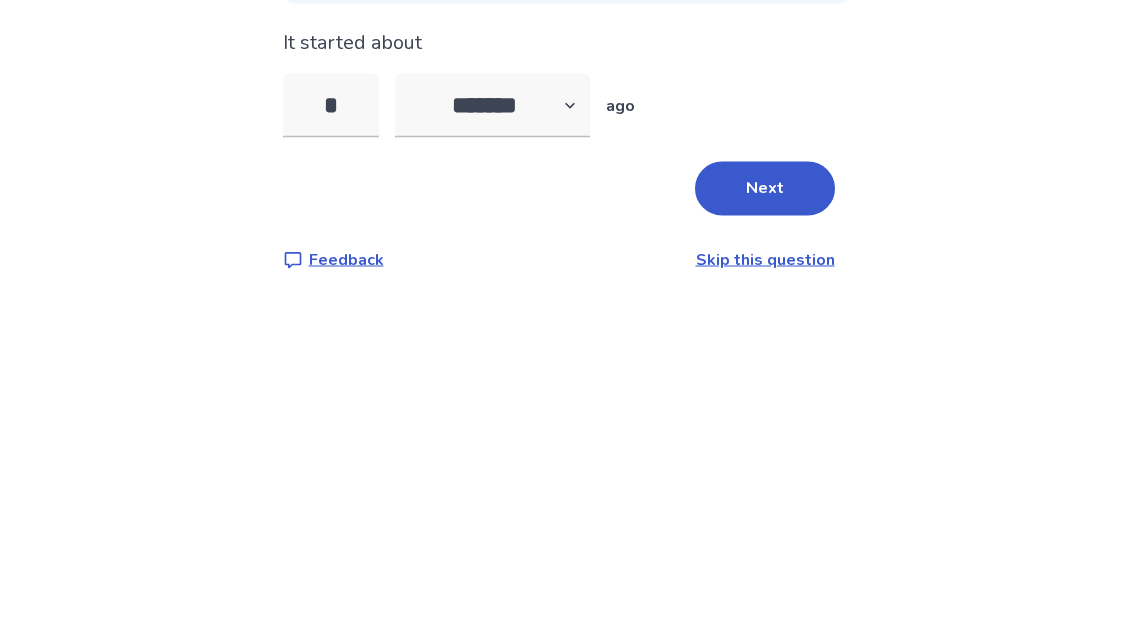 click on "*" at bounding box center [331, 392] 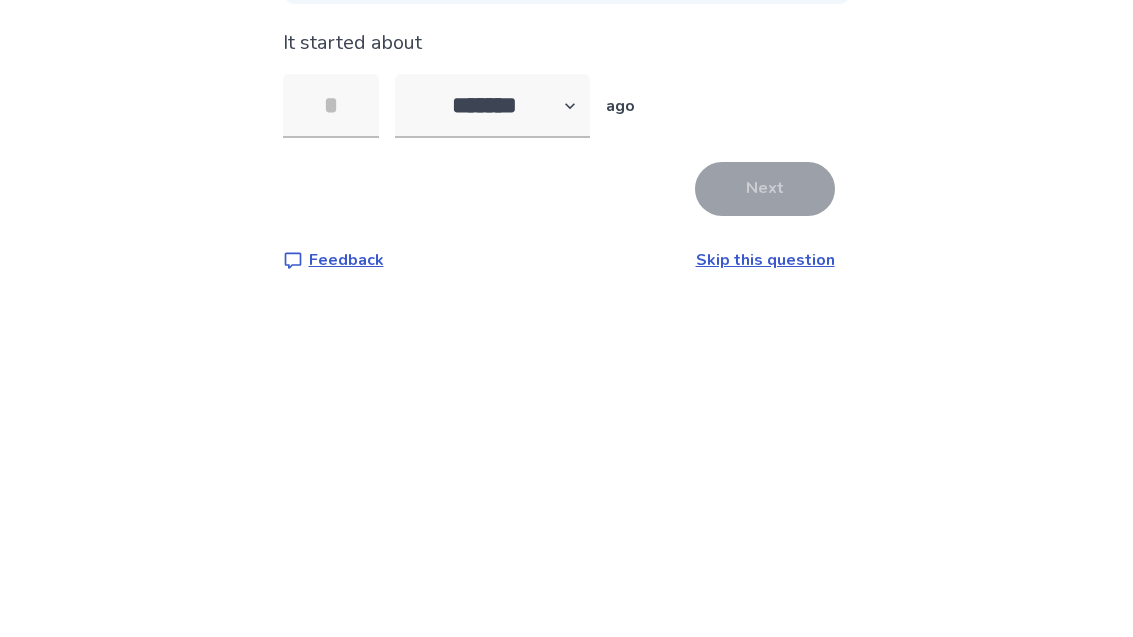 type on "*" 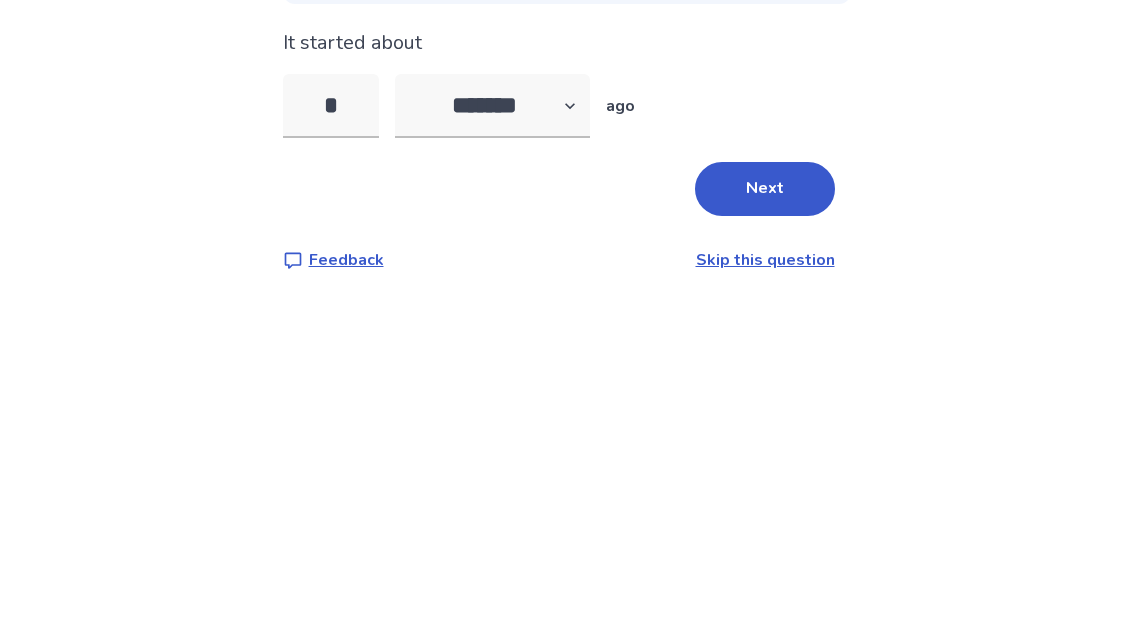 click on "Next" at bounding box center [765, 475] 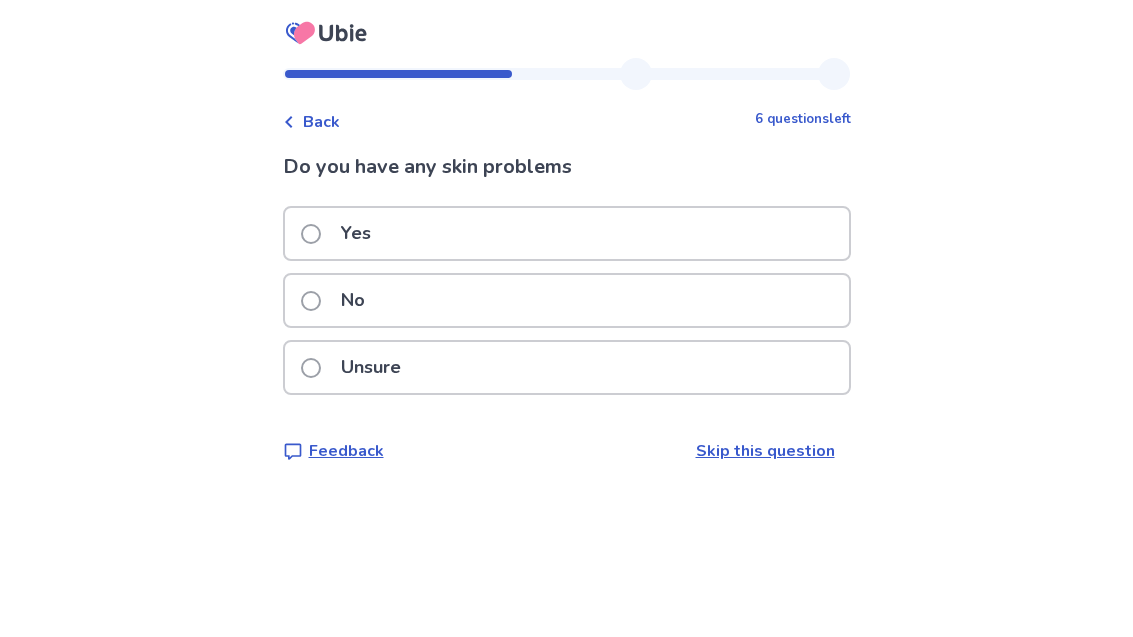 click on "Unsure" at bounding box center [567, 367] 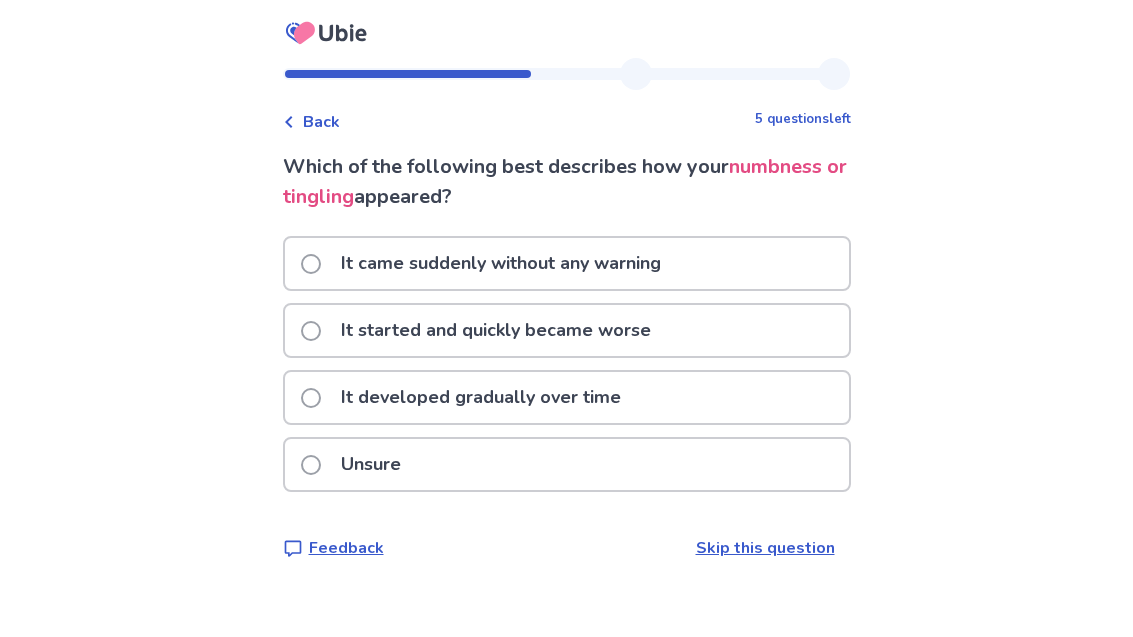 click on "It started and quickly became worse" at bounding box center (567, 330) 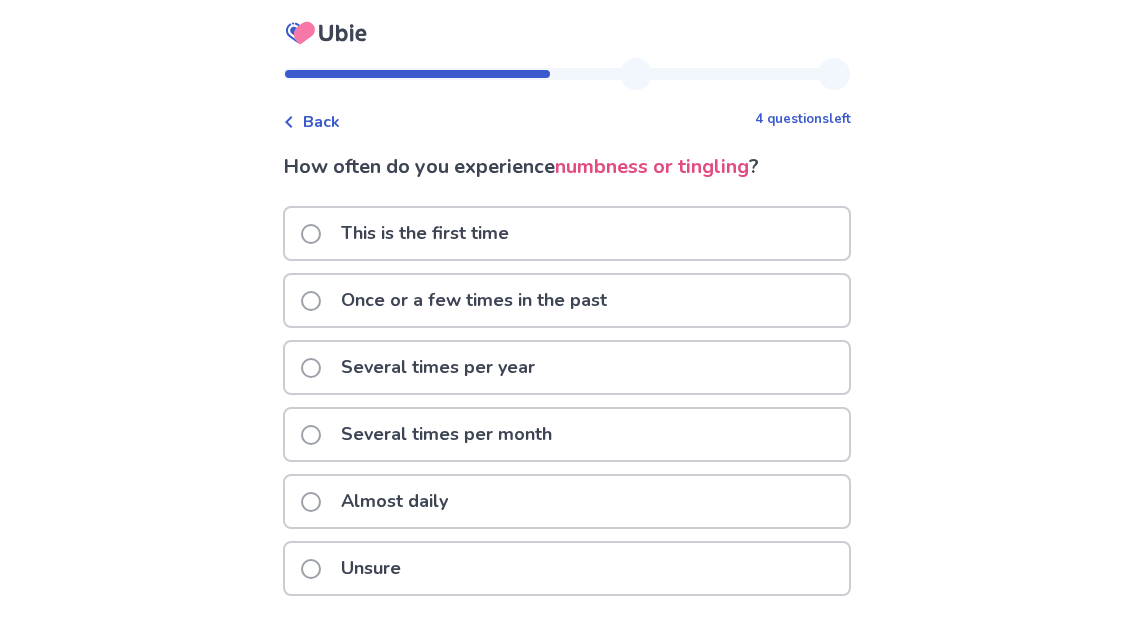 click on "Almost daily" at bounding box center [567, 501] 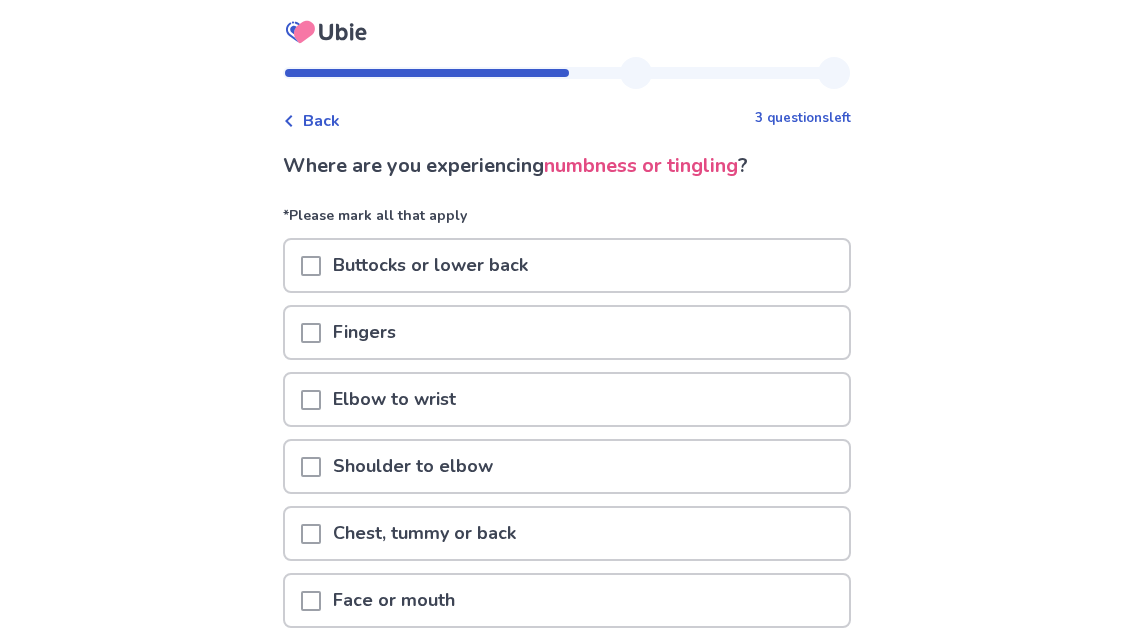 scroll, scrollTop: 0, scrollLeft: 0, axis: both 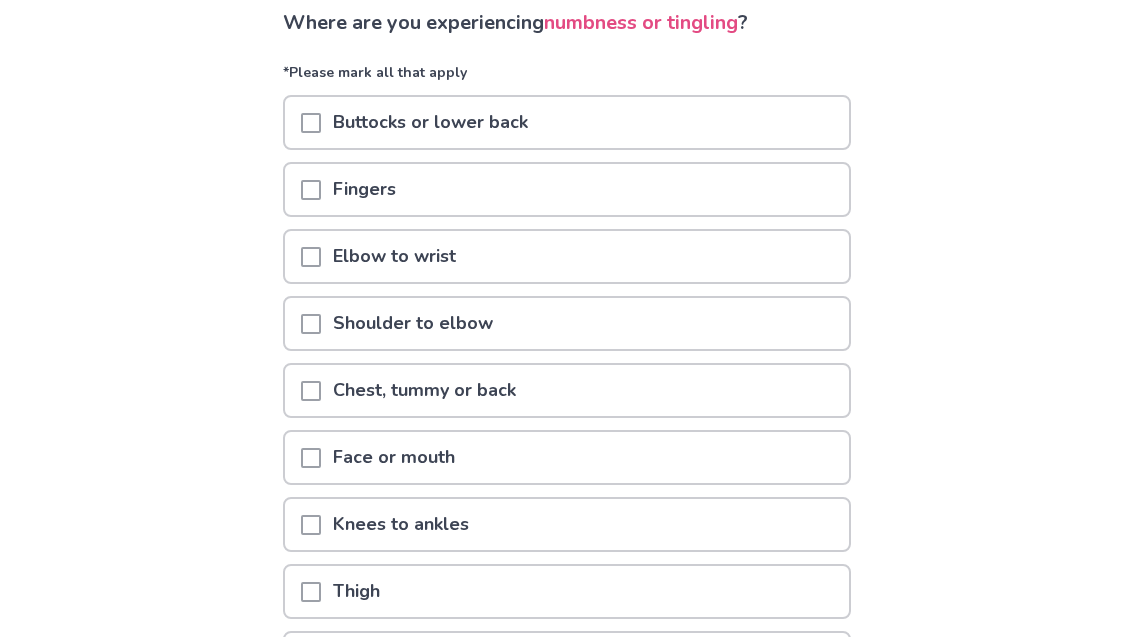 click on "Fingers" at bounding box center [567, 190] 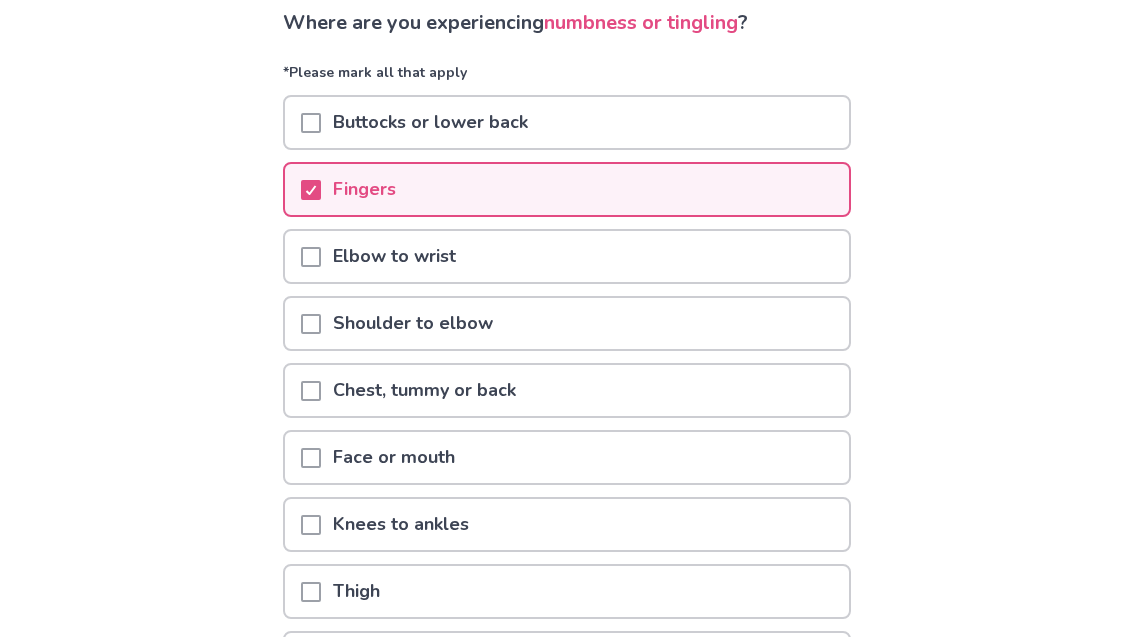 scroll, scrollTop: 175, scrollLeft: 0, axis: vertical 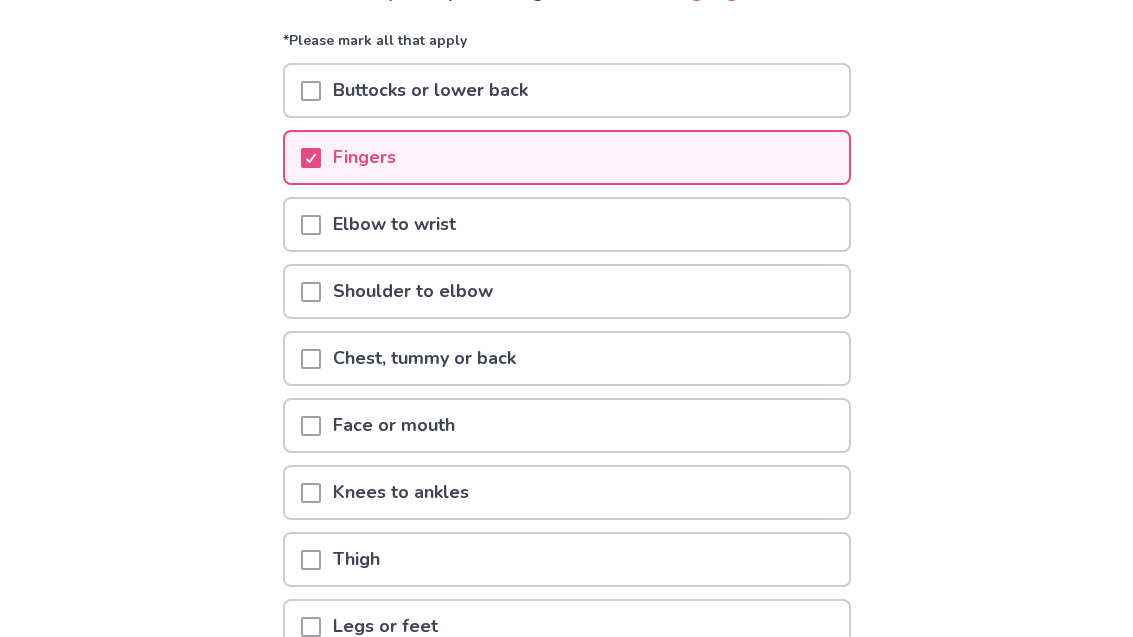 click on "Chest, tummy or back" at bounding box center (567, 359) 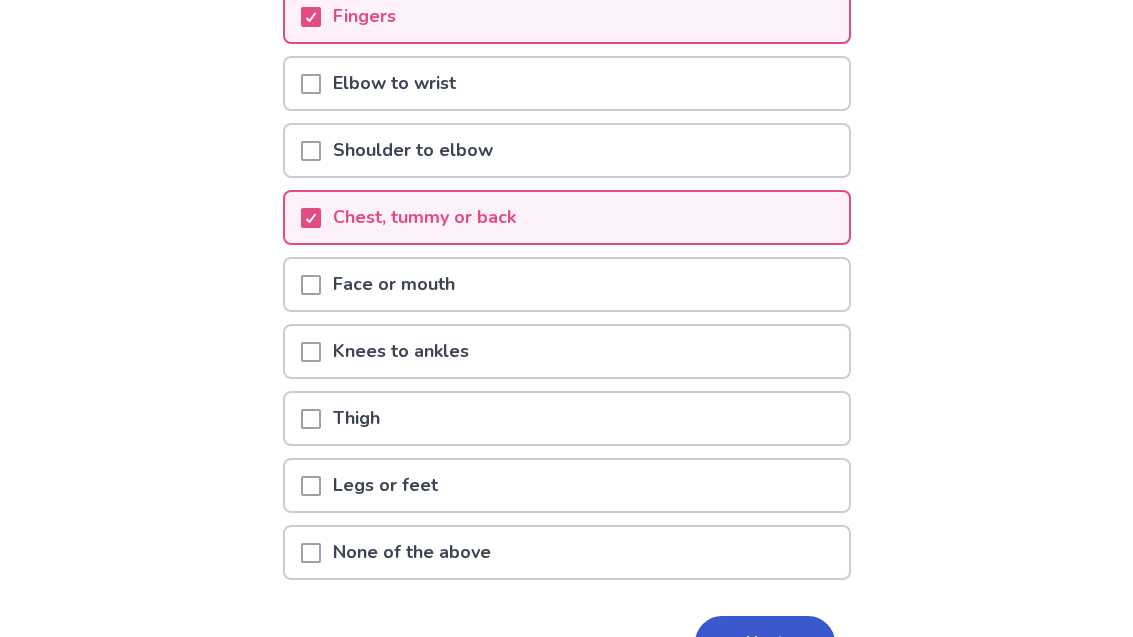 click on "Knees to ankles" at bounding box center [567, 352] 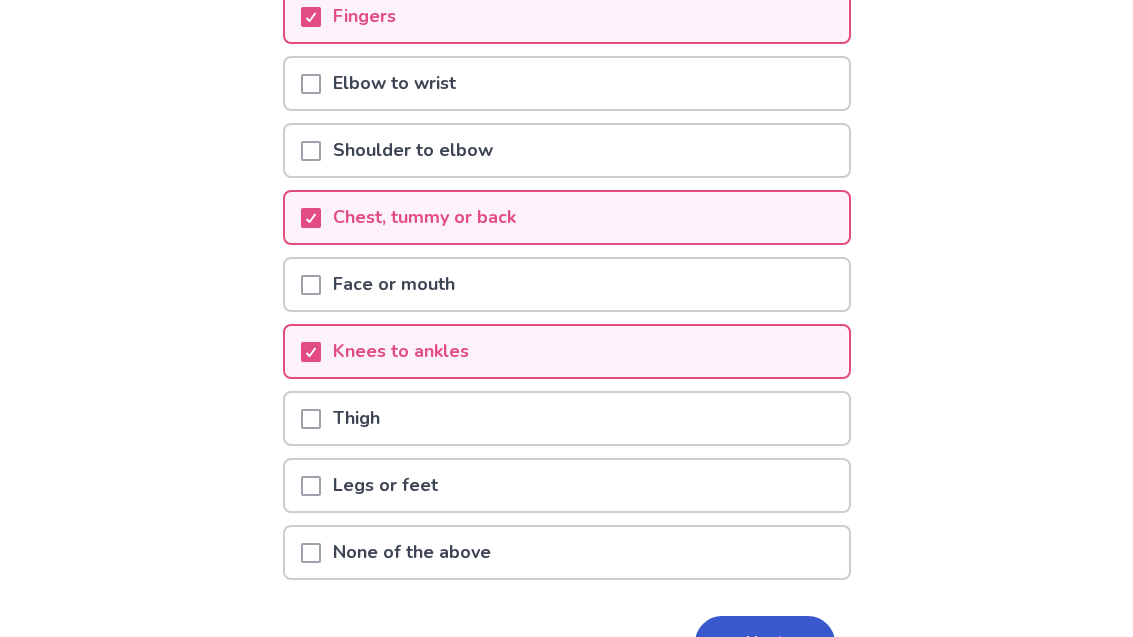 scroll, scrollTop: 317, scrollLeft: 0, axis: vertical 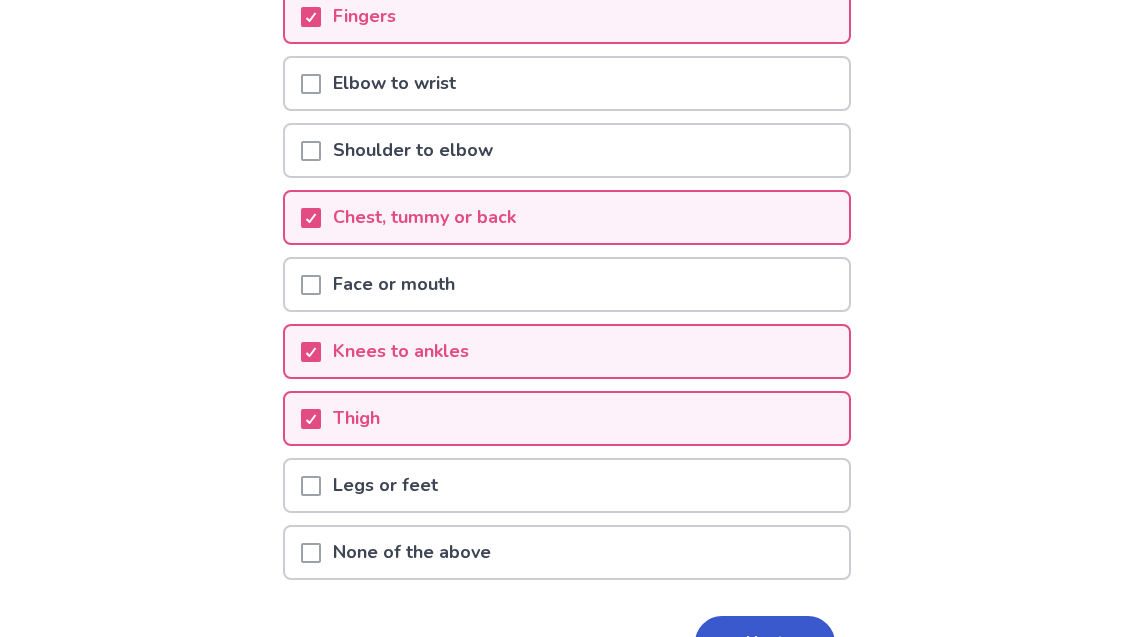 click on "Legs or feet" at bounding box center [567, 485] 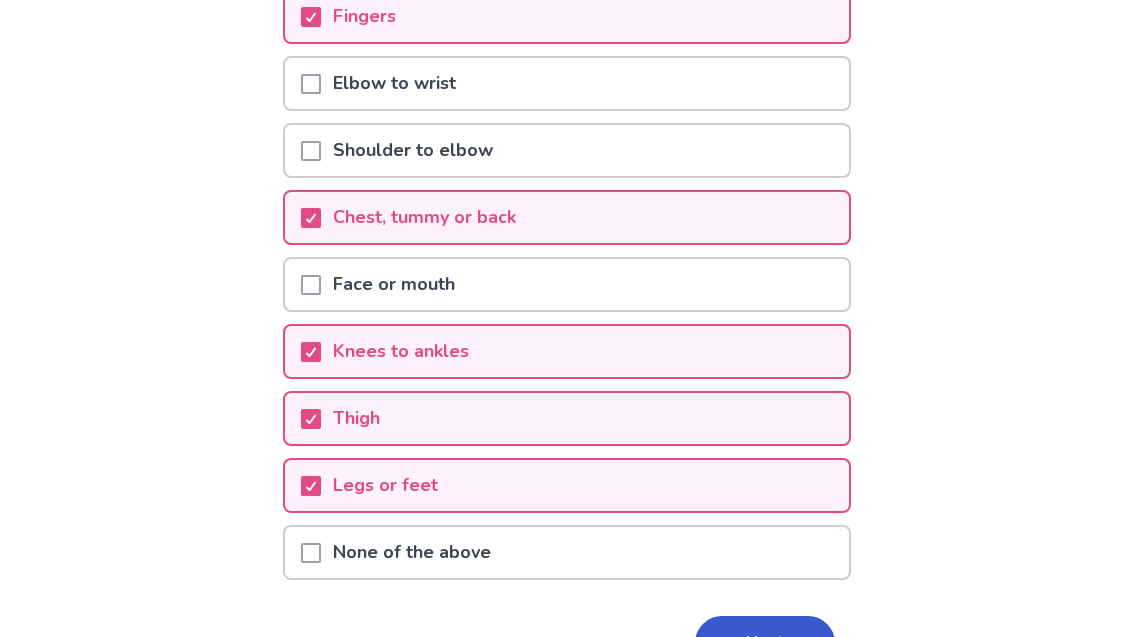 click on "Next" at bounding box center [765, 643] 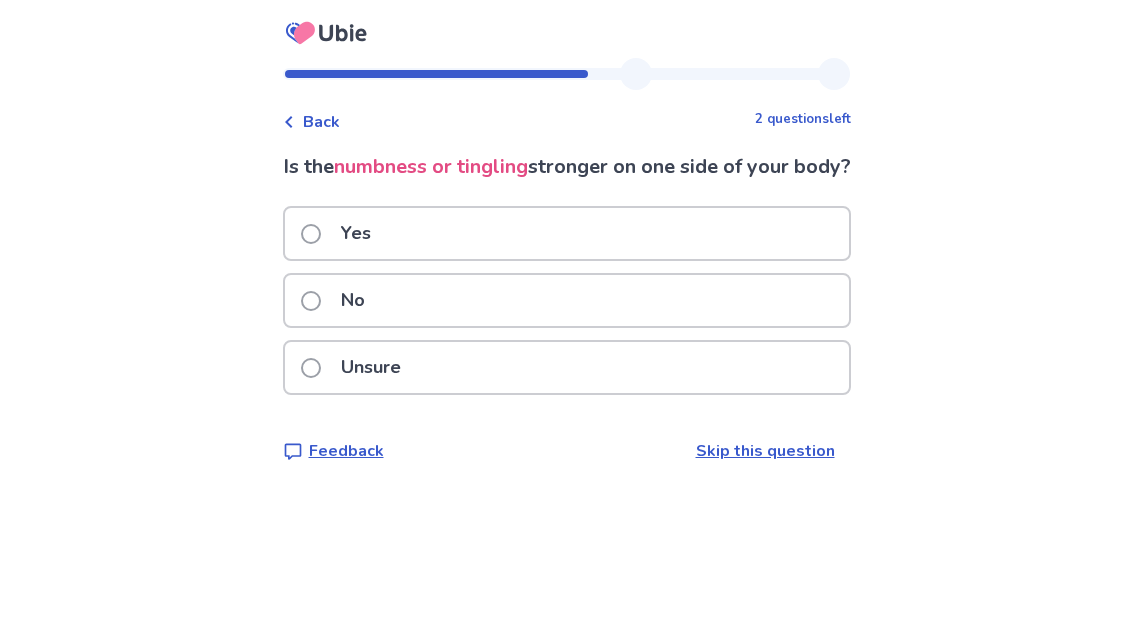 click on "Yes" at bounding box center [567, 233] 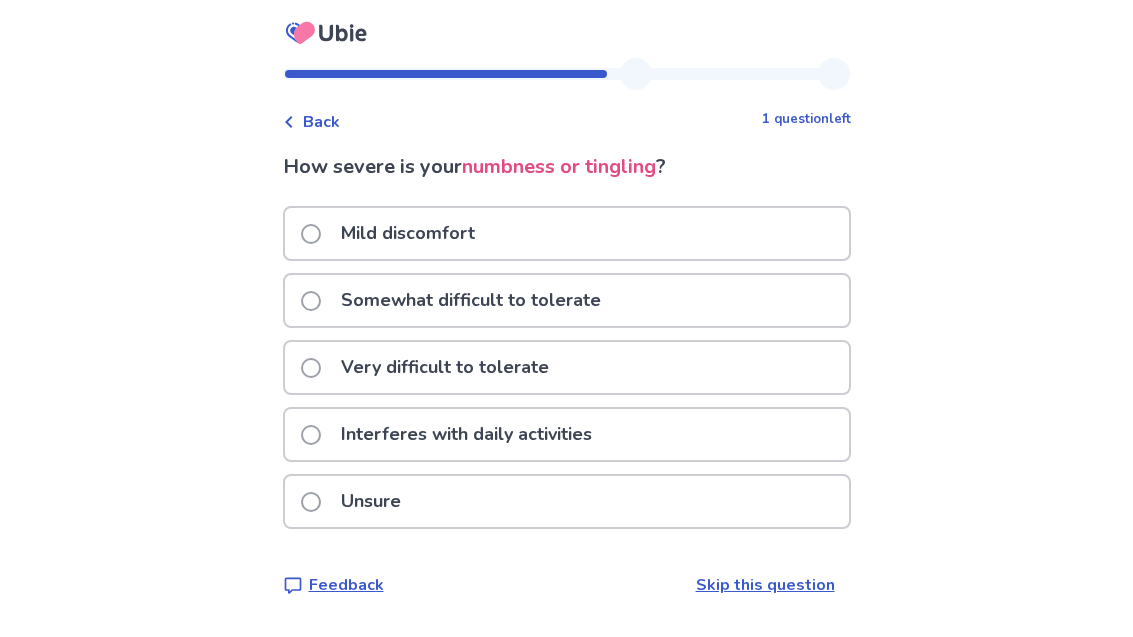 click on "Somewhat difficult to tolerate" at bounding box center [567, 300] 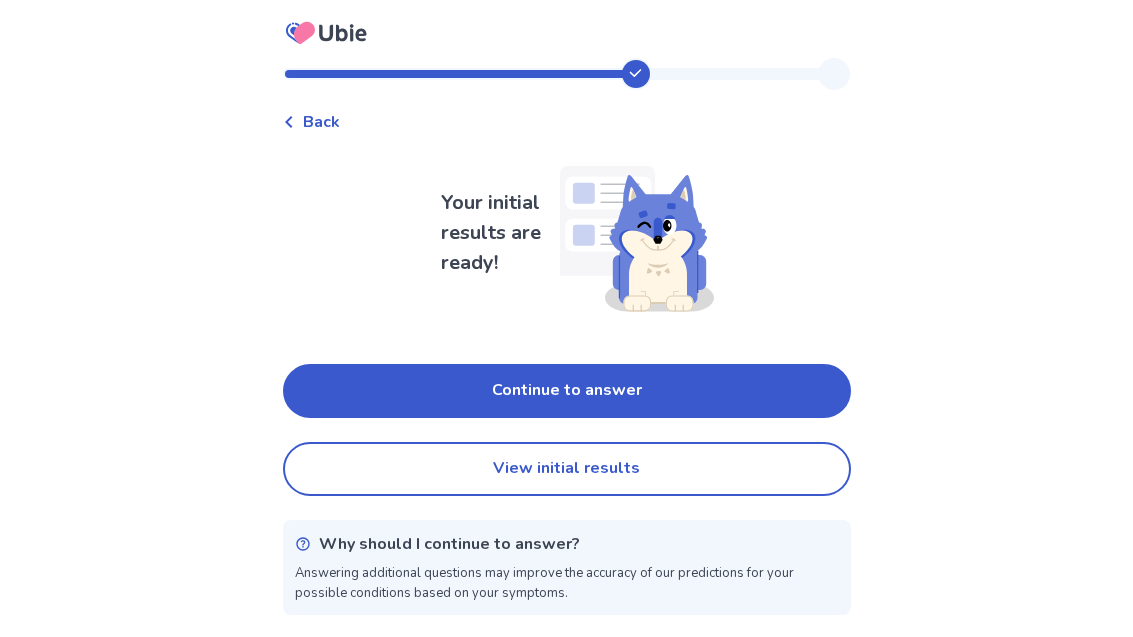 click on "View initial results" at bounding box center (567, 469) 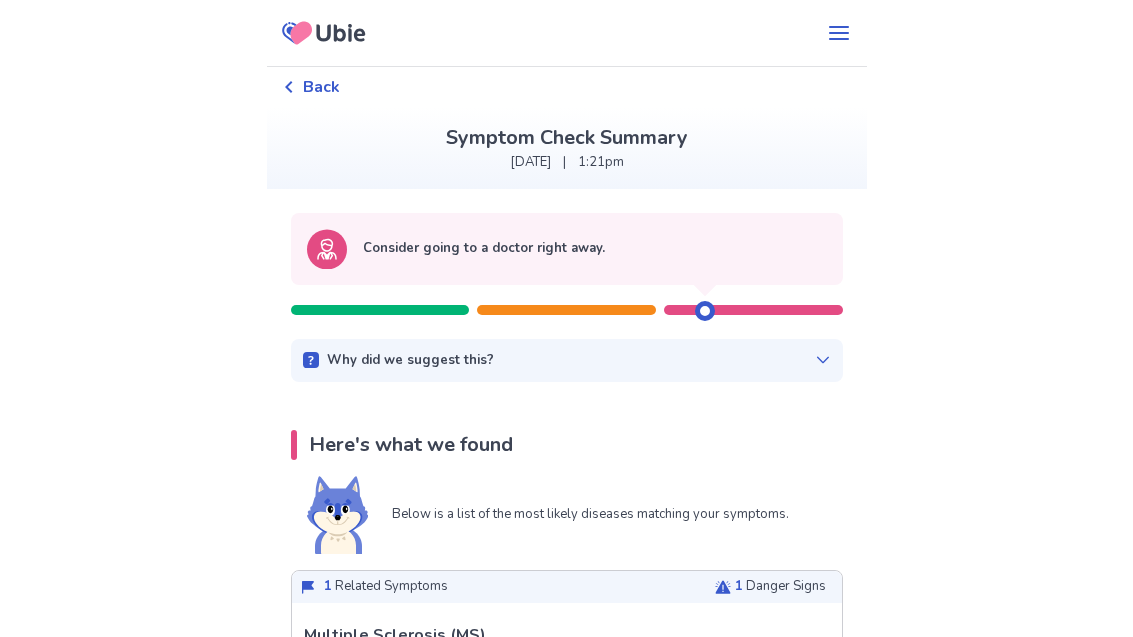 click on "Back" at bounding box center (321, 87) 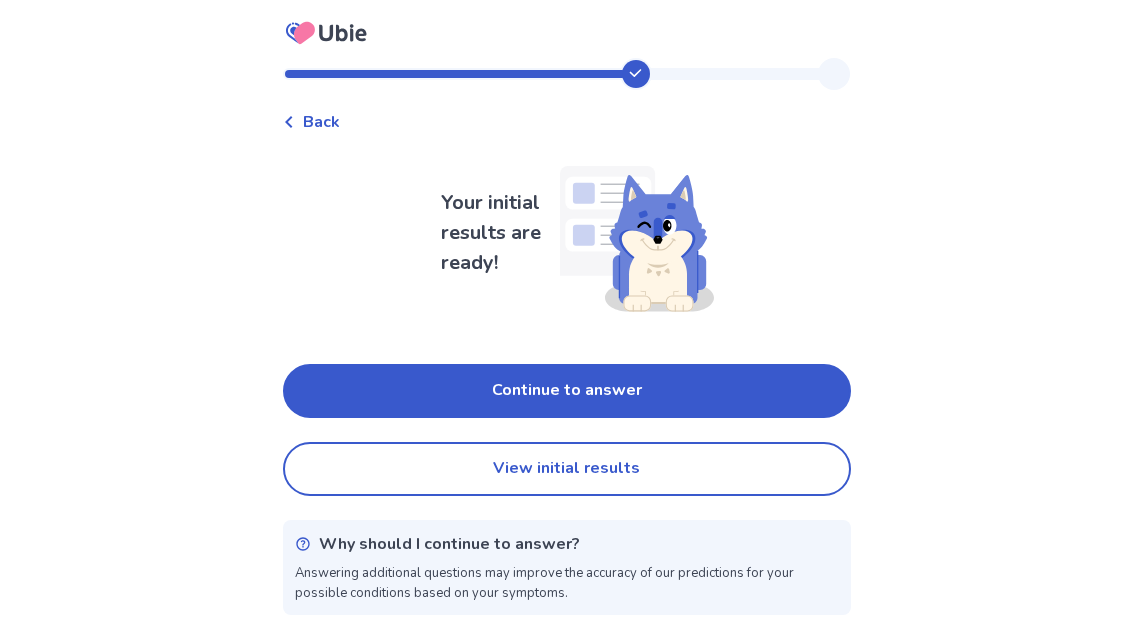 click on "Continue to answer" at bounding box center [567, 391] 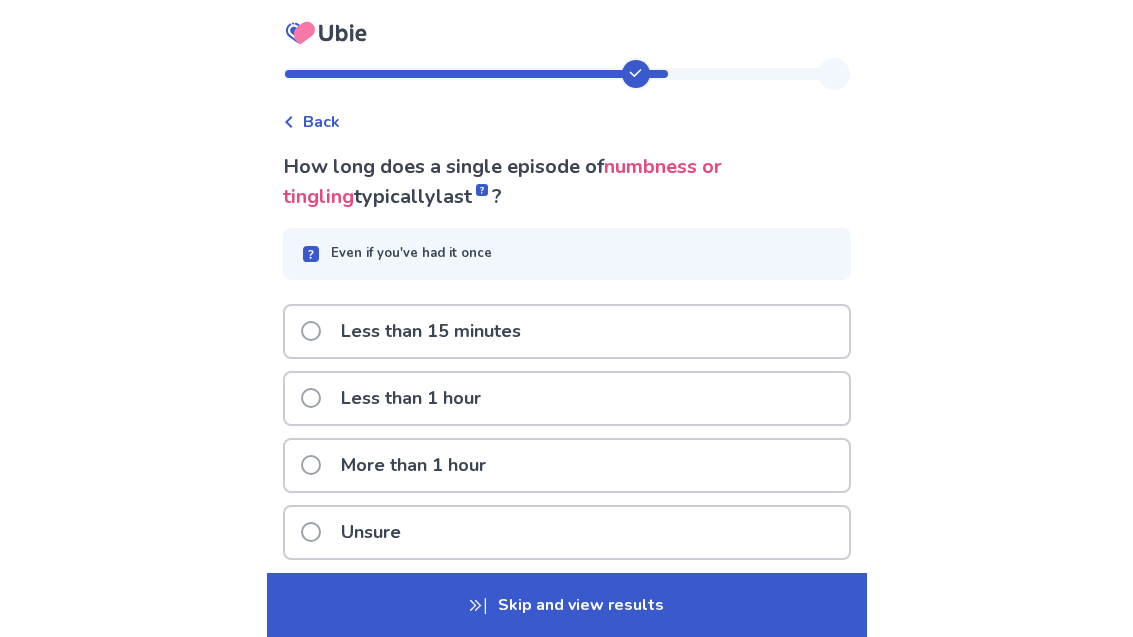 click on "More than 1 hour" at bounding box center [413, 465] 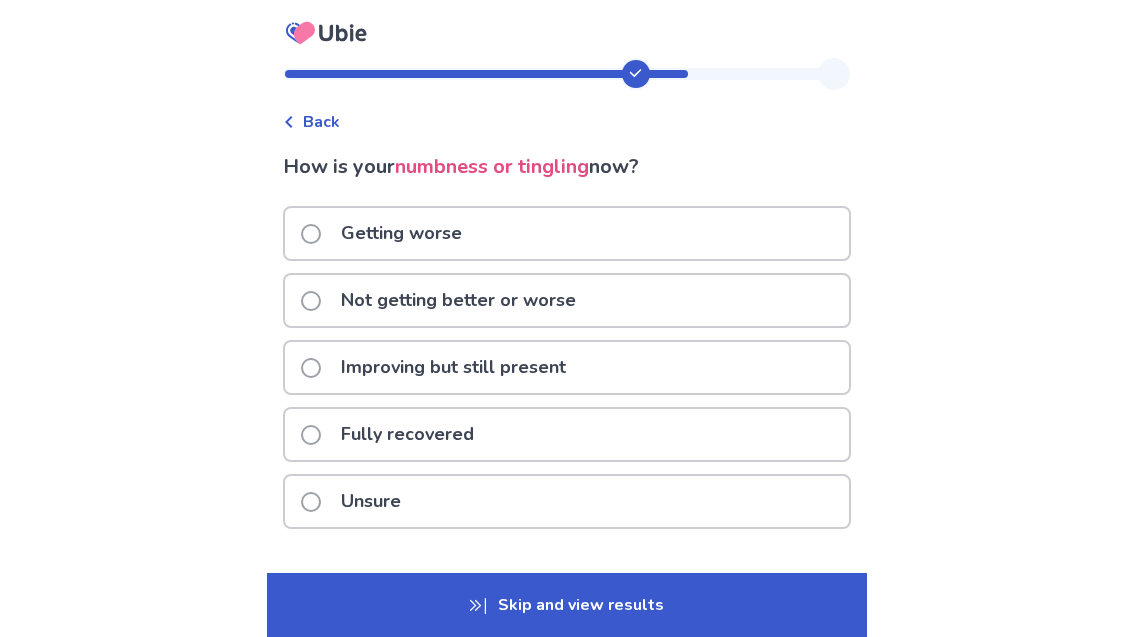 click on "Not getting better or worse" at bounding box center (567, 300) 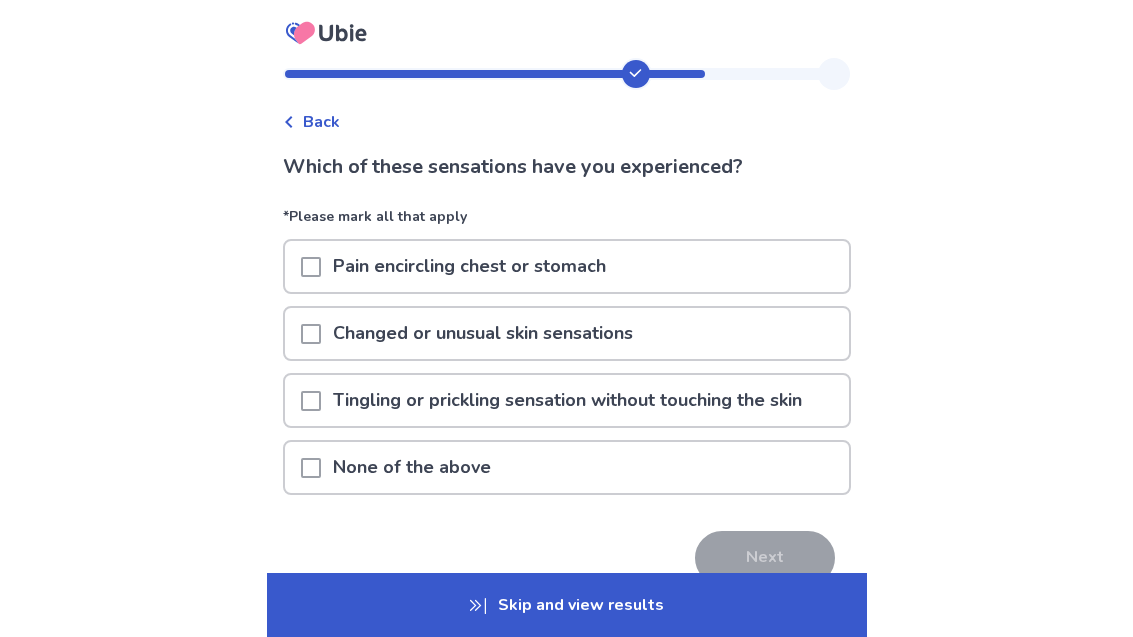 click on "Back Which of these sensations have you experienced? *Please mark all that apply Pain encircling chest or stomach Changed or unusual skin sensations Tingling or prickling sensation without touching the skin None of the above Next Feedback Skip this question" at bounding box center [567, 365] 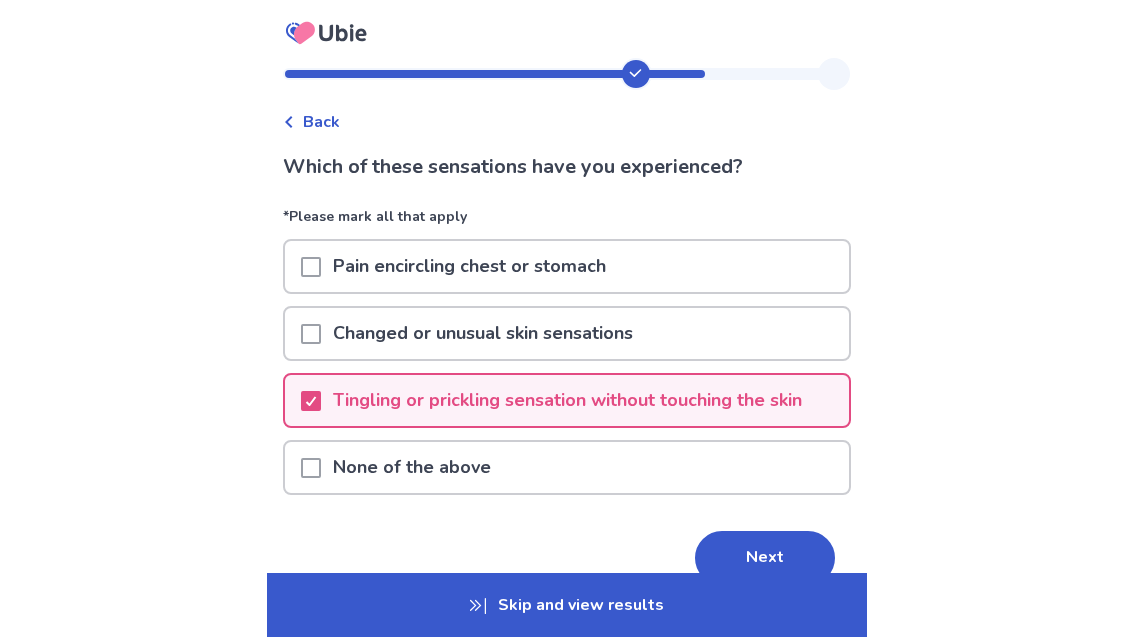 click on "Pain encircling chest or stomach" at bounding box center [567, 266] 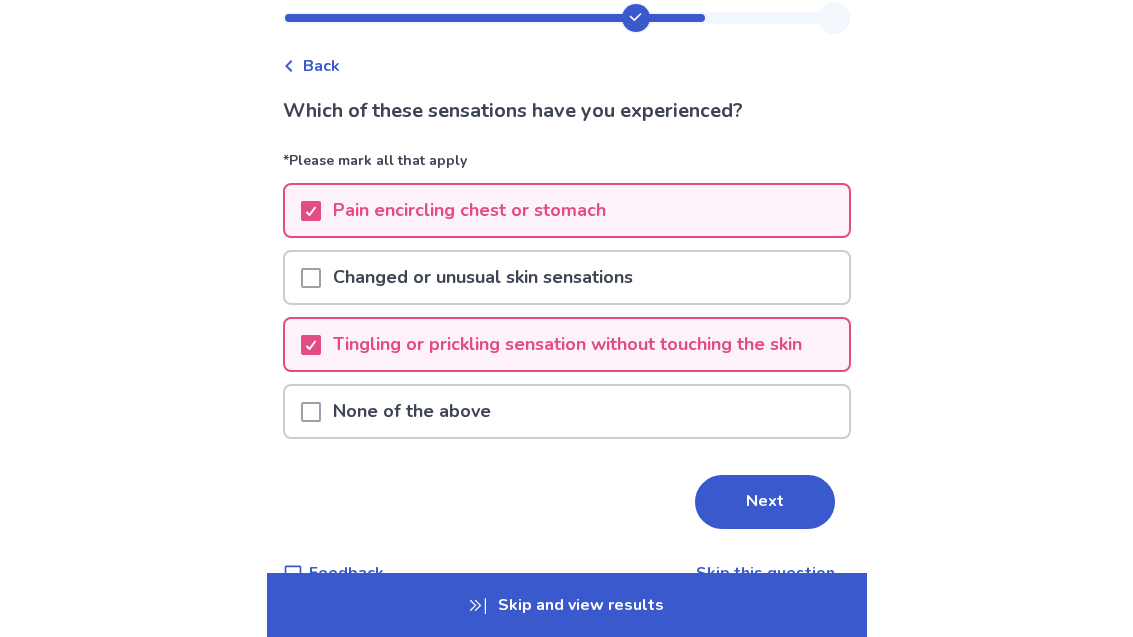 scroll, scrollTop: 58, scrollLeft: 0, axis: vertical 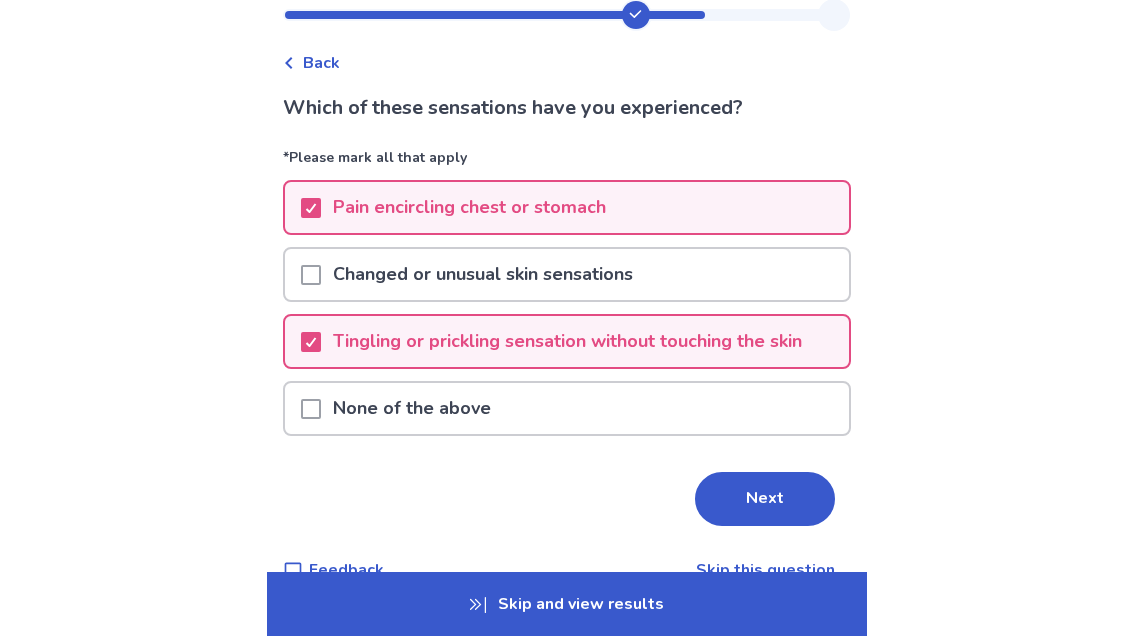 click on "Next" at bounding box center (765, 500) 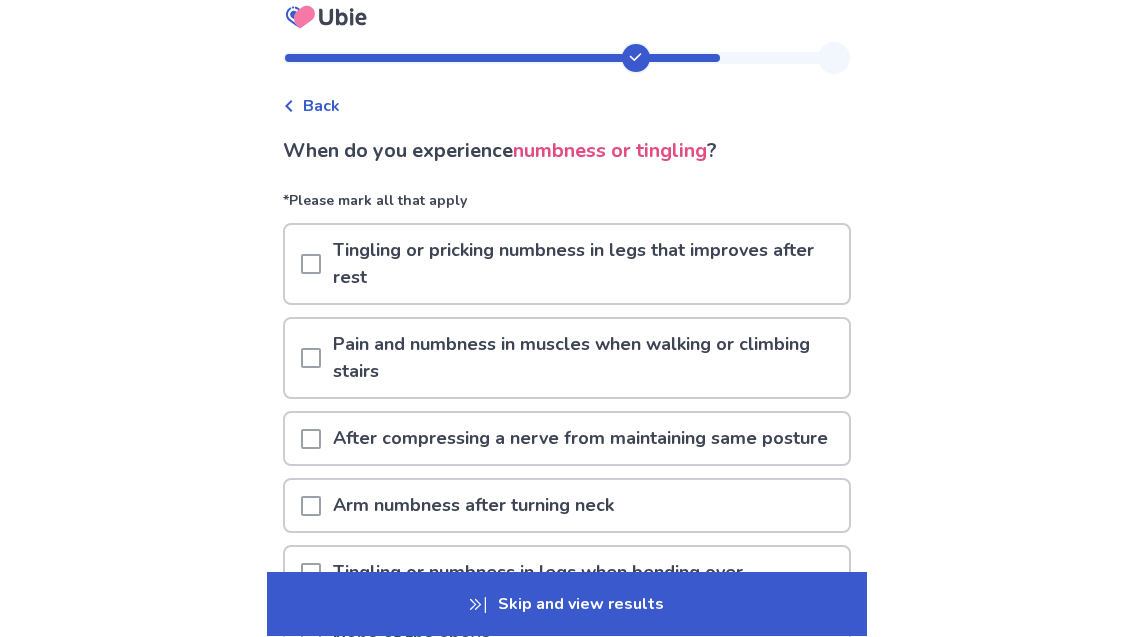 scroll, scrollTop: 16, scrollLeft: 0, axis: vertical 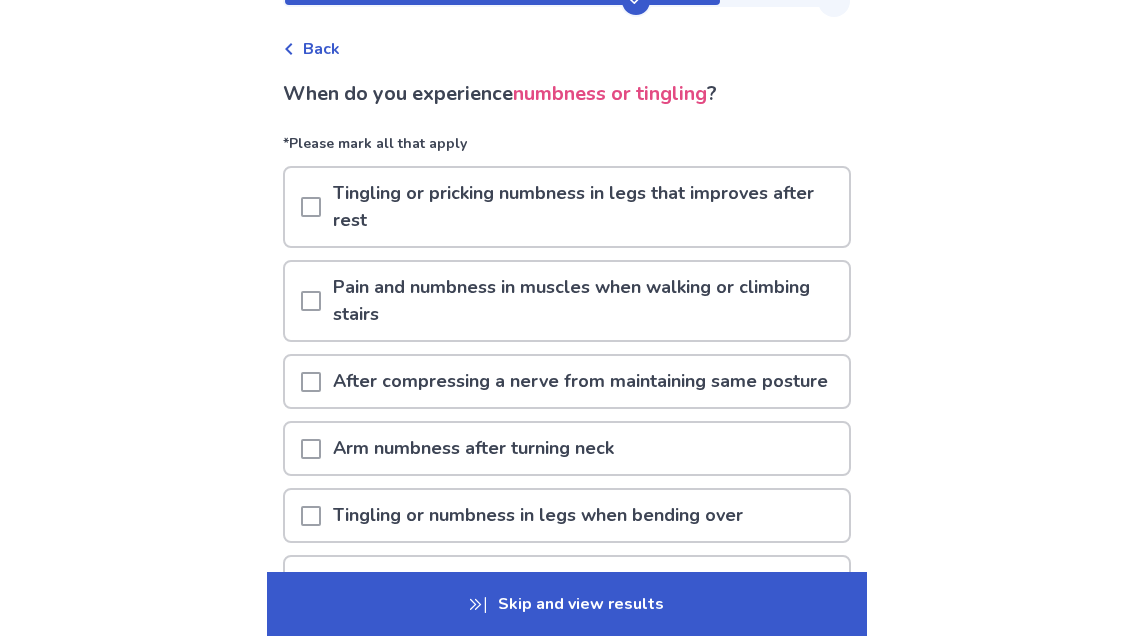 click on "Arm numbness after turning neck" at bounding box center [567, 449] 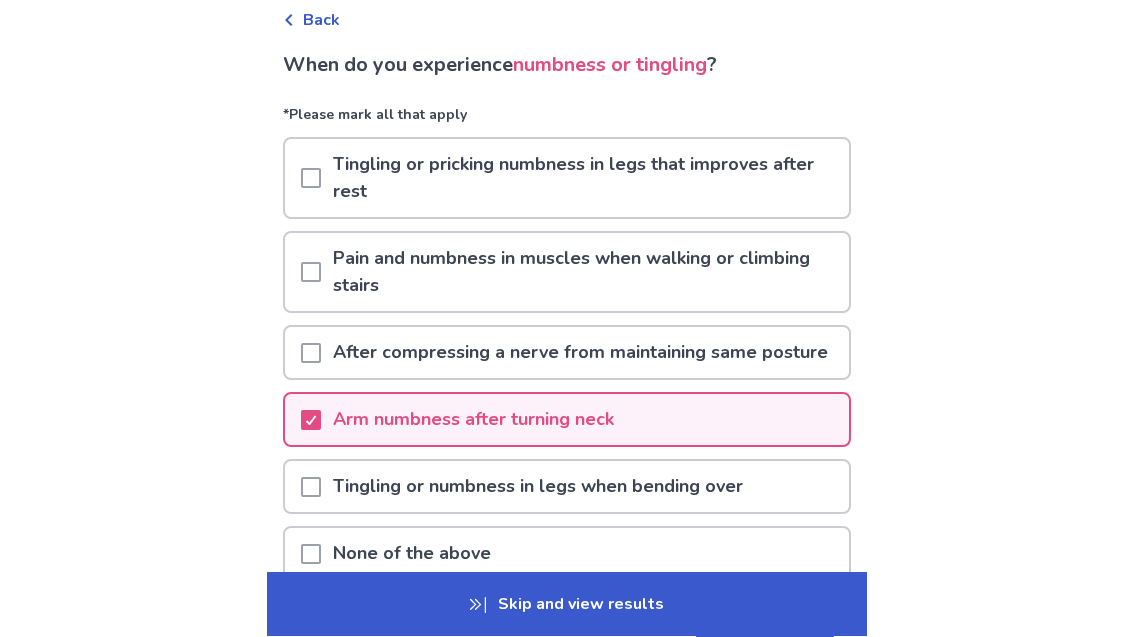 scroll, scrollTop: 110, scrollLeft: 0, axis: vertical 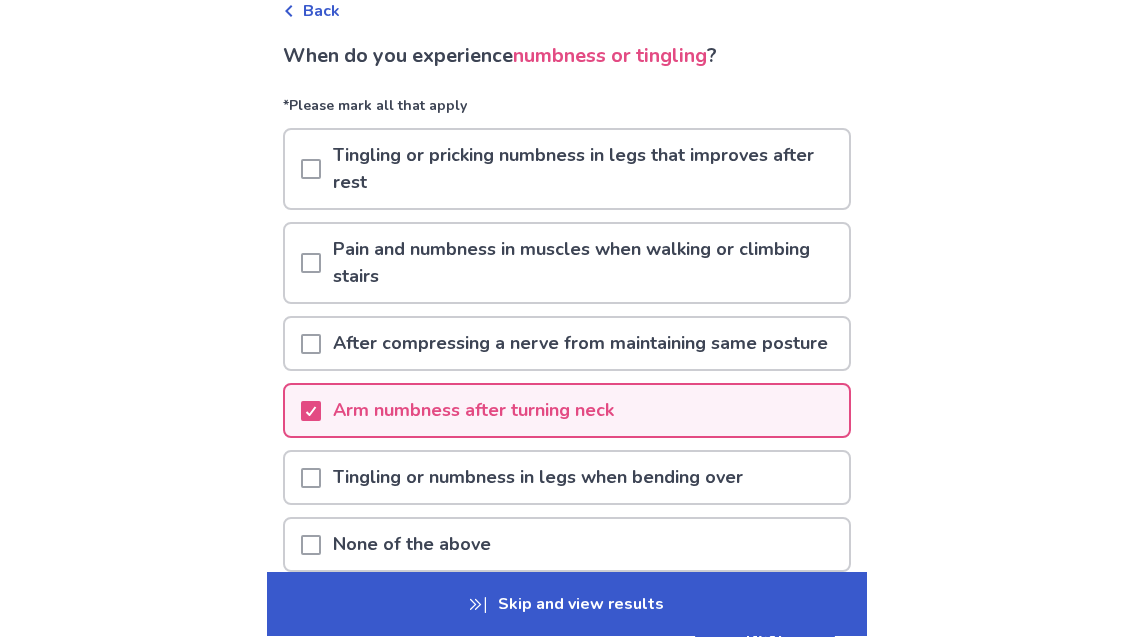 click on "Tingling or numbness in legs when bending over" at bounding box center [567, 478] 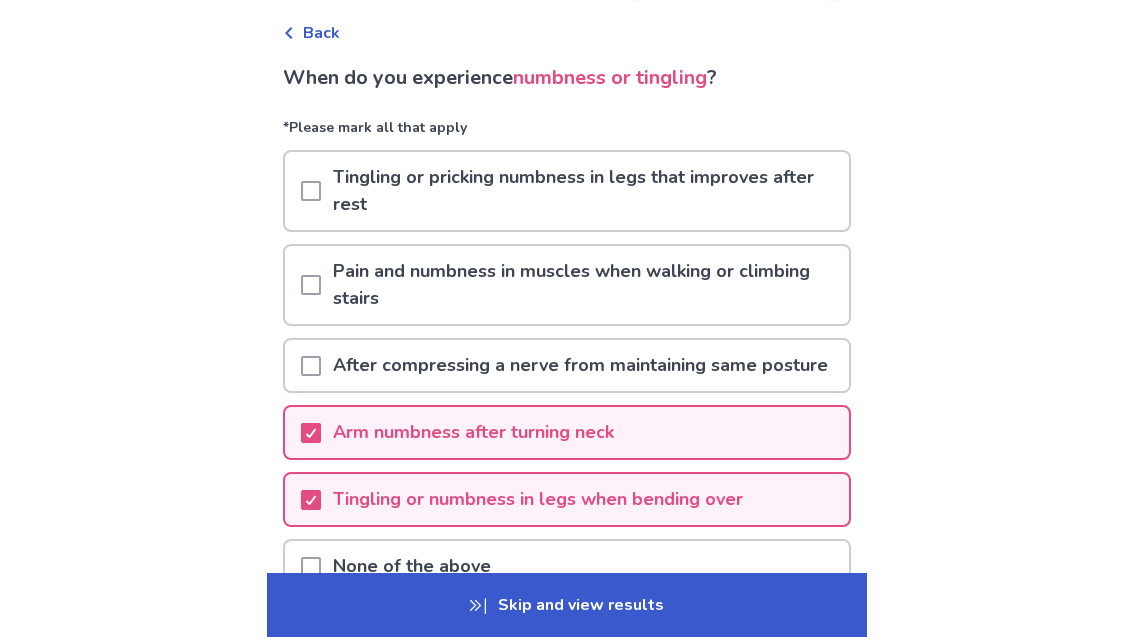 scroll, scrollTop: 84, scrollLeft: 0, axis: vertical 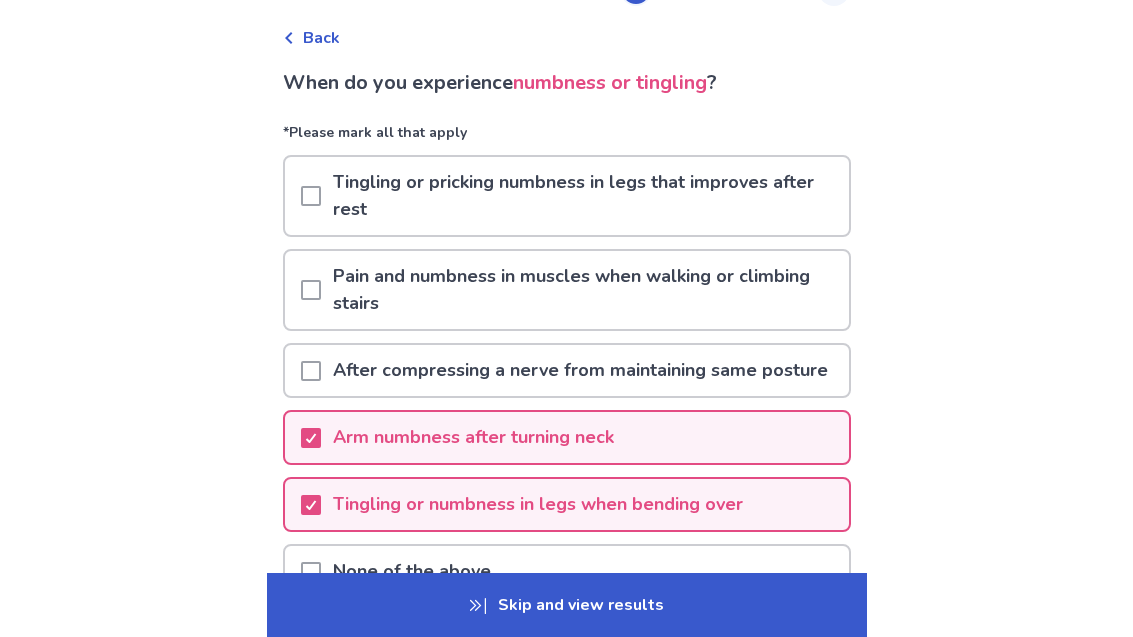 click on "Tingling or pricking numbness in legs that improves after rest" at bounding box center [585, 196] 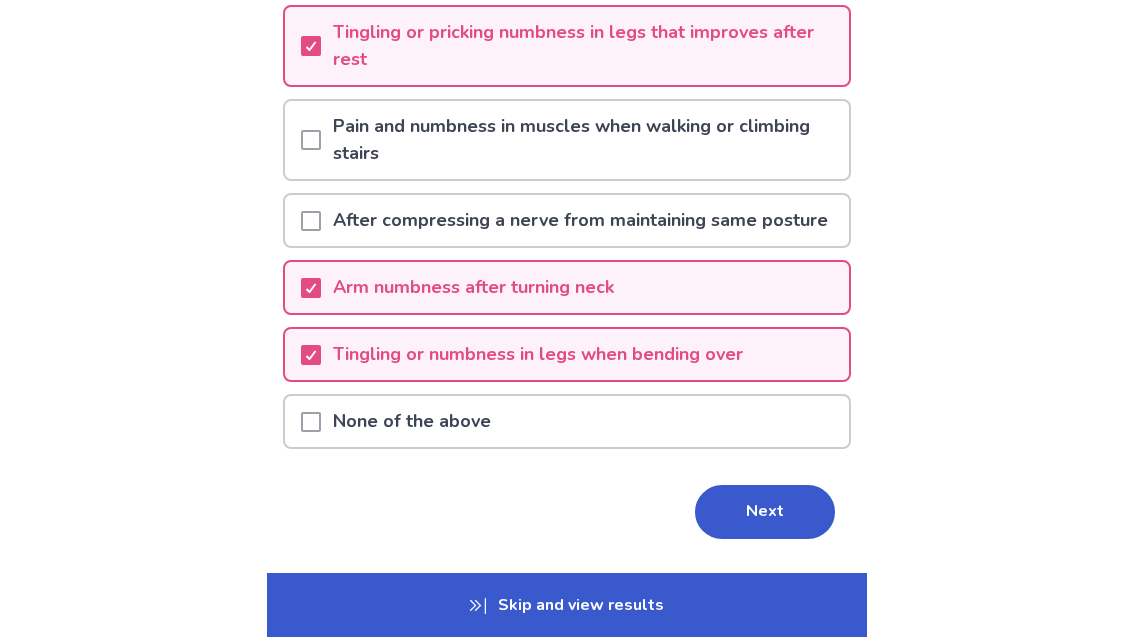 scroll, scrollTop: 251, scrollLeft: 0, axis: vertical 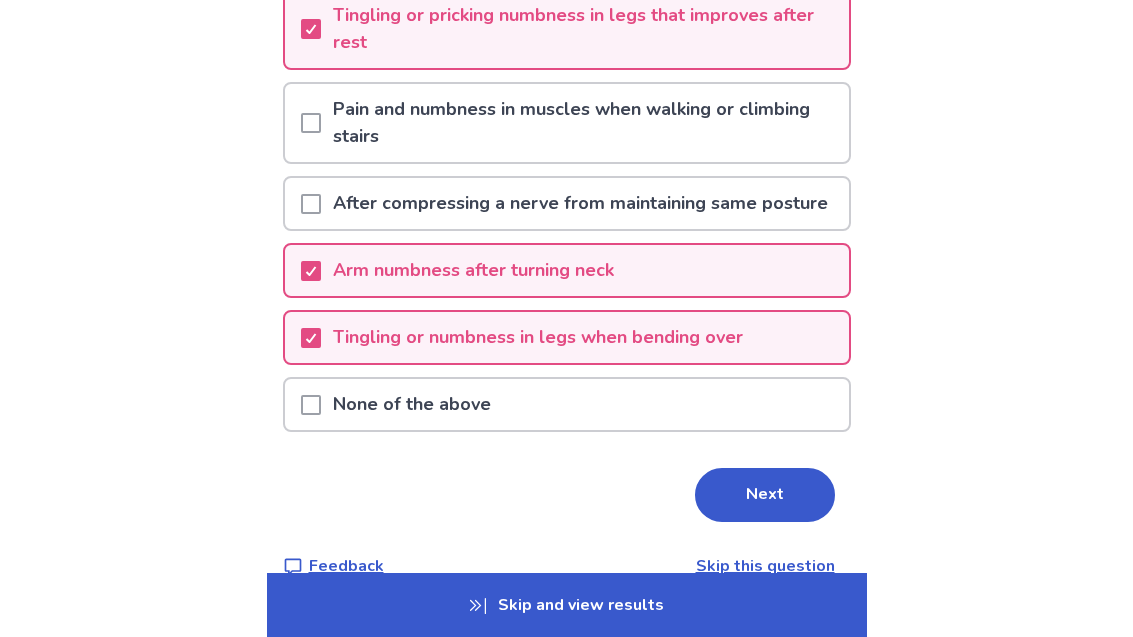 click on "Pain and numbness in muscles when walking or climbing stairs" at bounding box center [585, 123] 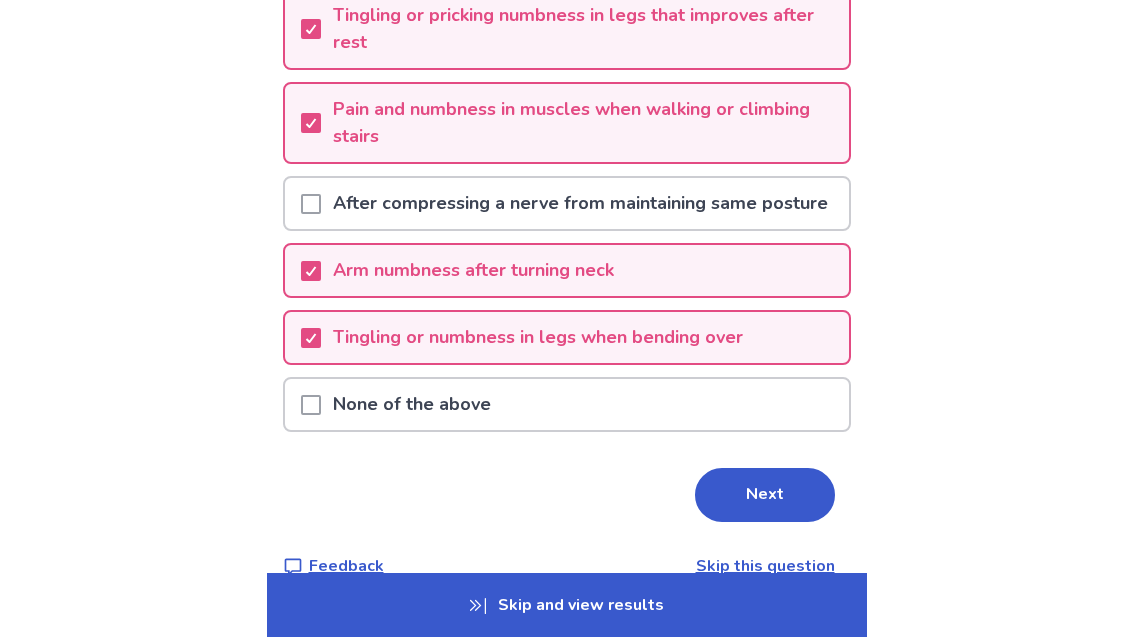 click on "After compressing a nerve from maintaining same posture" at bounding box center (580, 203) 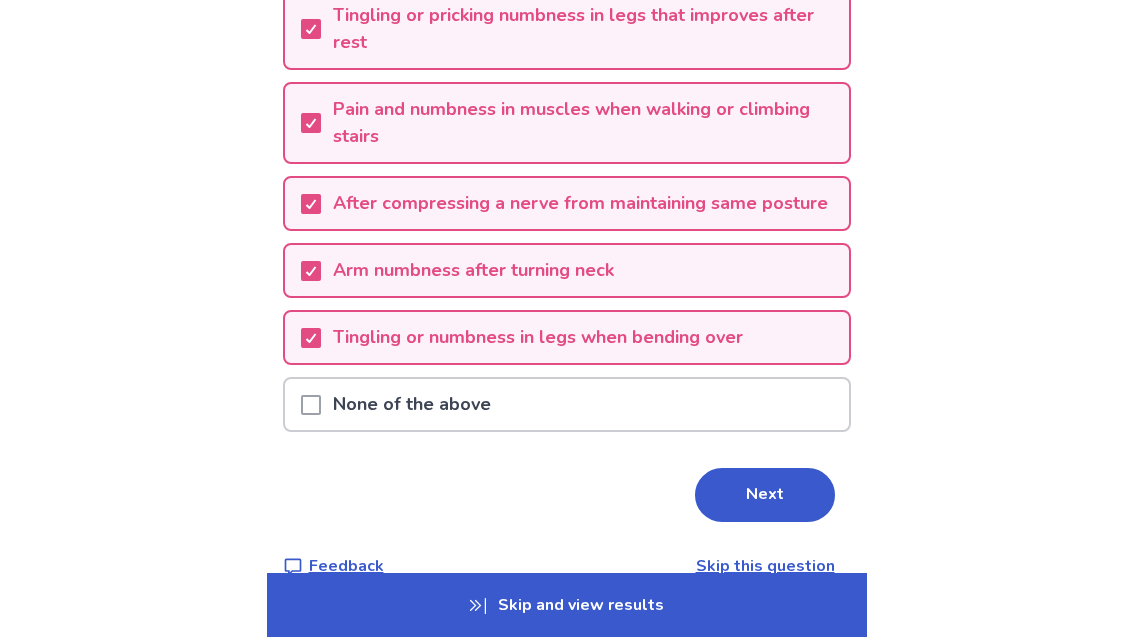 click on "Next" at bounding box center (765, 495) 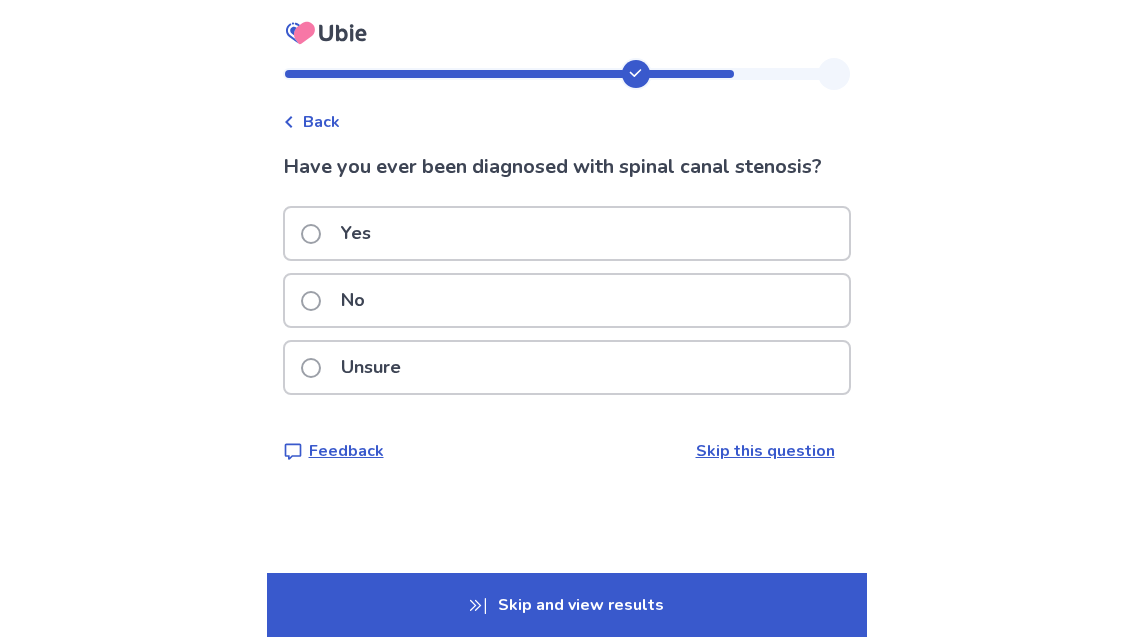 click on "No" at bounding box center (567, 300) 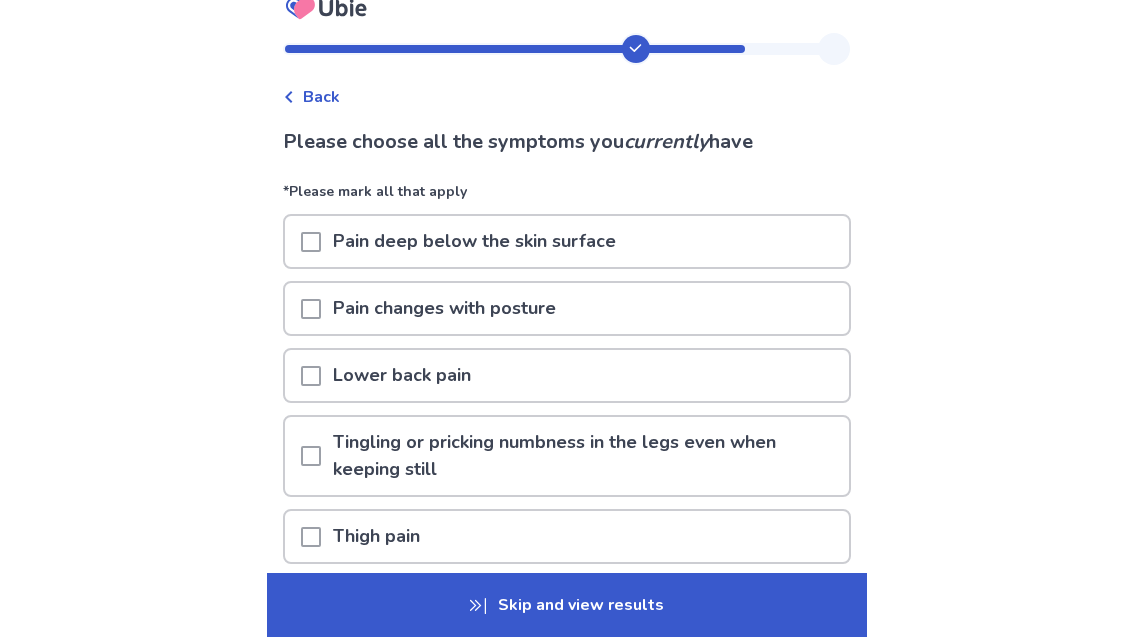 scroll, scrollTop: 29, scrollLeft: 0, axis: vertical 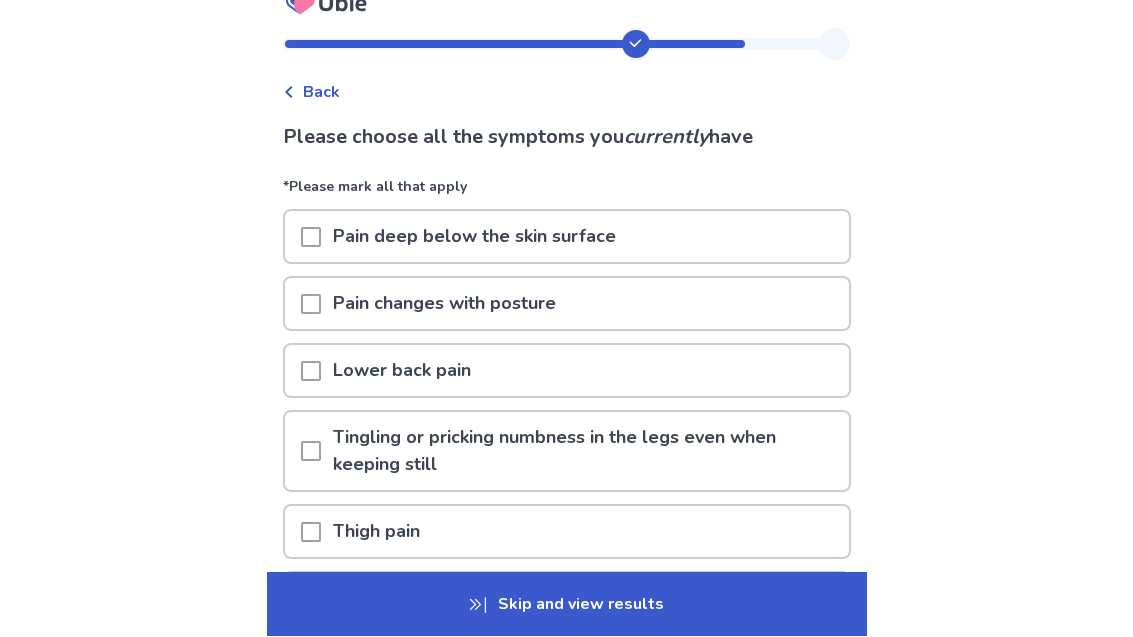 click on "Pain changes with posture" at bounding box center [567, 304] 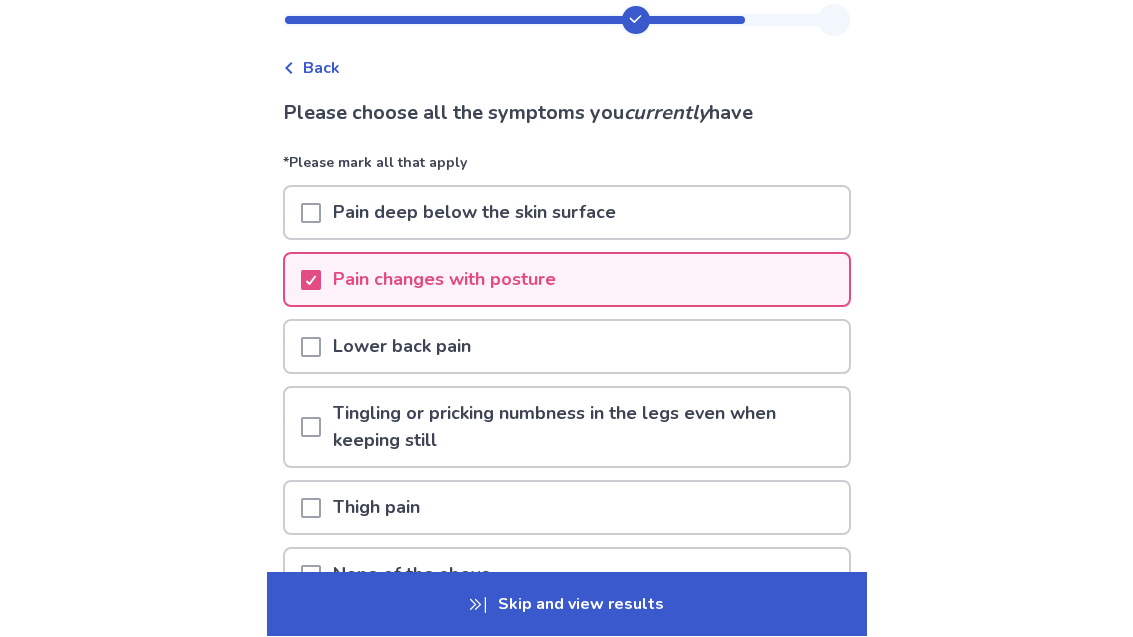 click on "Lower back pain" at bounding box center (567, 347) 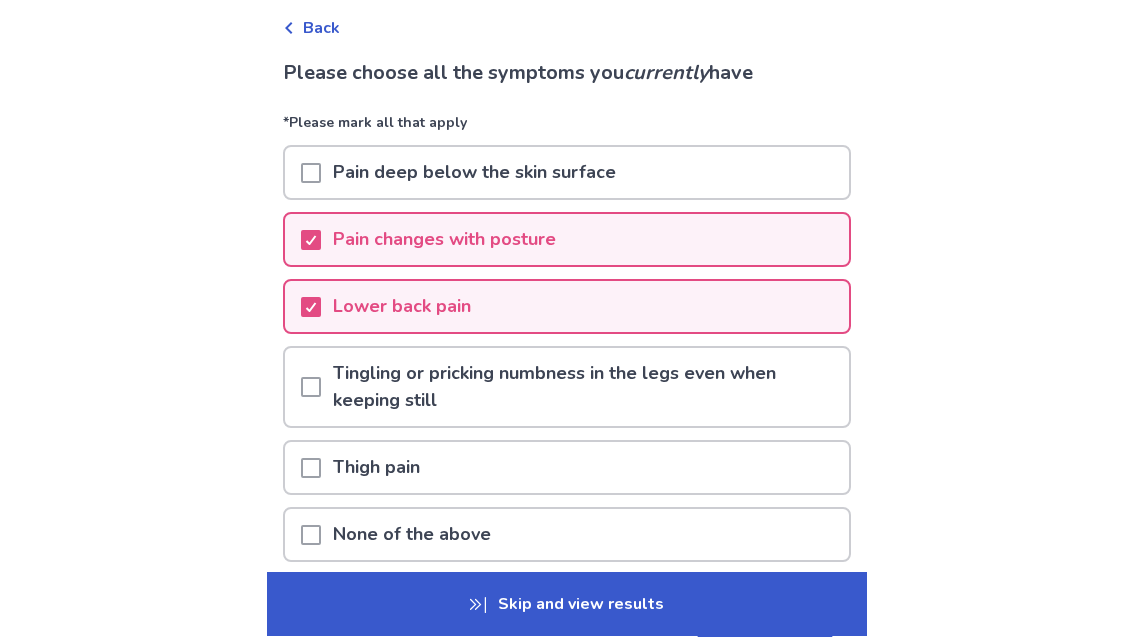 scroll, scrollTop: 94, scrollLeft: 0, axis: vertical 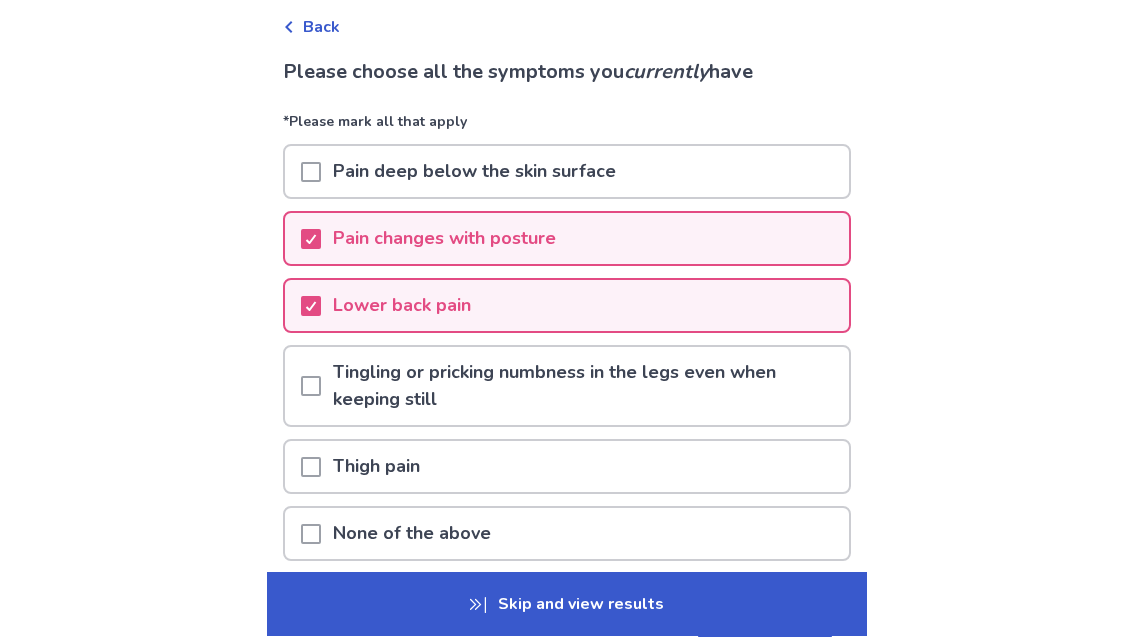 click on "Tingling or pricking numbness in the legs even when keeping still" at bounding box center (585, 387) 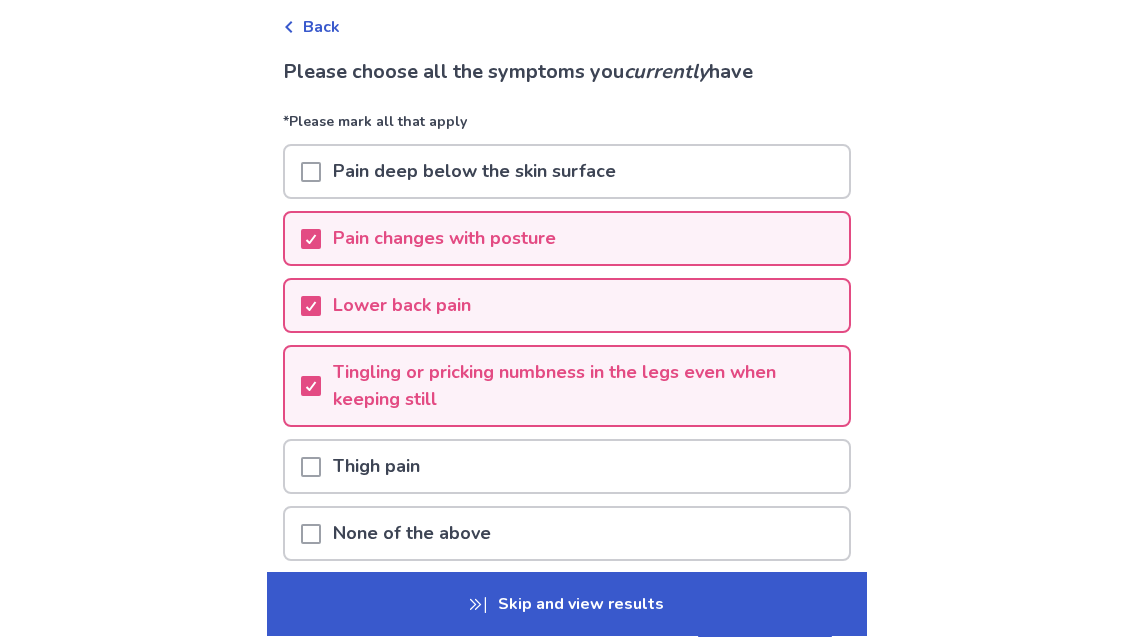 scroll, scrollTop: 95, scrollLeft: 0, axis: vertical 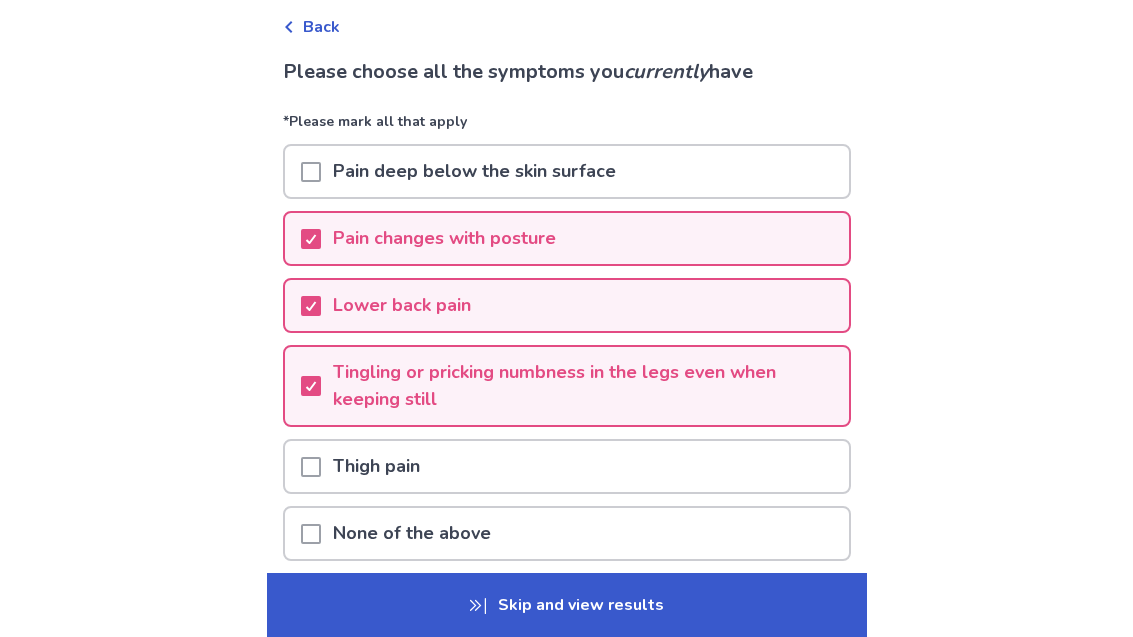 click on "Next" at bounding box center [765, 624] 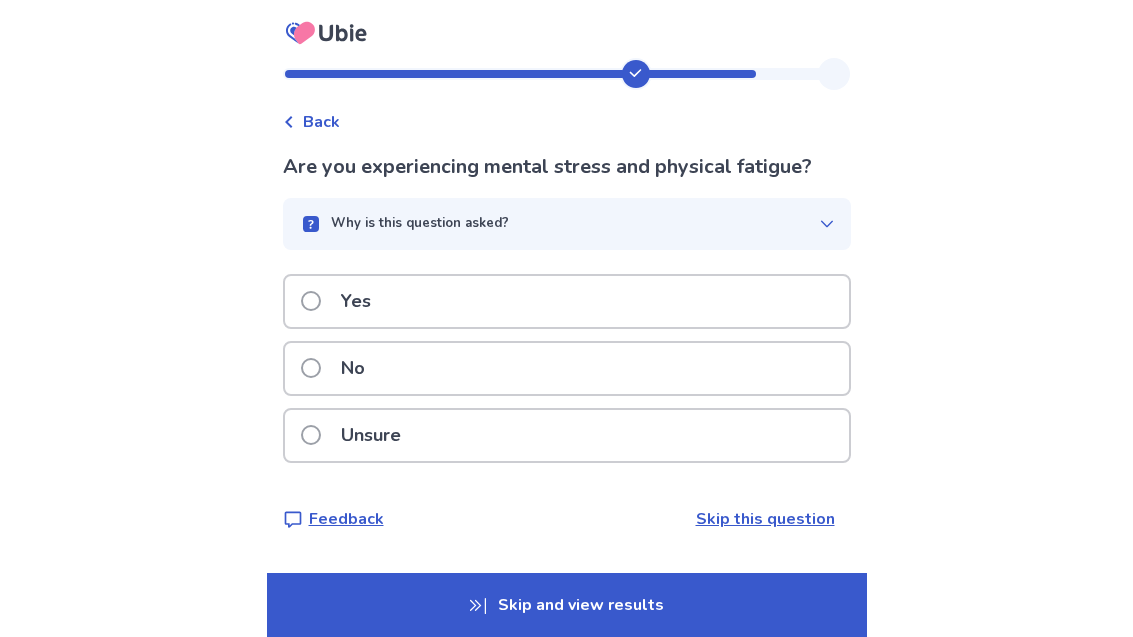 click on "Yes" at bounding box center [567, 301] 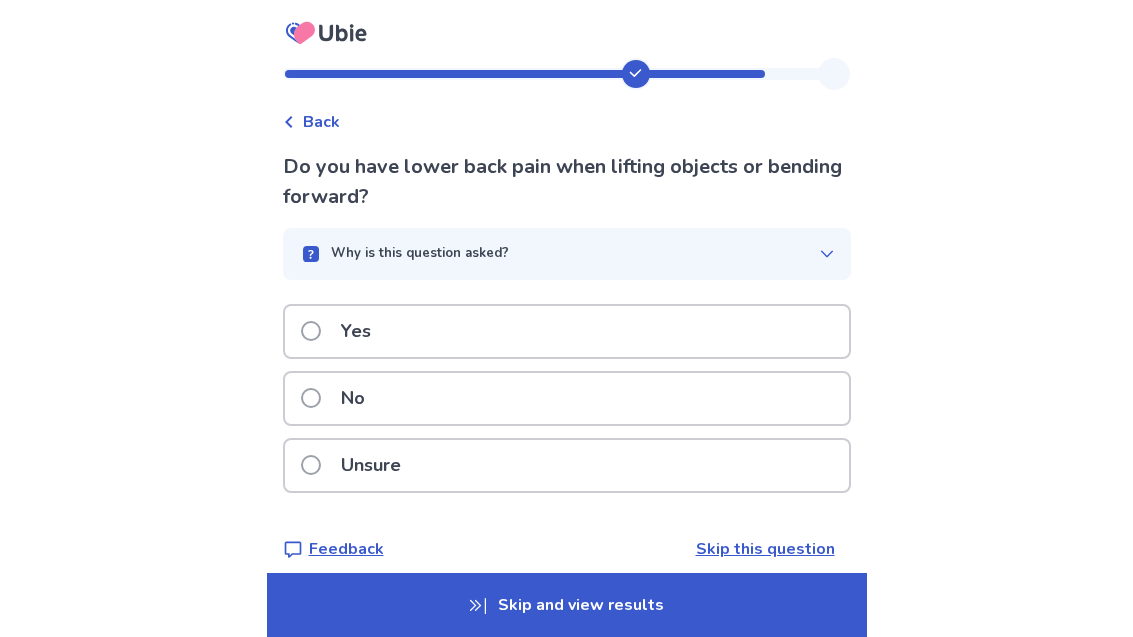 click on "Yes" at bounding box center [567, 331] 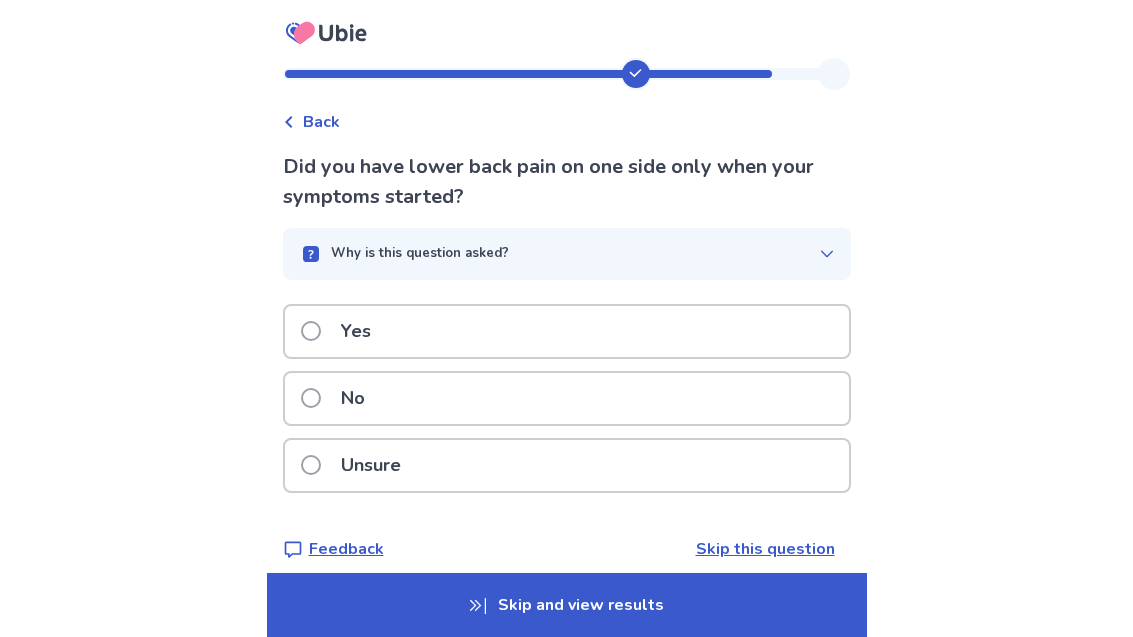 click on "No" at bounding box center (567, 398) 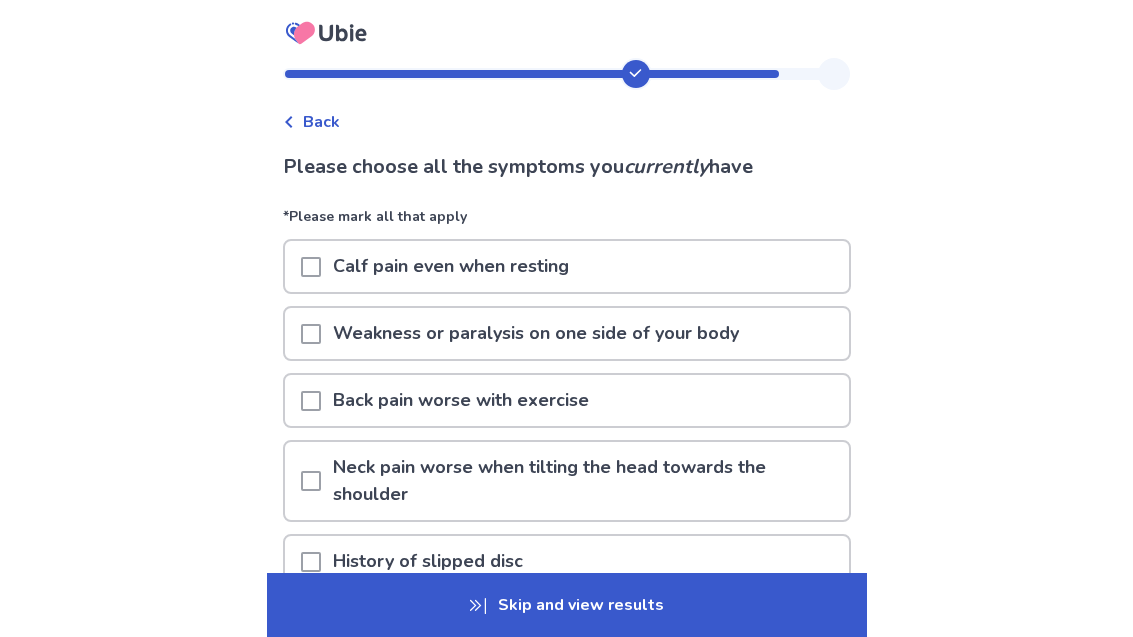 click on "Calf pain even when resting" at bounding box center [567, 266] 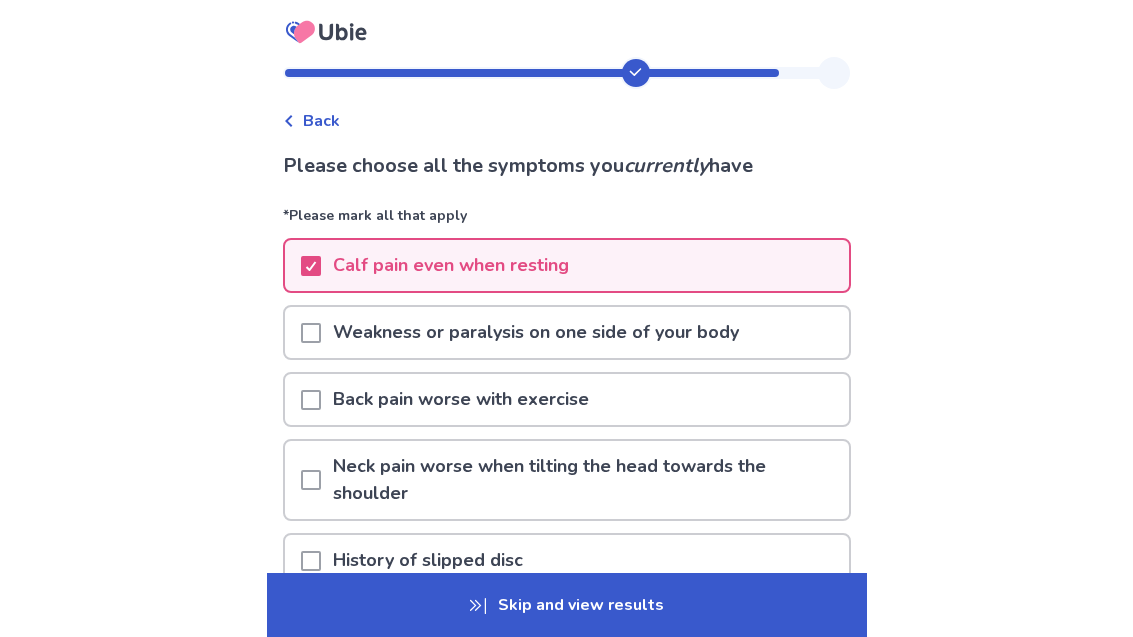 scroll, scrollTop: 0, scrollLeft: 0, axis: both 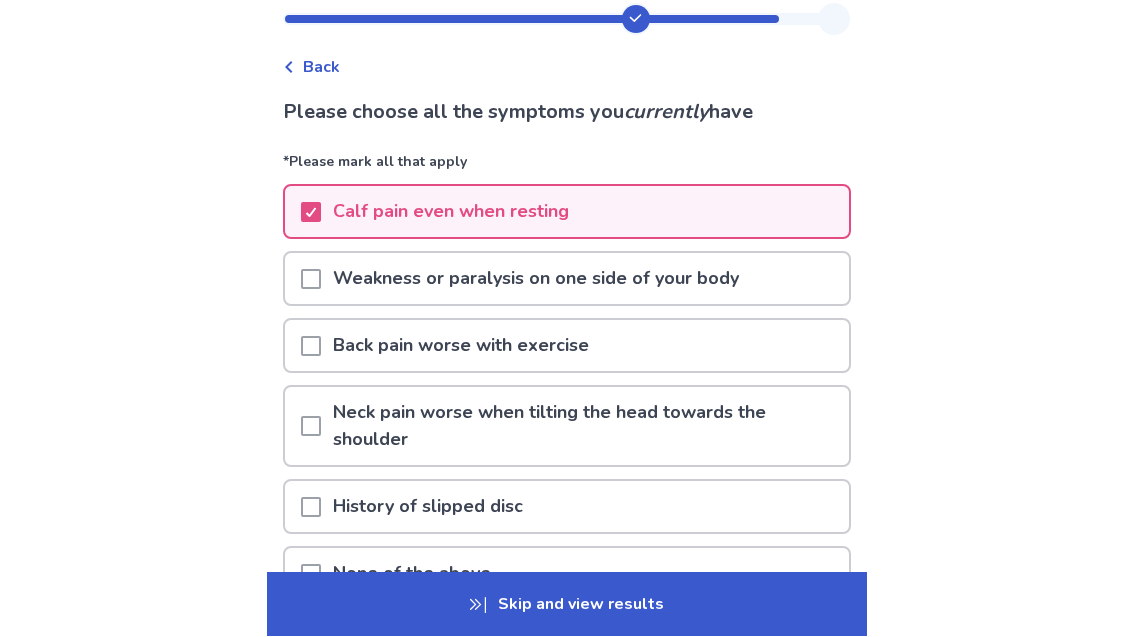 click on "Back pain worse with exercise" at bounding box center (567, 346) 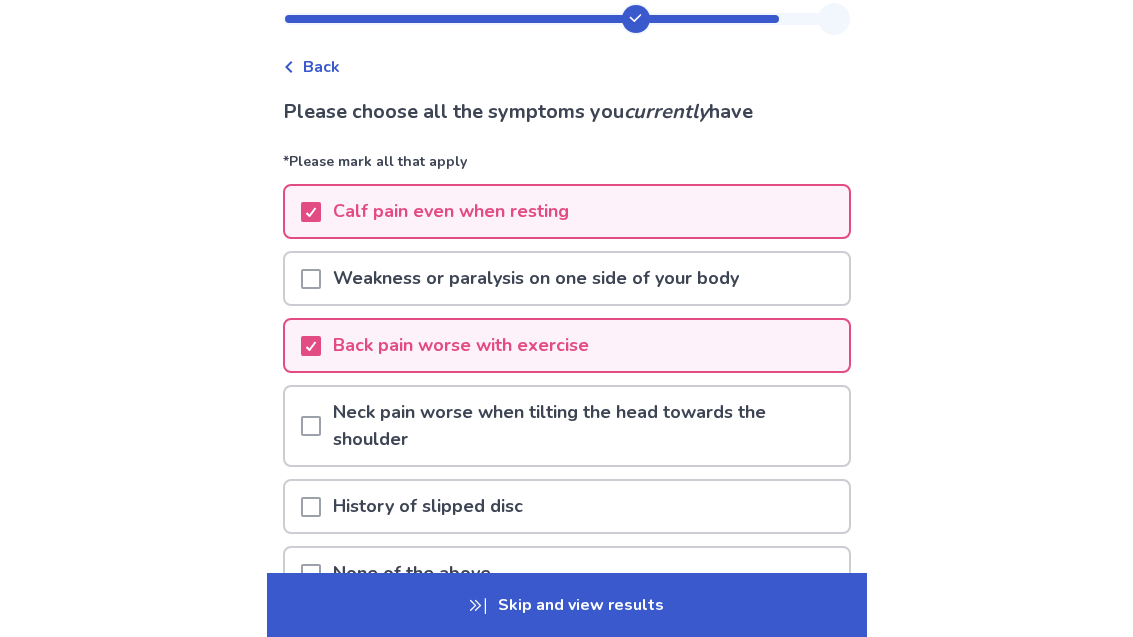 scroll, scrollTop: 52, scrollLeft: 0, axis: vertical 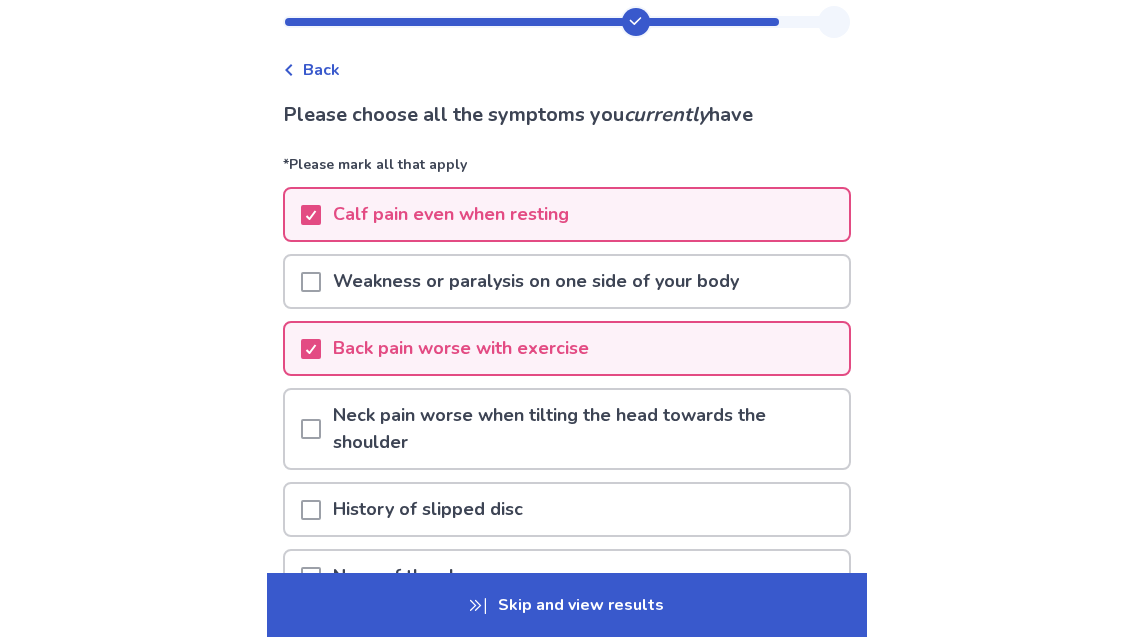 click on "Neck pain worse when tilting the head towards the shoulder" at bounding box center (585, 429) 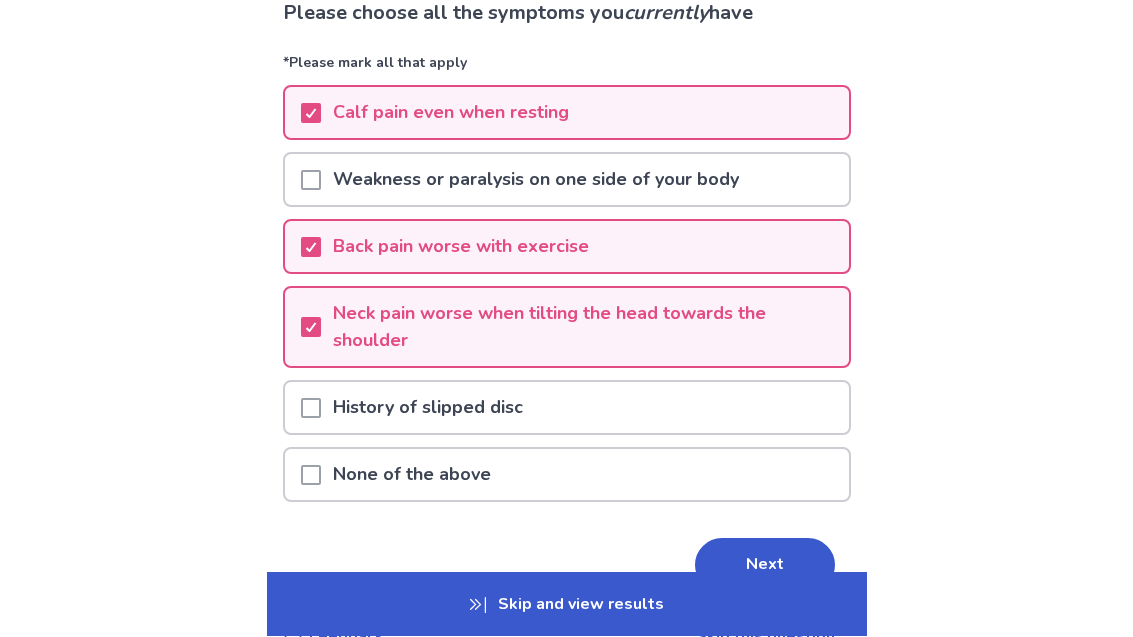 scroll, scrollTop: 176, scrollLeft: 0, axis: vertical 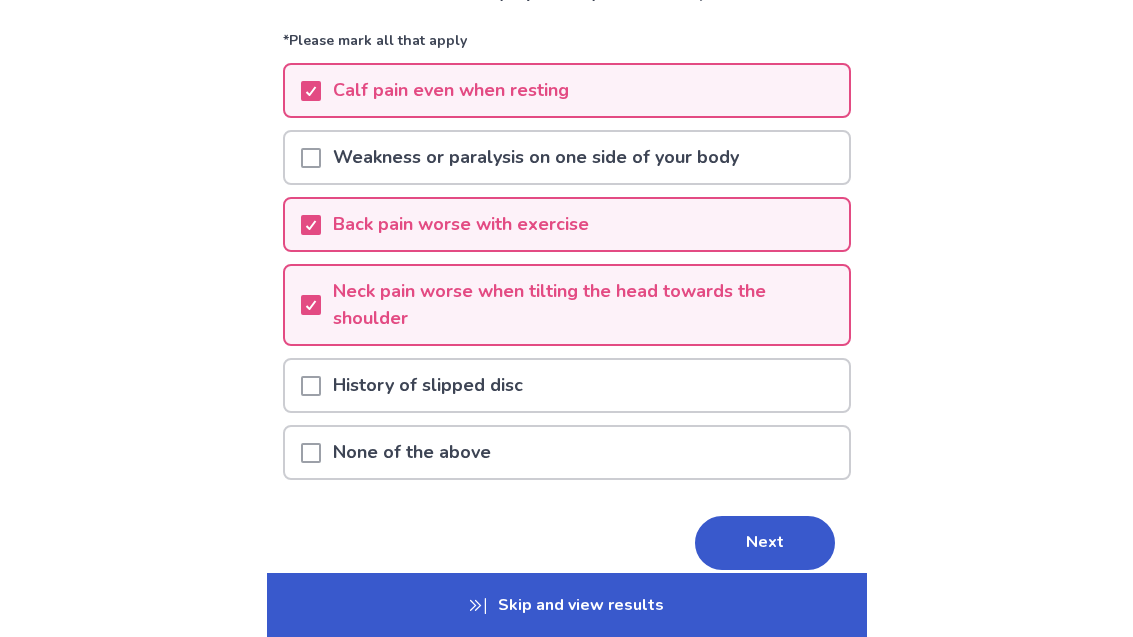 click on "Next" at bounding box center (765, 543) 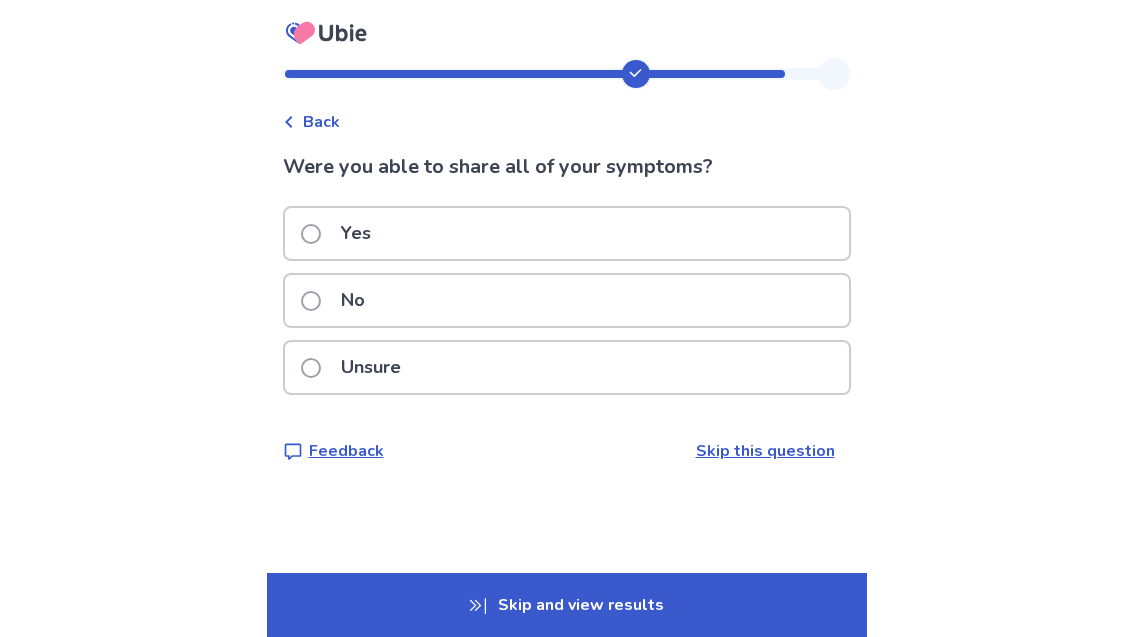 click on "Yes" at bounding box center [567, 233] 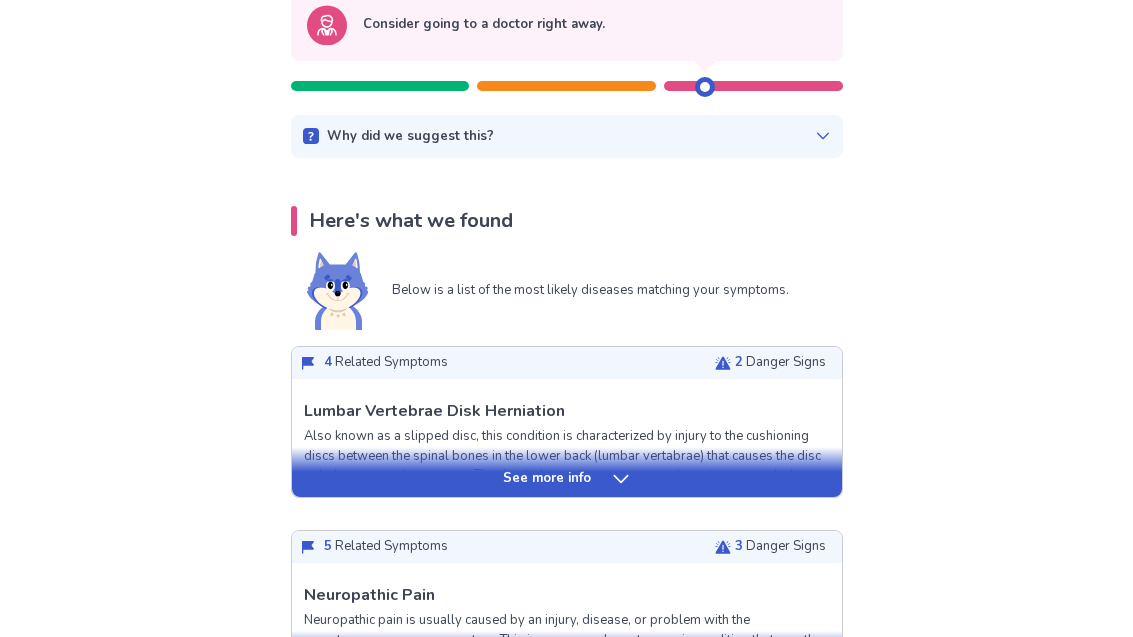 scroll, scrollTop: 0, scrollLeft: 0, axis: both 